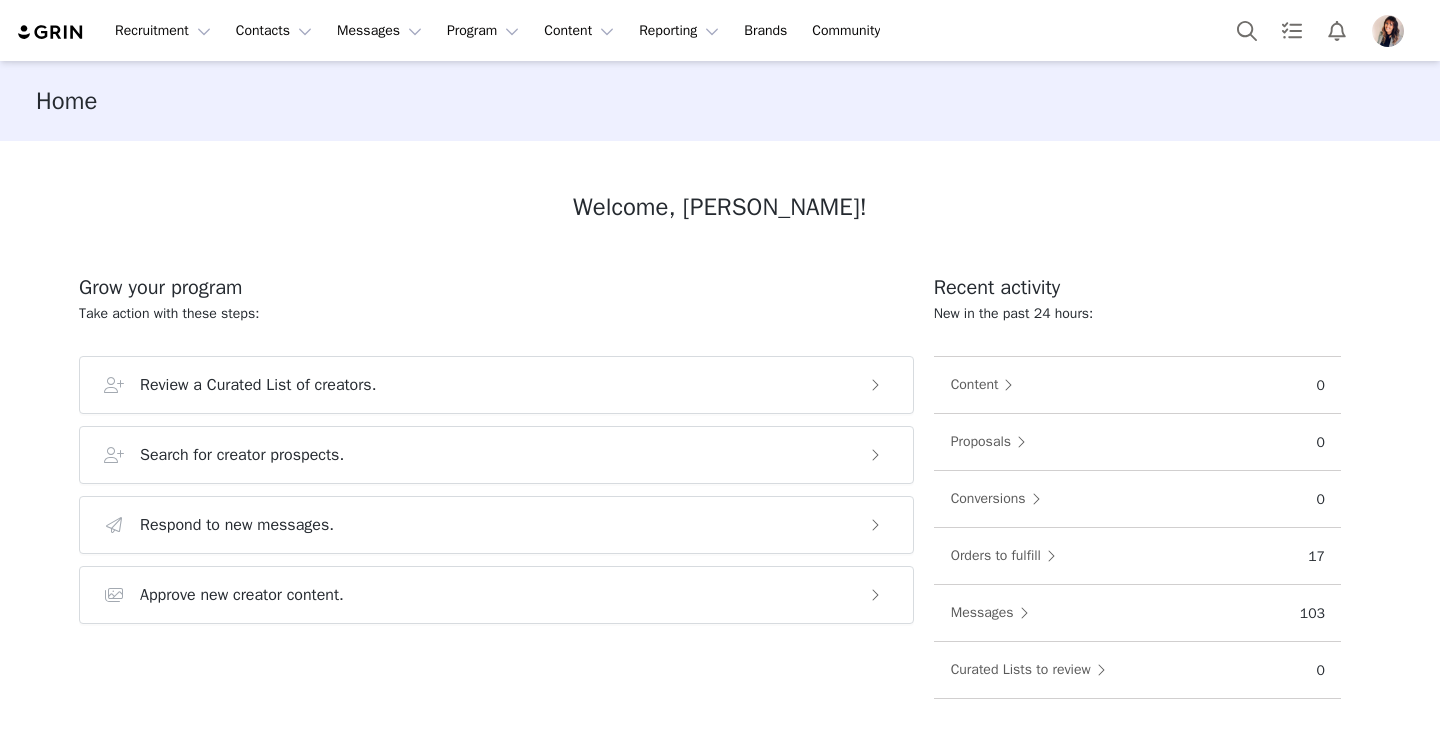 scroll, scrollTop: 0, scrollLeft: 0, axis: both 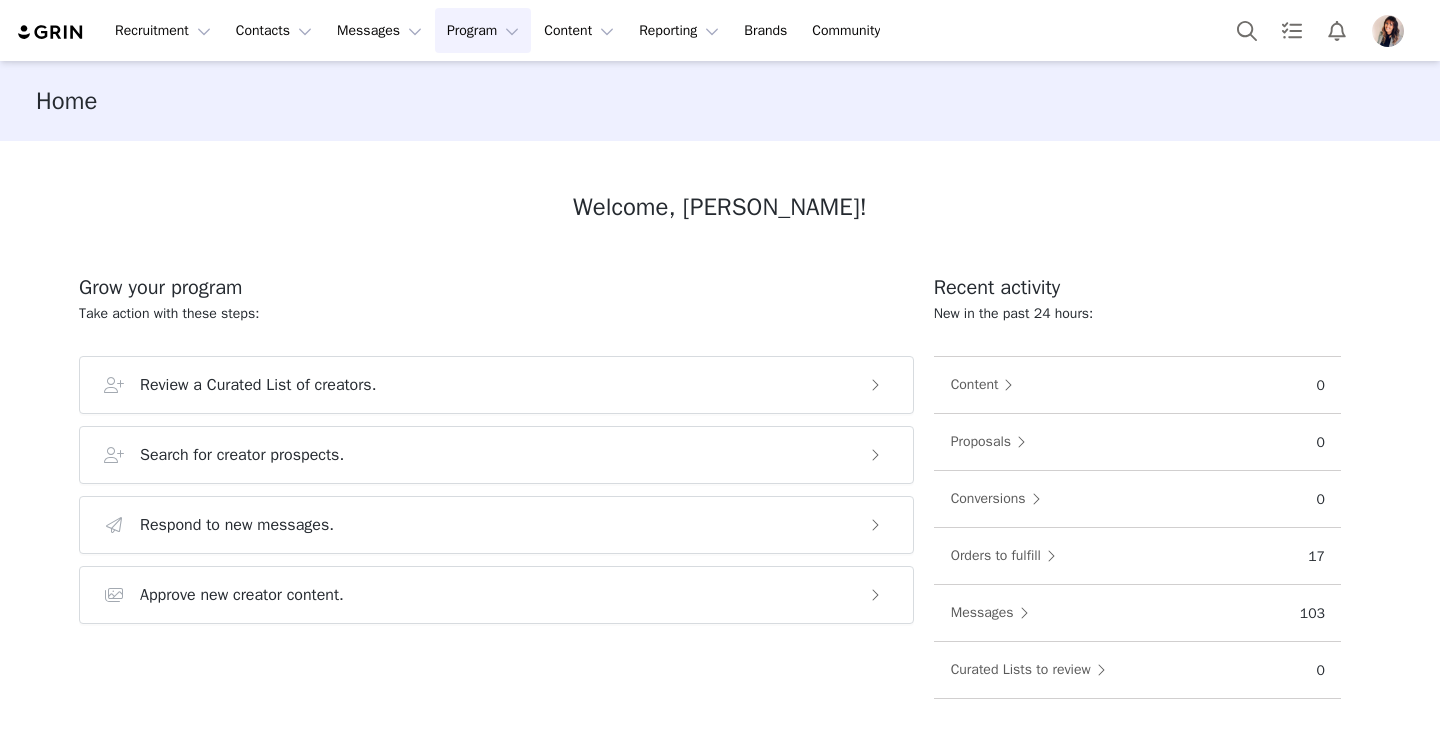 click on "Program Program" at bounding box center [483, 30] 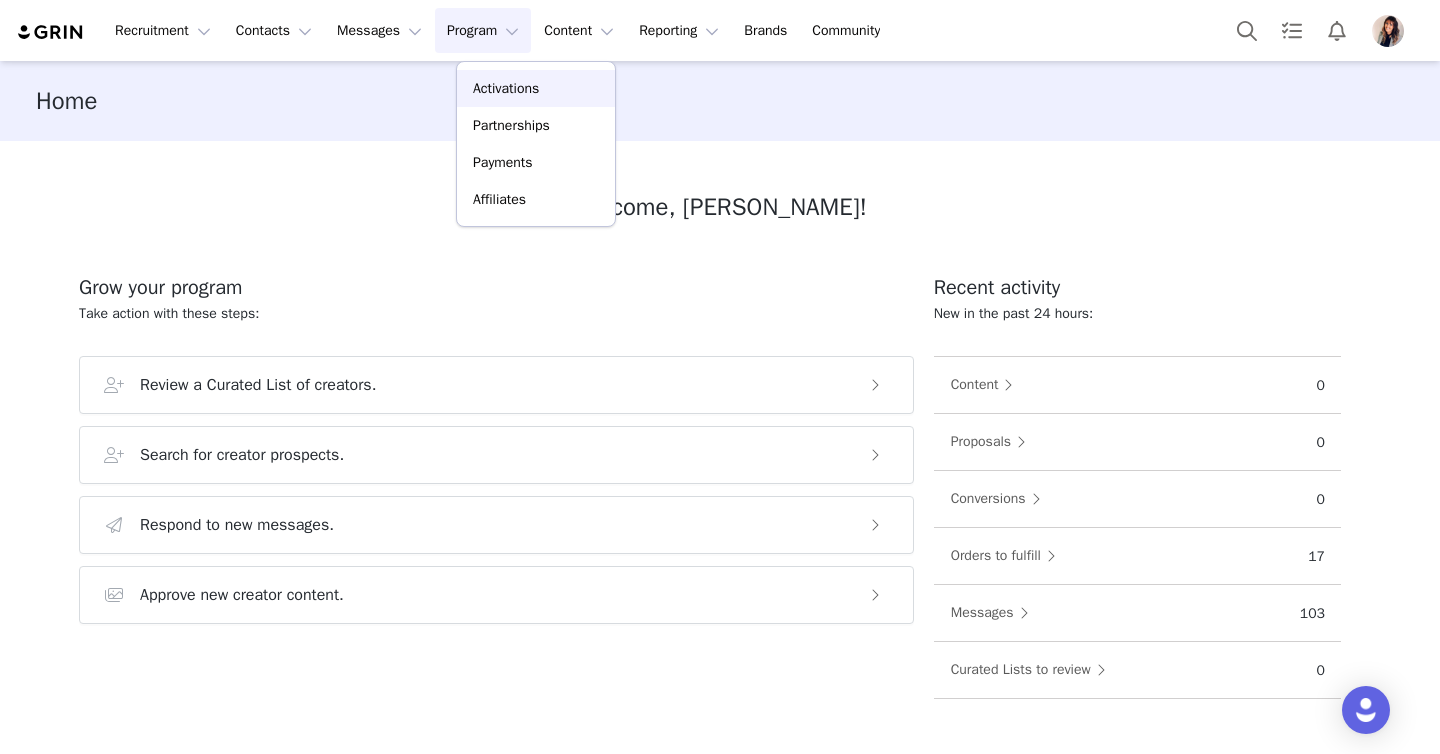 click on "Activations" at bounding box center (506, 88) 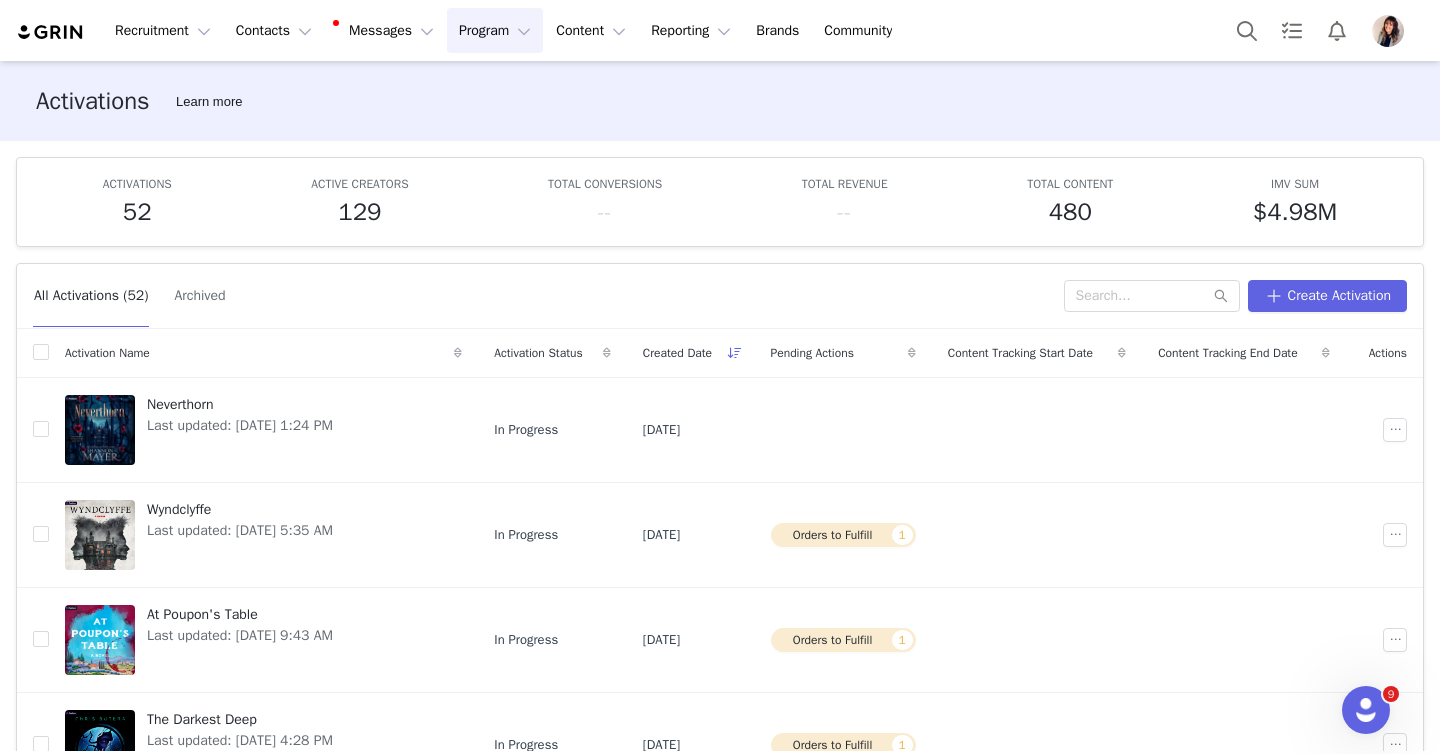 scroll, scrollTop: 0, scrollLeft: 0, axis: both 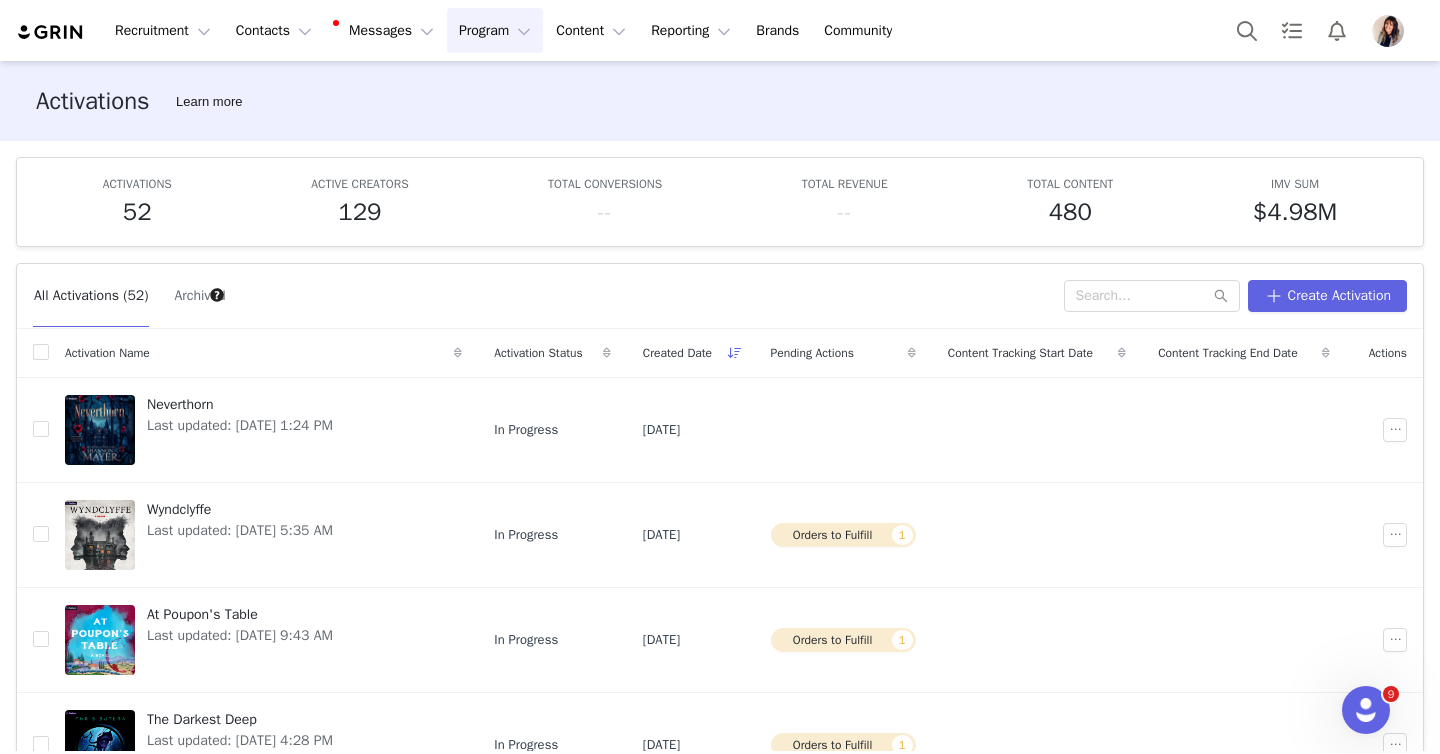 click on "Program Program" at bounding box center (495, 30) 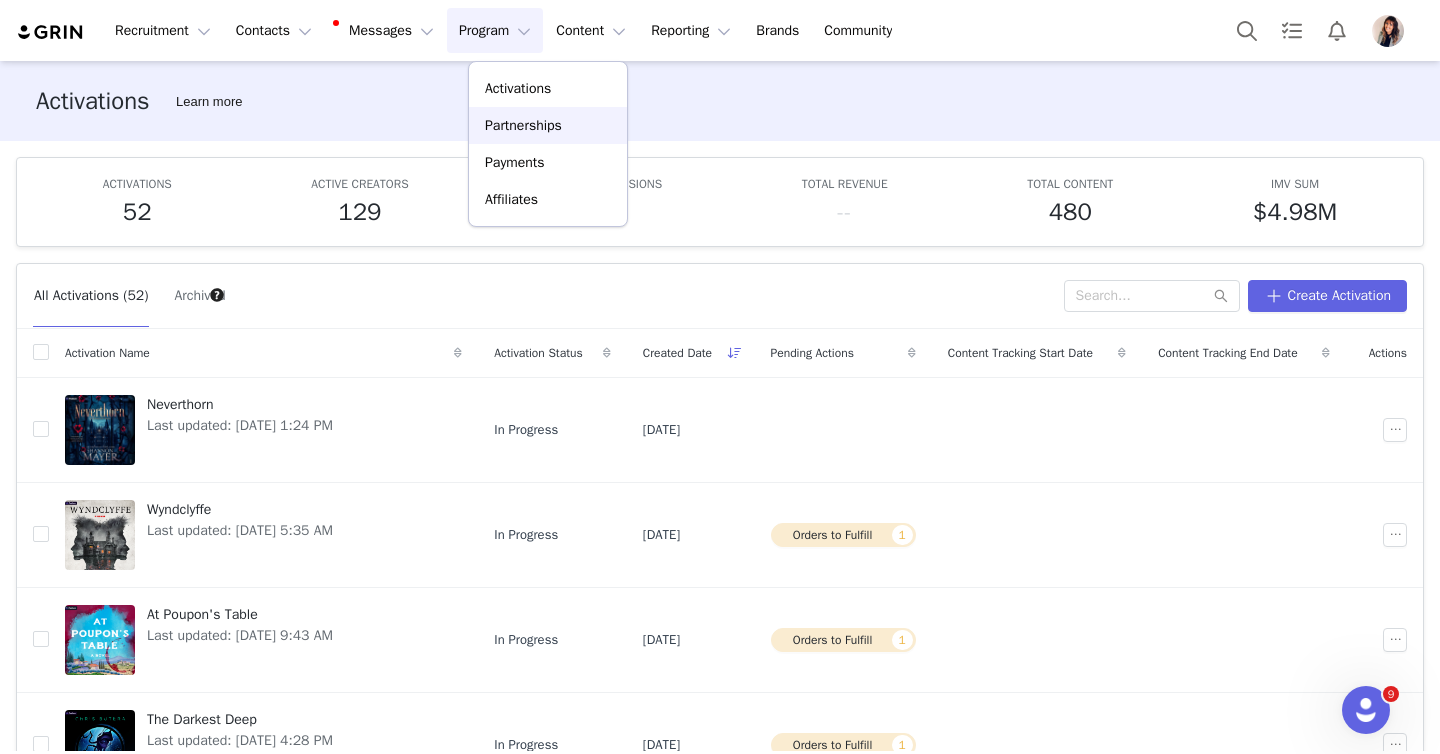 click on "Partnerships" at bounding box center [548, 125] 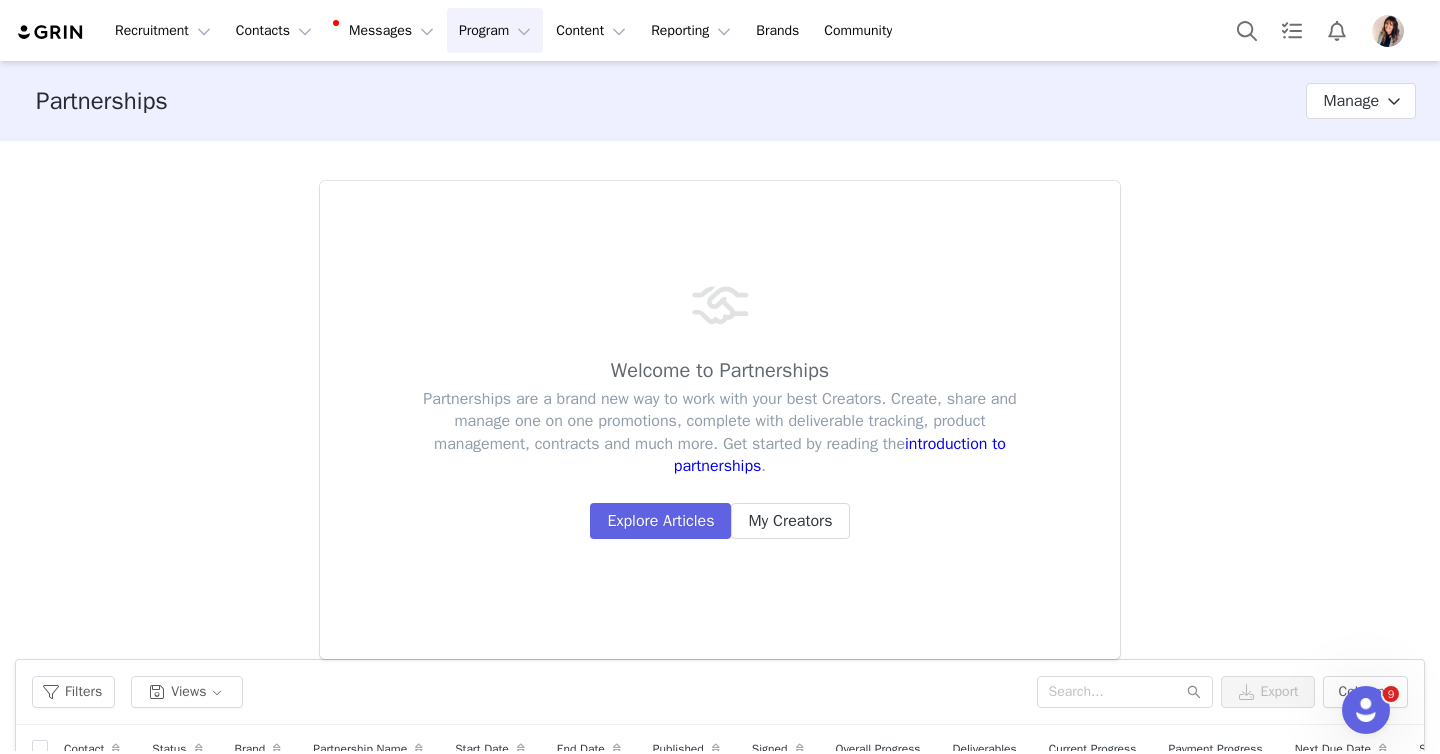 click on "Program Program" at bounding box center (495, 30) 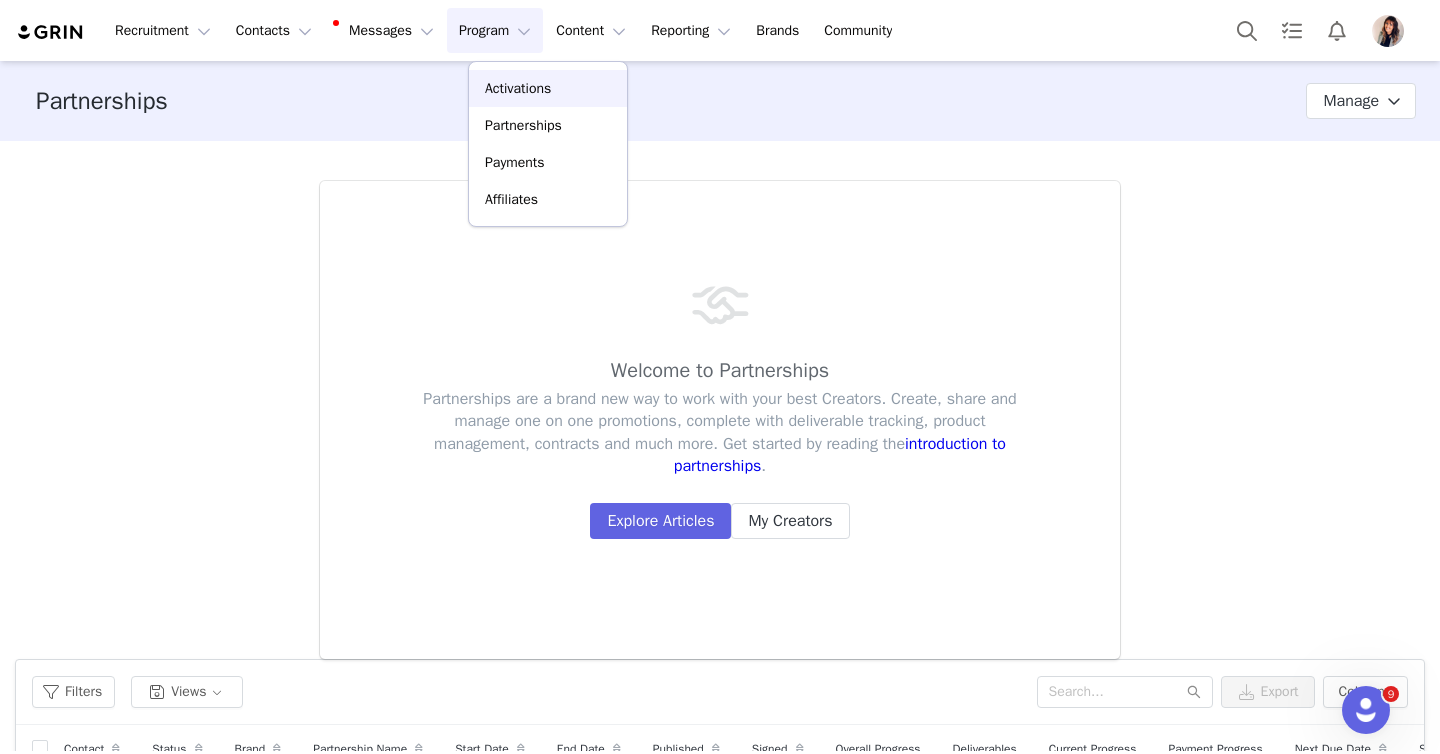 click on "Activations" at bounding box center [518, 88] 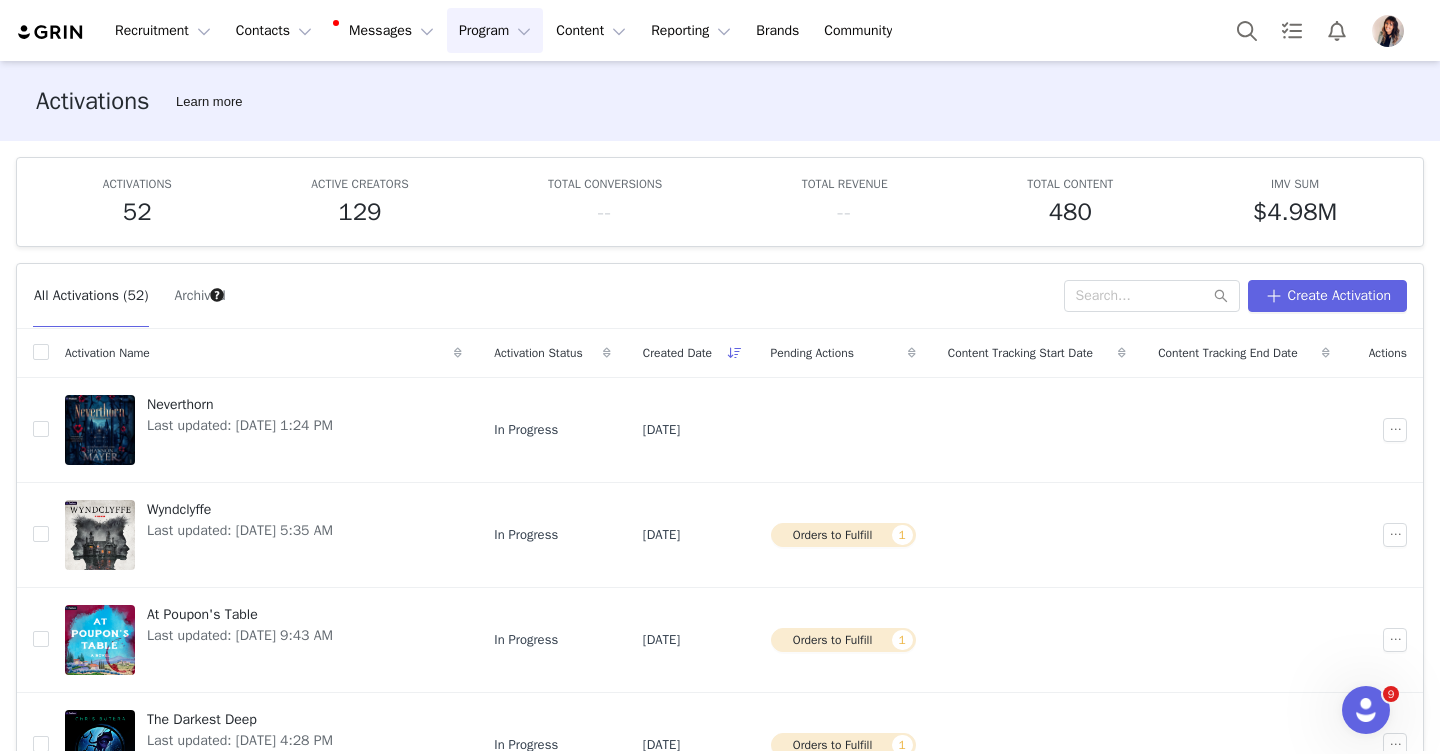 click on "Program Program" at bounding box center (495, 30) 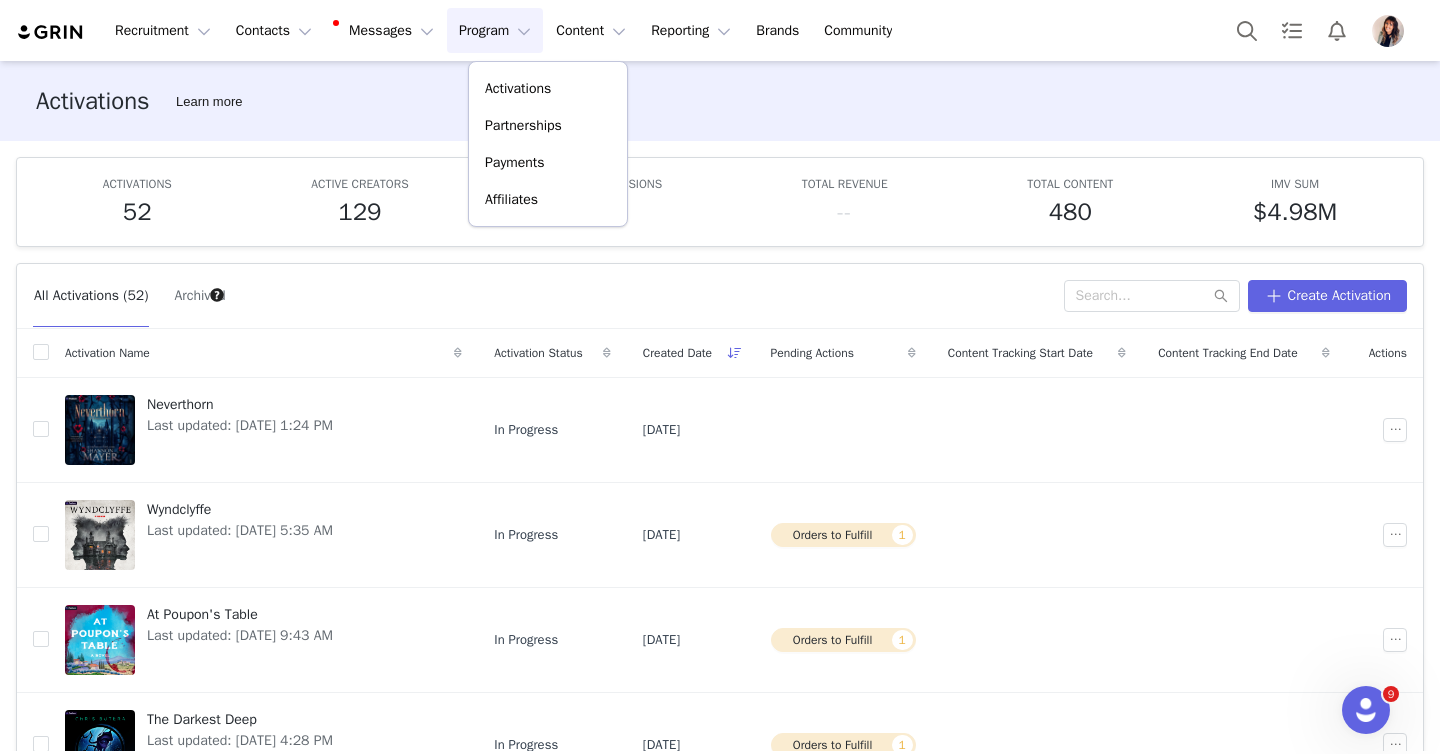click on "All Activations (52) Archived" at bounding box center (548, 296) 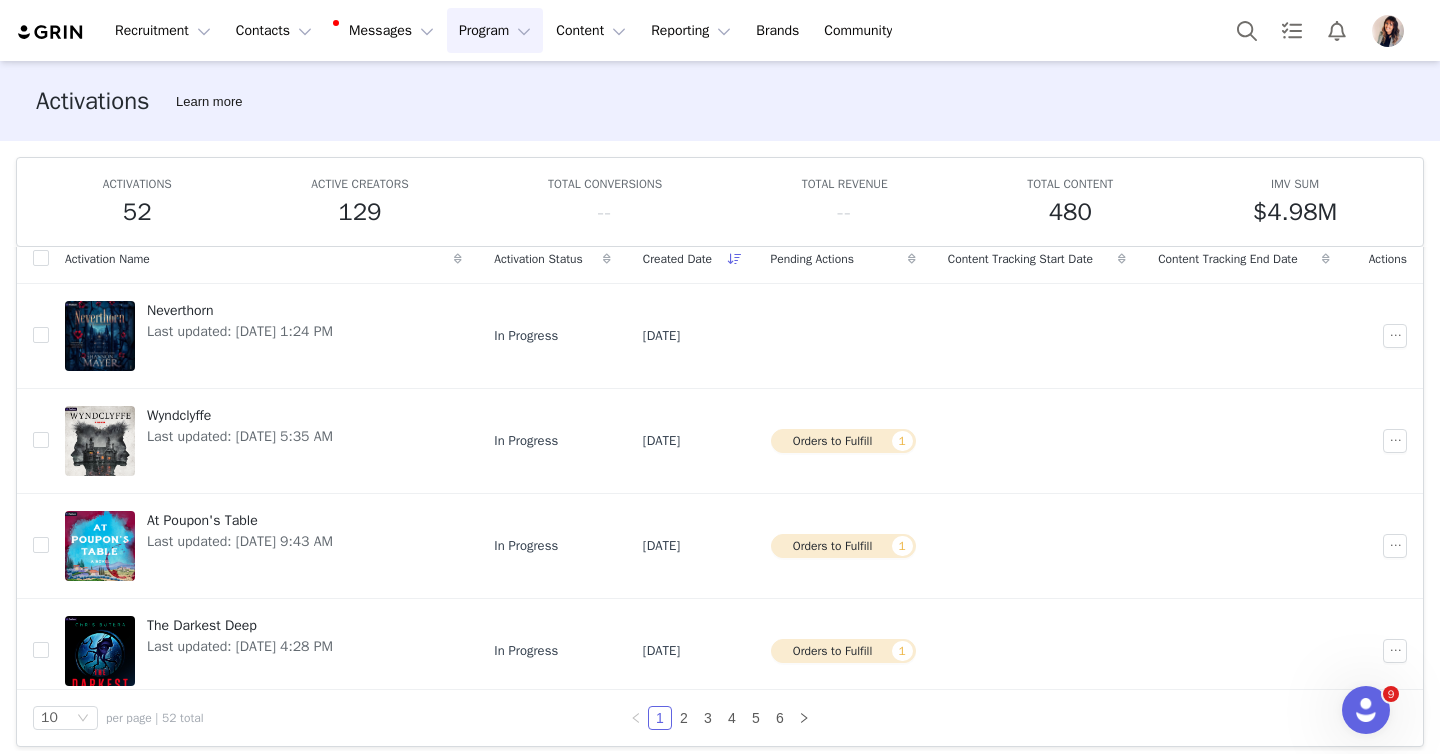 scroll, scrollTop: 98, scrollLeft: 0, axis: vertical 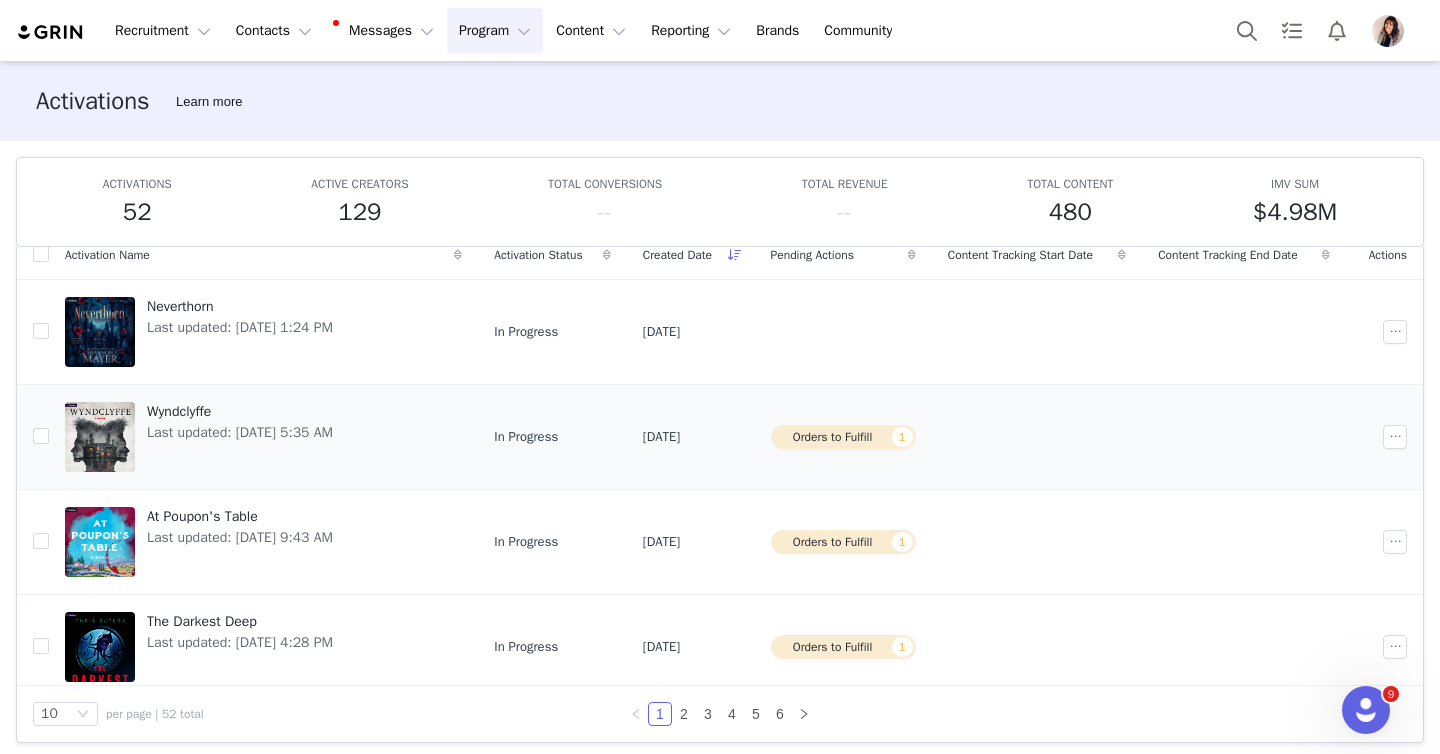 click on "Wyndclyffe" at bounding box center [240, 411] 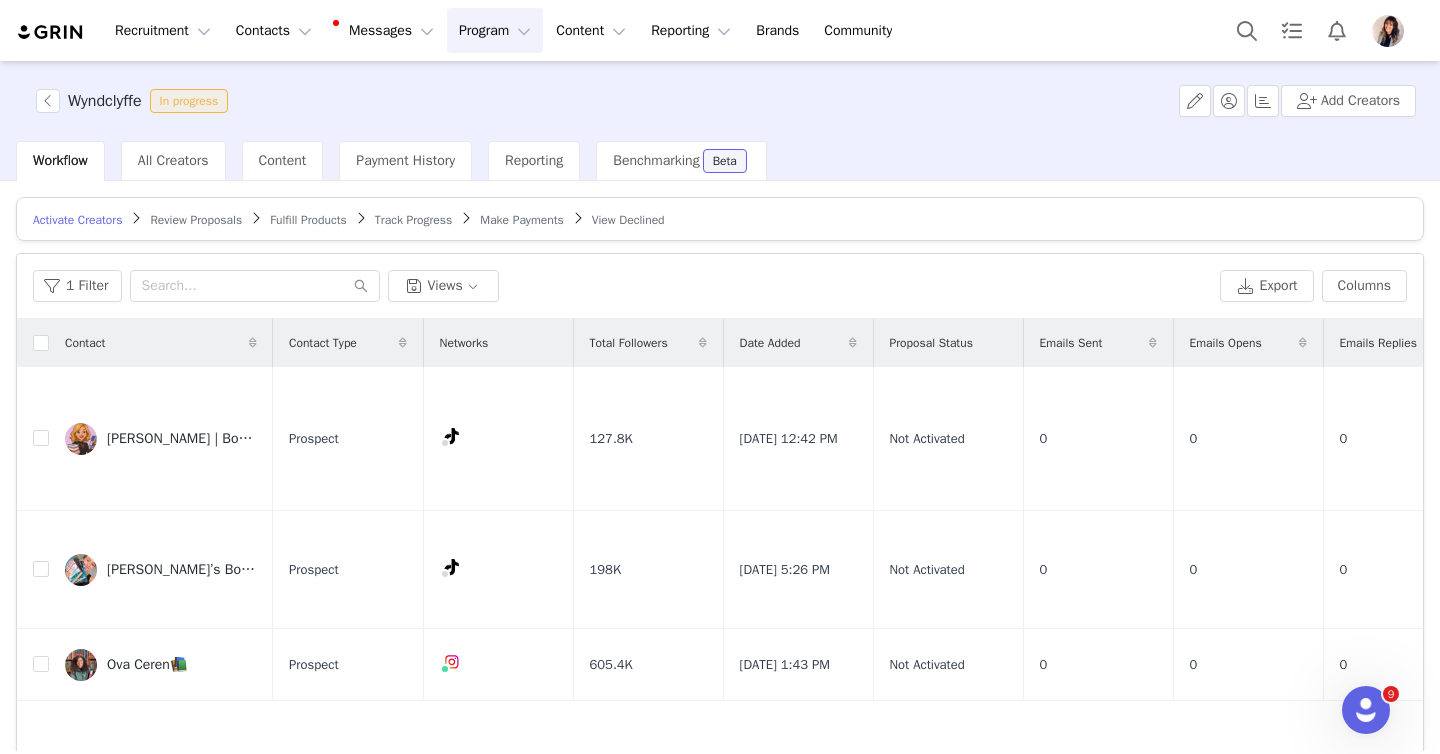 click on "Program Program" at bounding box center (495, 30) 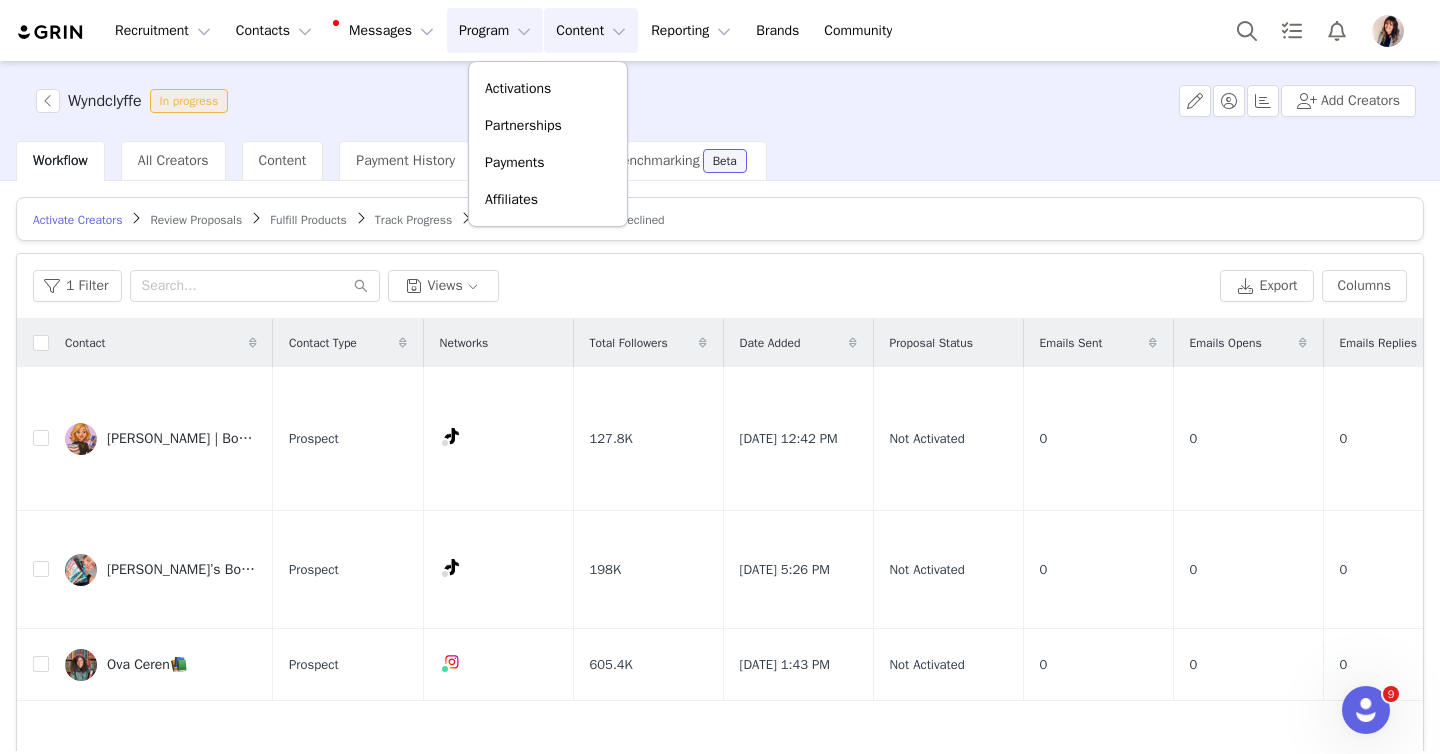 click on "Content Content" at bounding box center (591, 30) 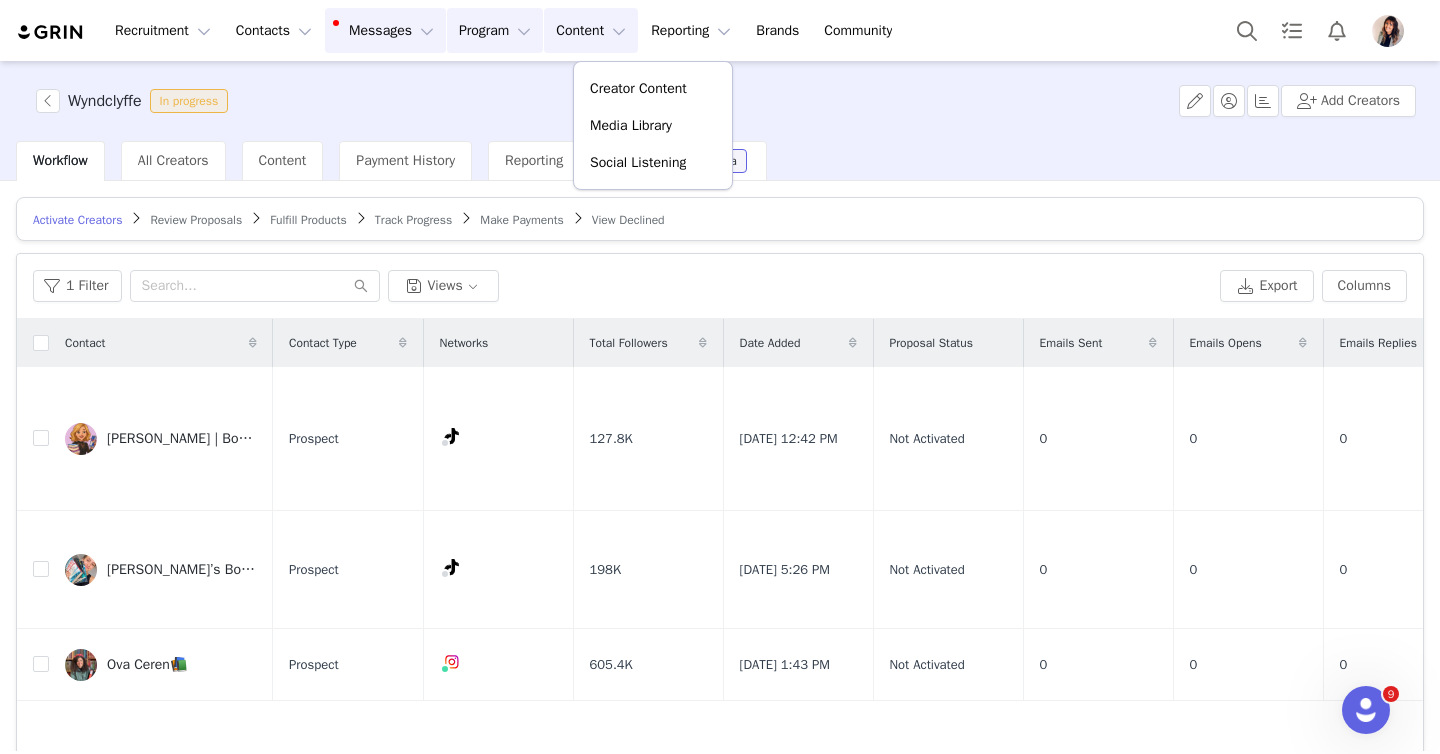 click on "Messages Messages" at bounding box center (385, 30) 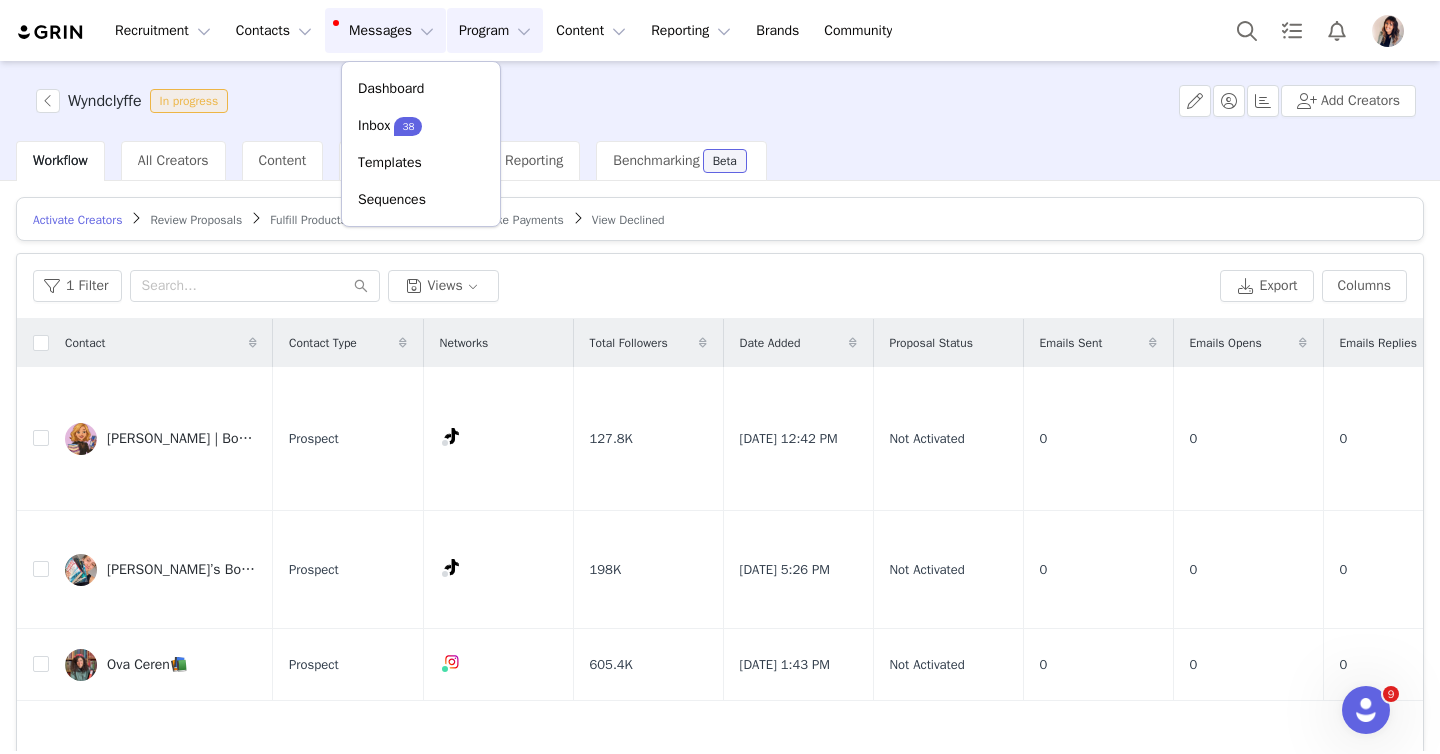 click on "Program Program" at bounding box center [495, 30] 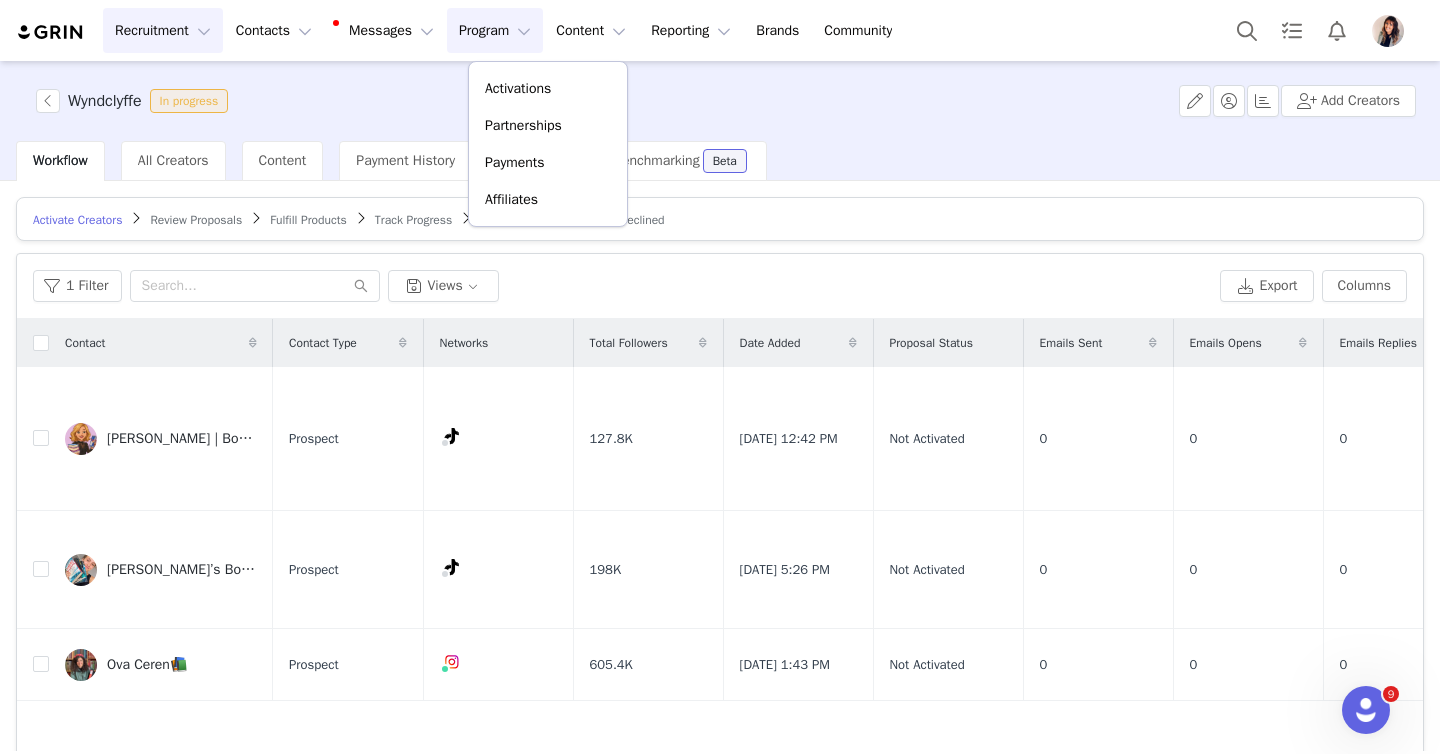 click on "Recruitment Recruitment" at bounding box center (163, 30) 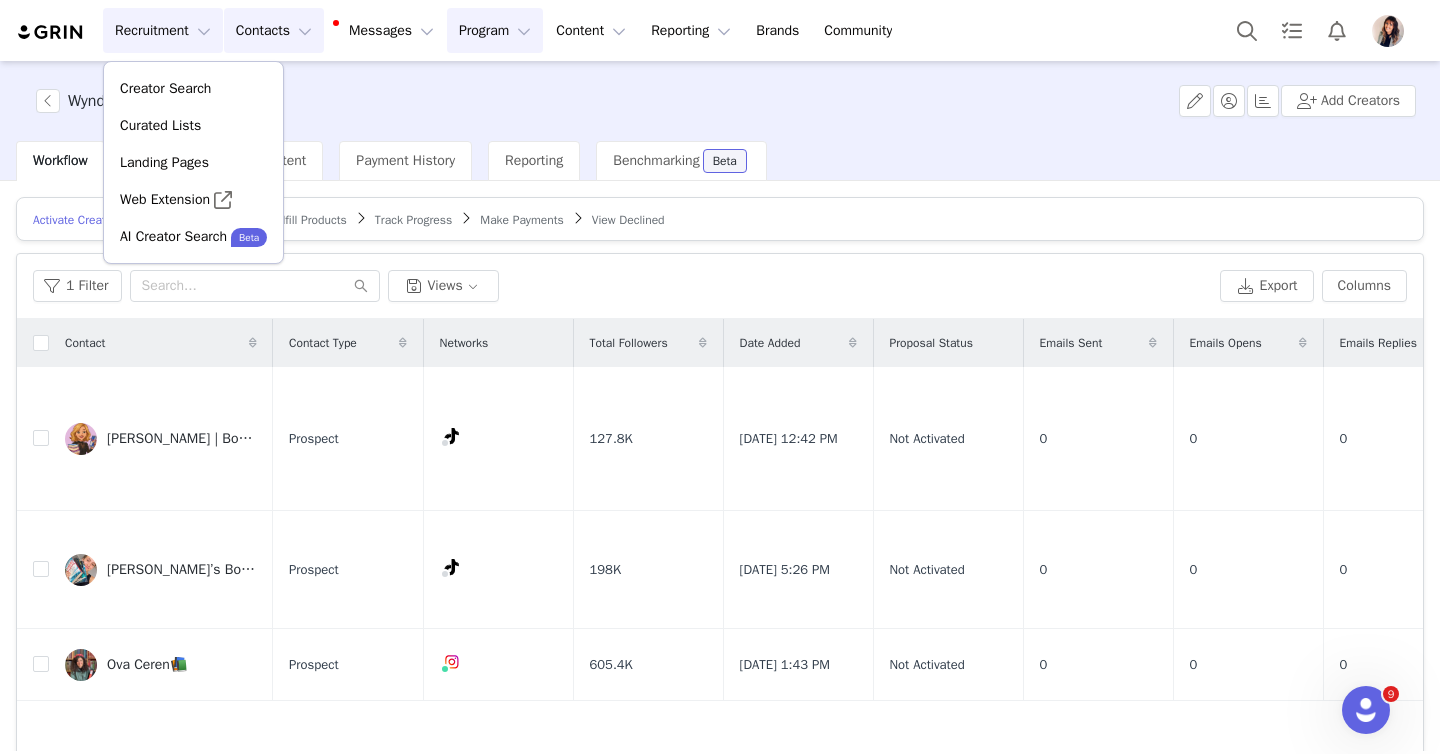 click on "Contacts Contacts" at bounding box center [274, 30] 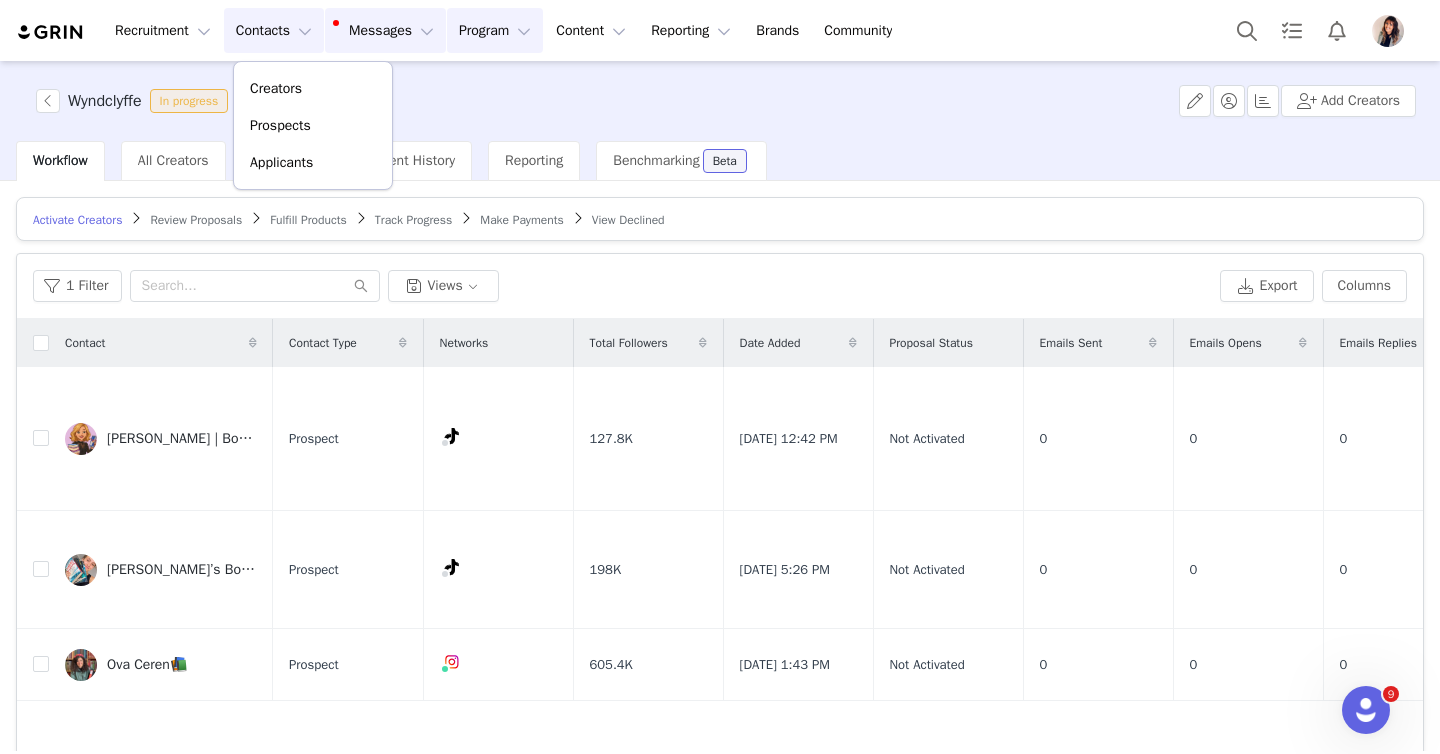 click on "Messages Messages" at bounding box center [385, 30] 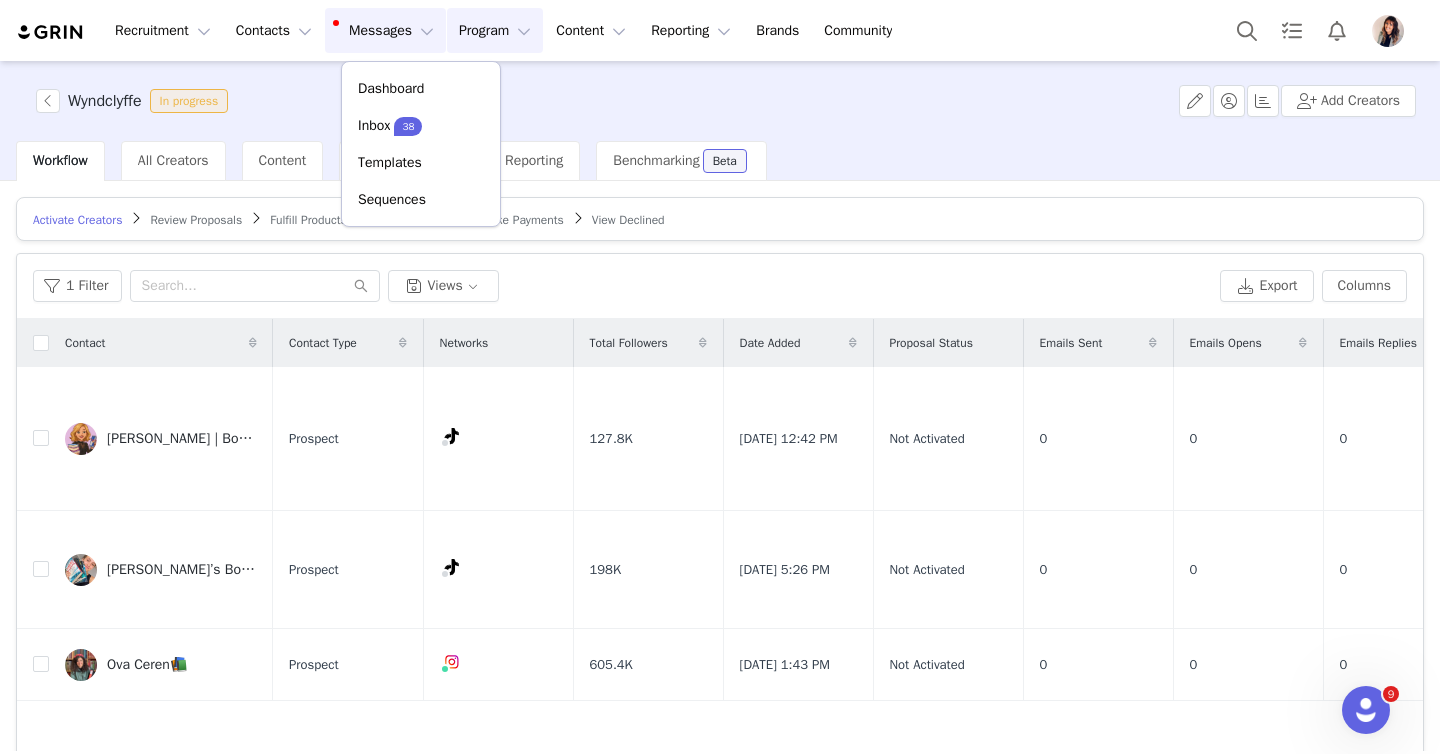 click on "Program Program" at bounding box center [495, 30] 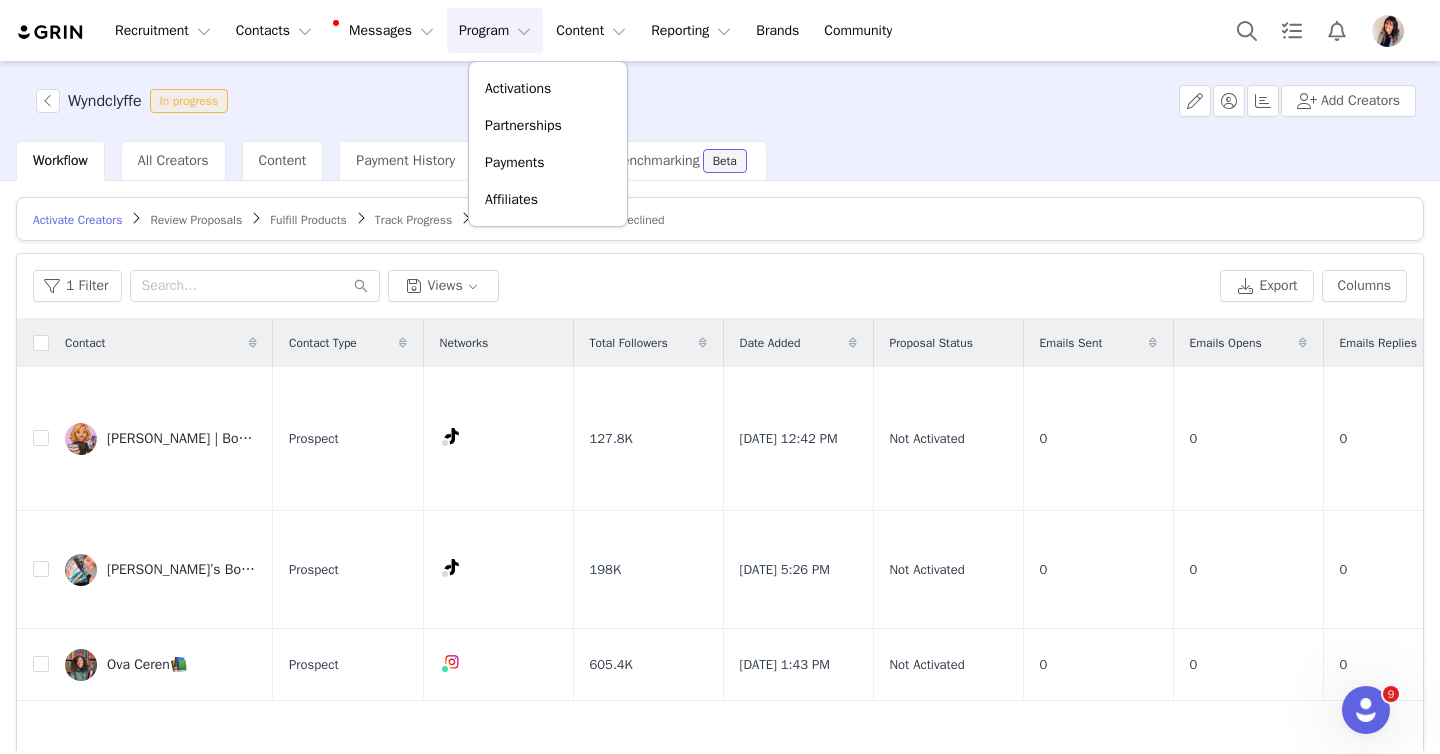 click on "Wyndclyffe In progress     Add Creators" at bounding box center (720, 101) 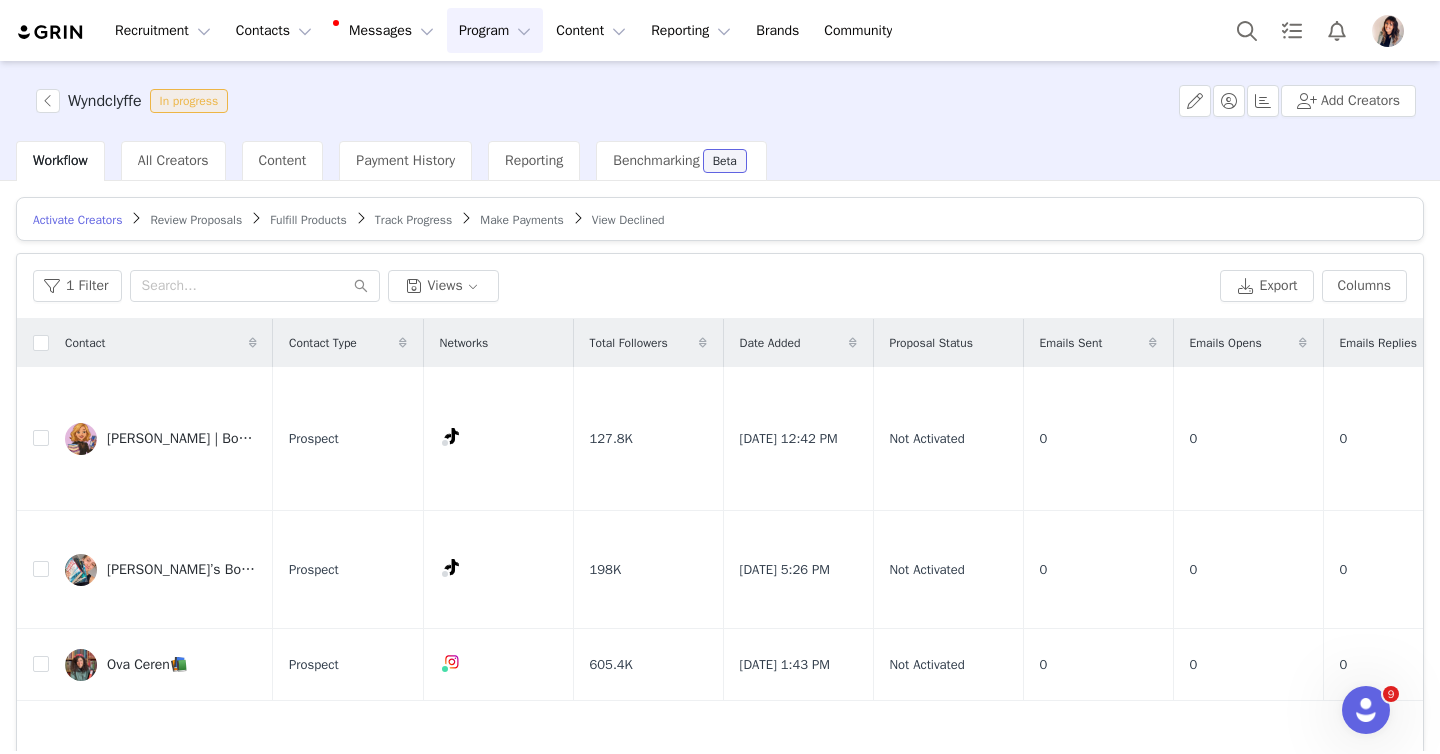 click on "Program Program" at bounding box center (495, 30) 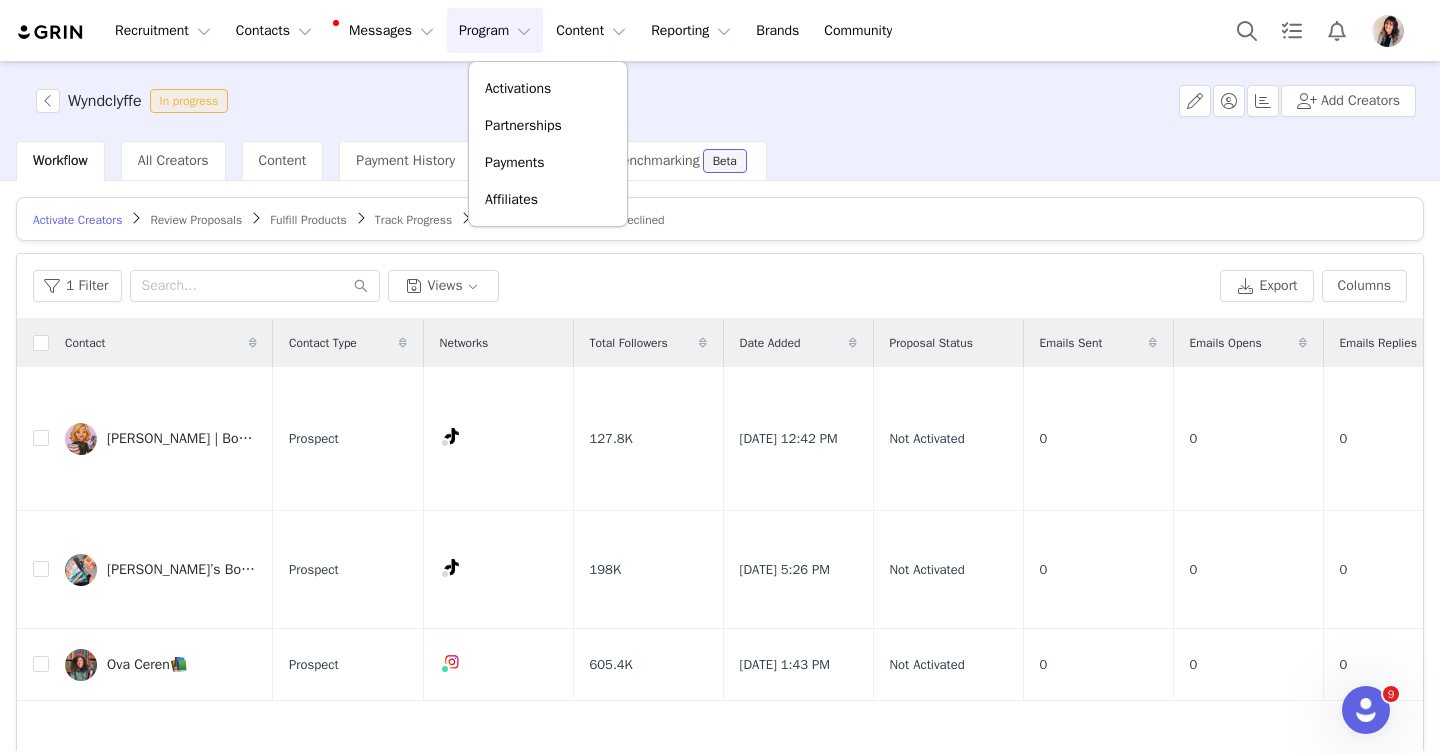 click on "Activate Creators" at bounding box center (77, 220) 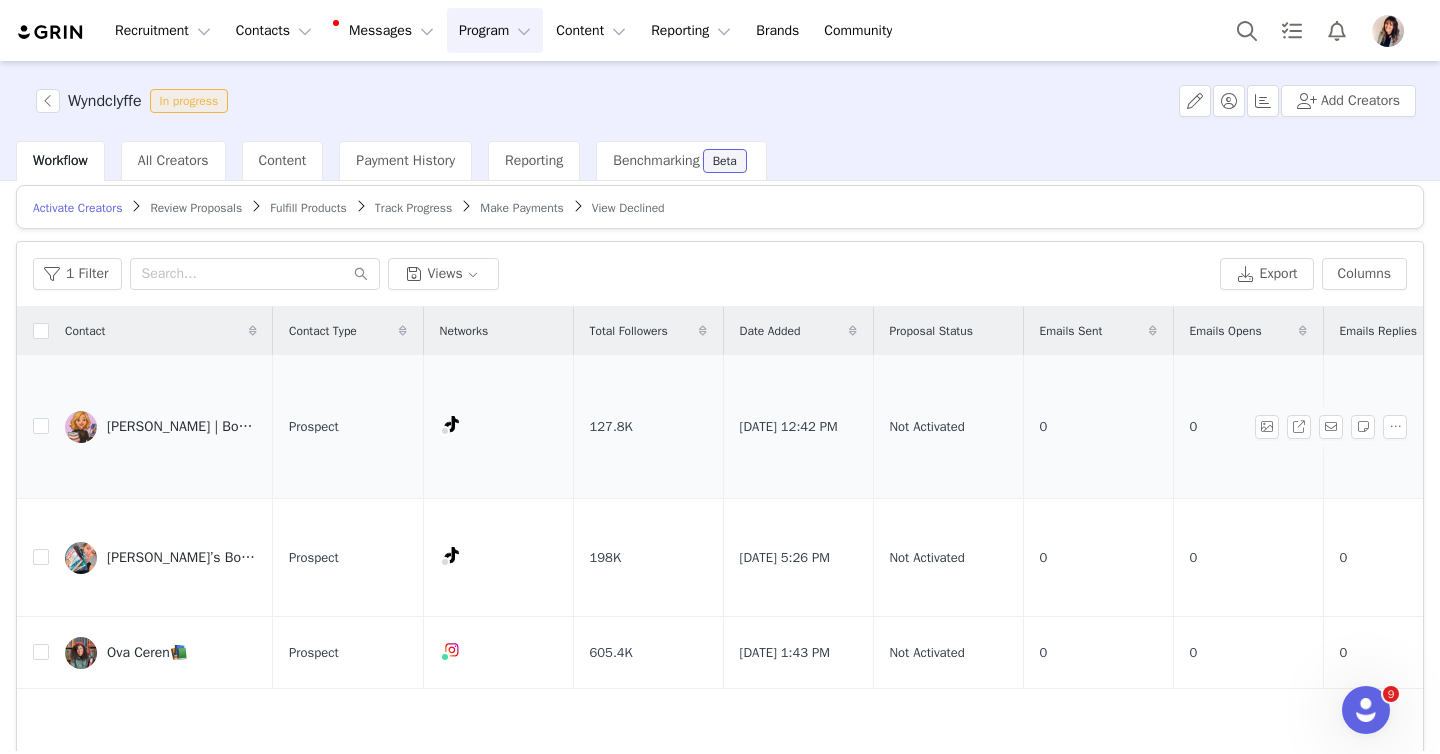 scroll, scrollTop: 10, scrollLeft: 0, axis: vertical 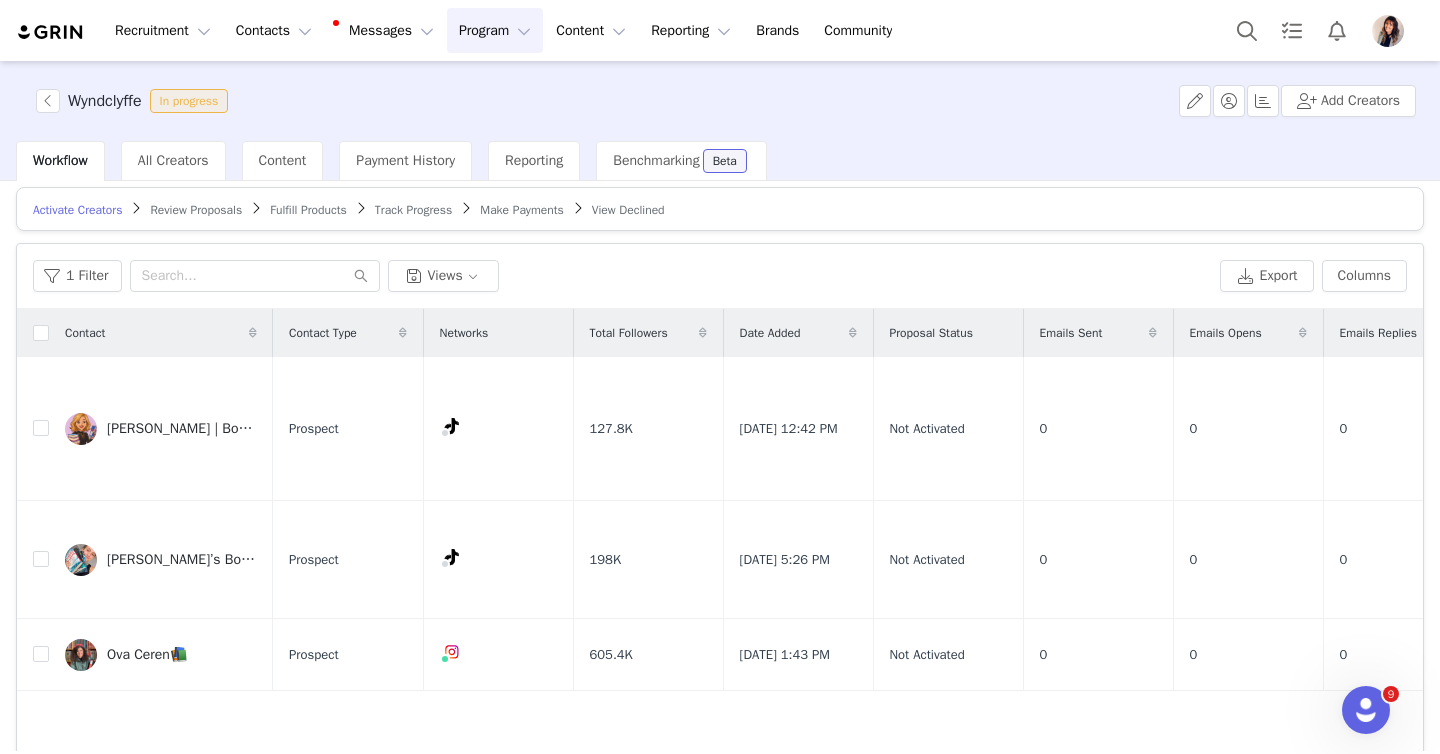 click on "Review Proposals" at bounding box center (196, 210) 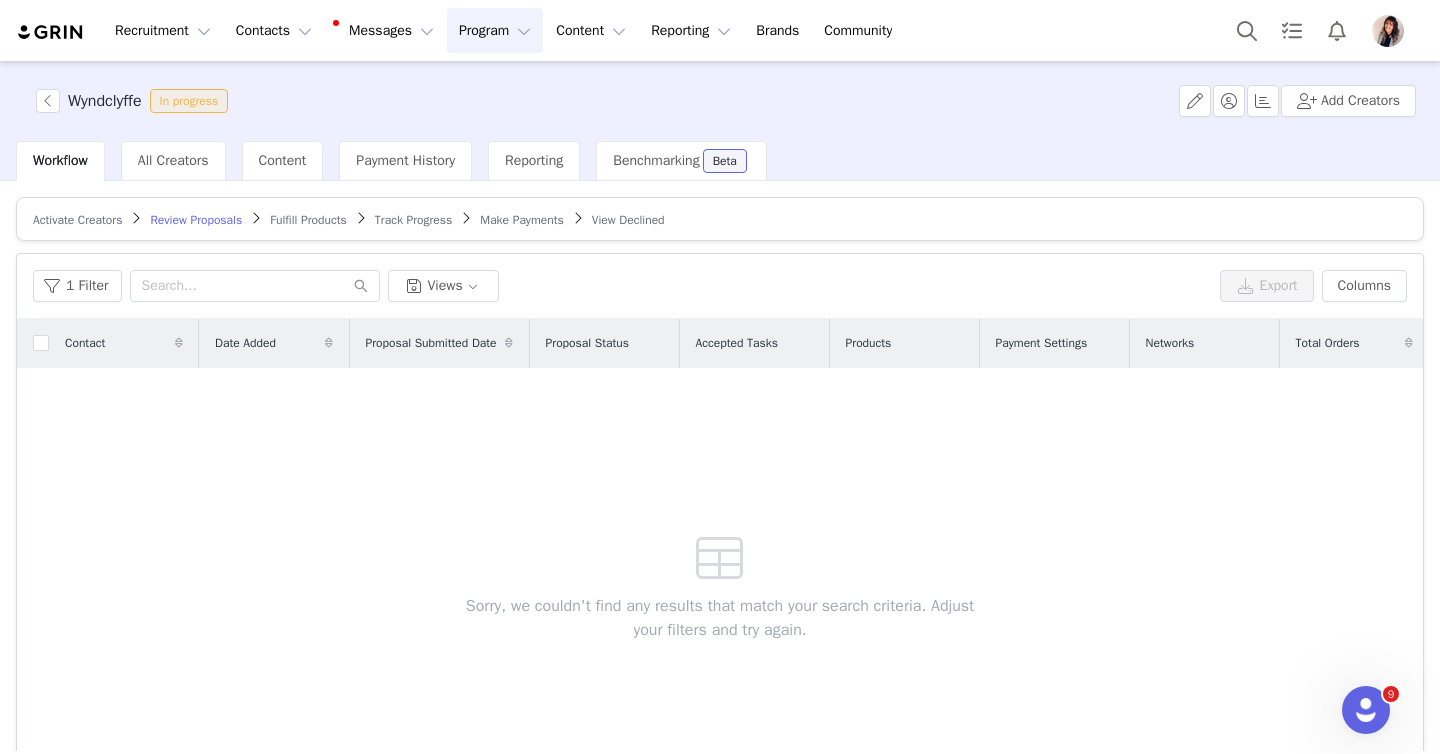 click on "Track Progress" at bounding box center (413, 220) 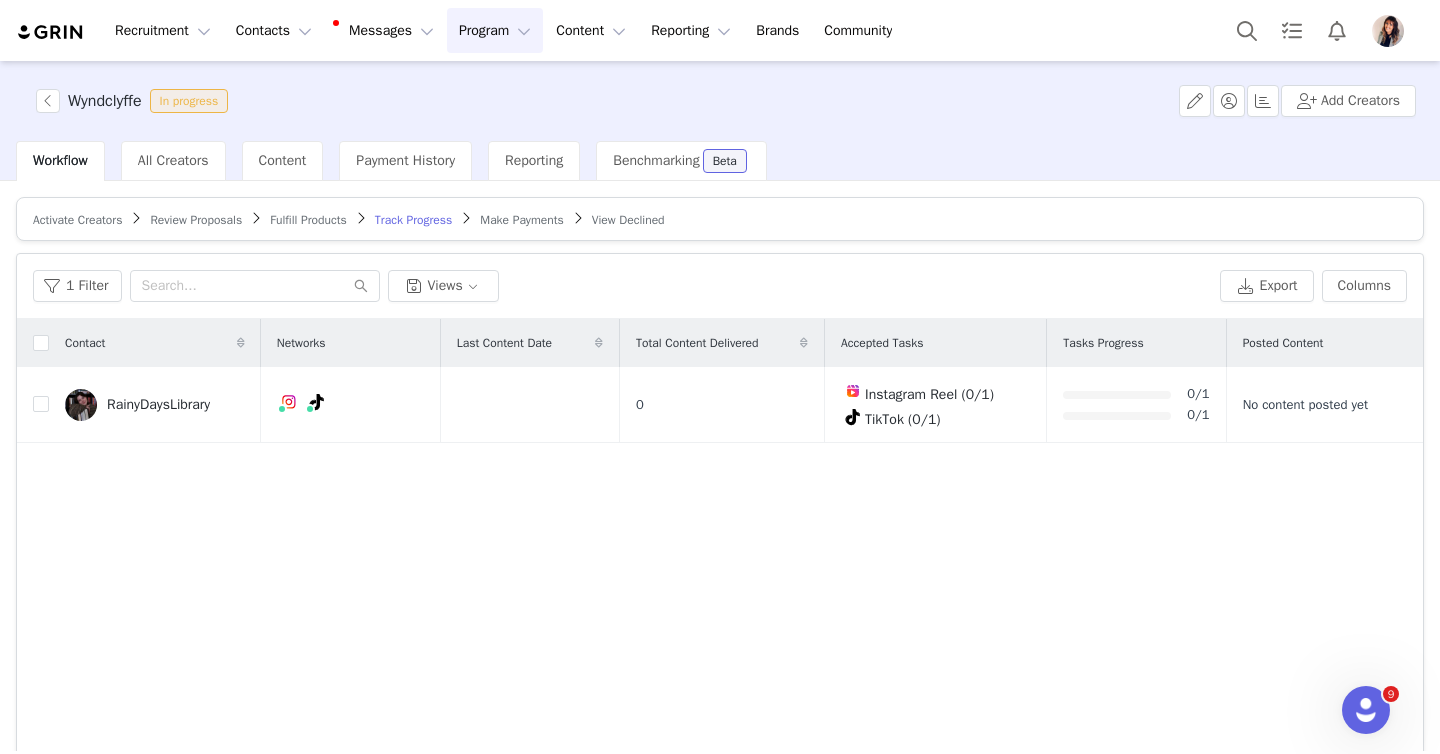 click on "Fulfill Products" at bounding box center (308, 220) 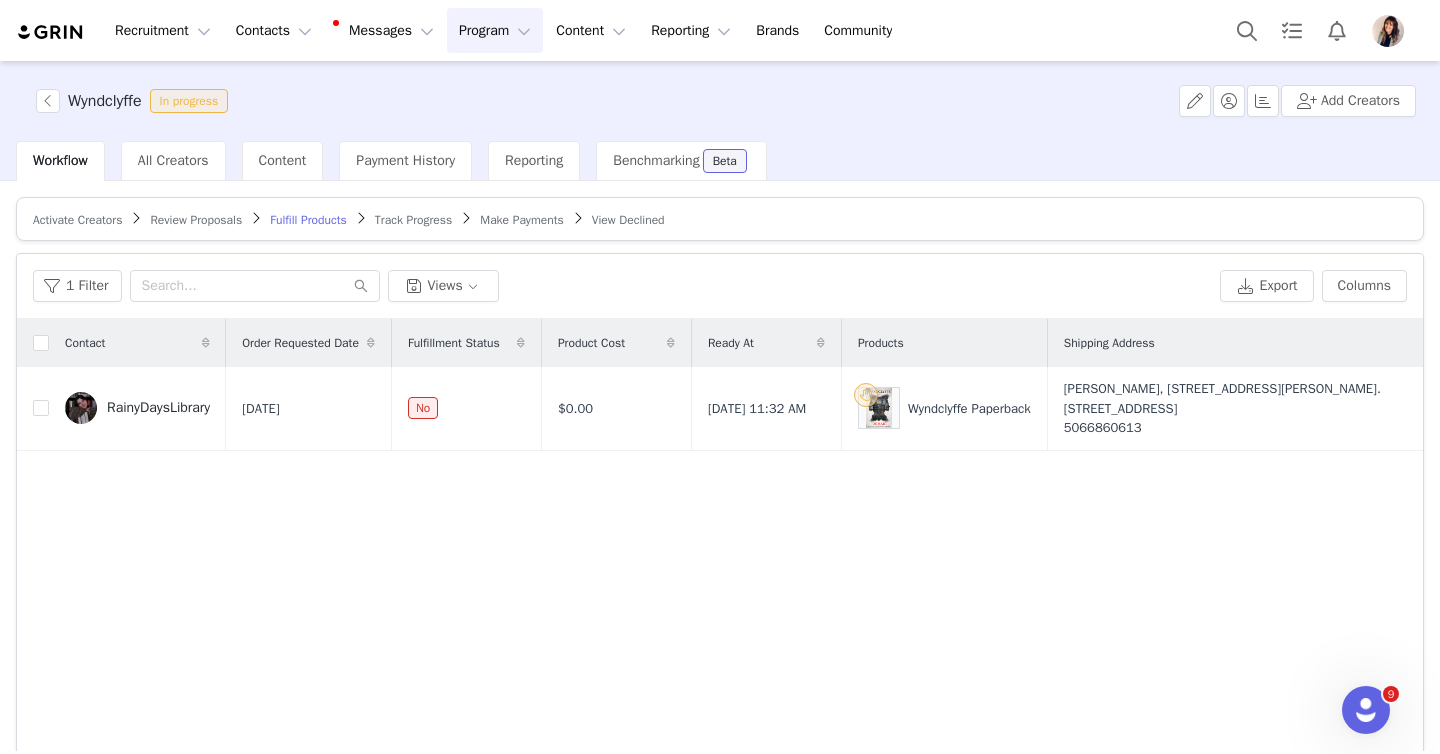 click on "Make Payments" at bounding box center (521, 220) 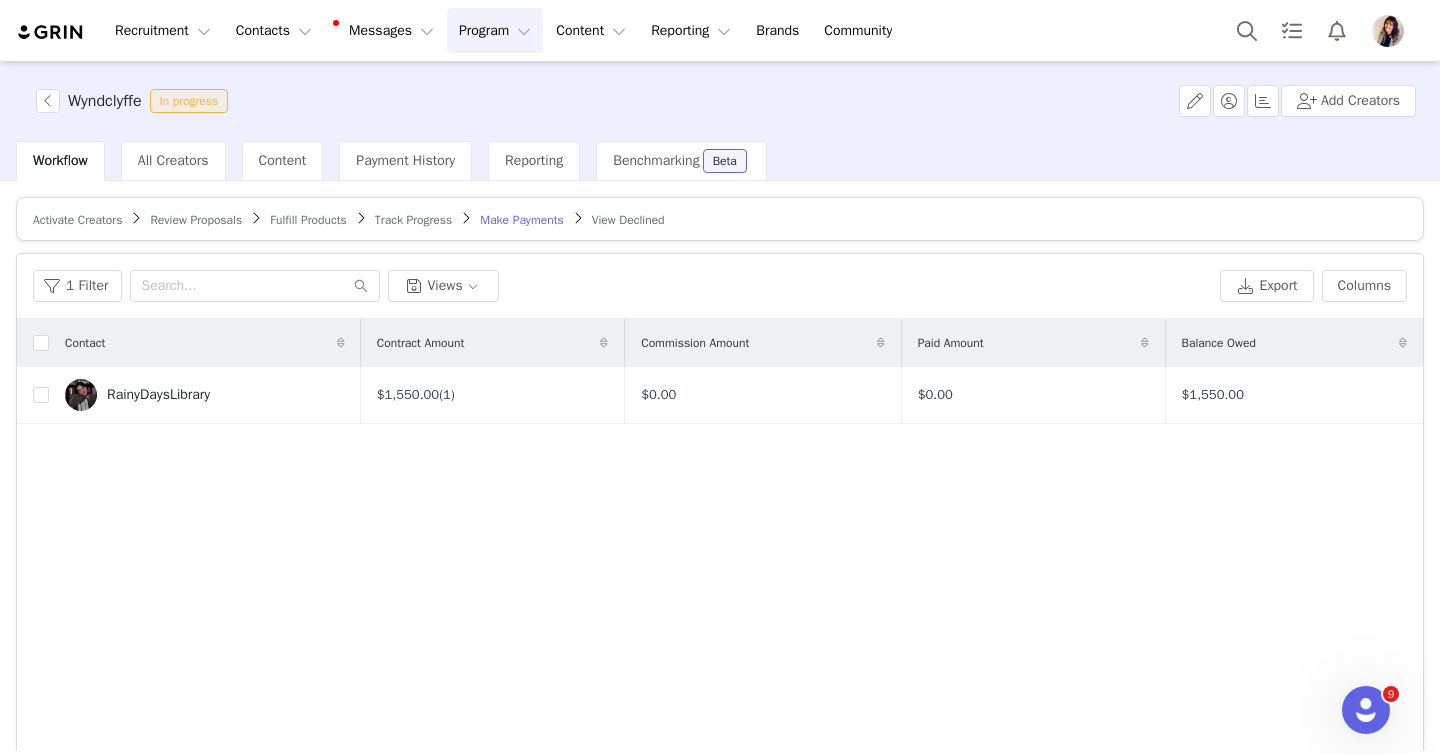 click on "Activate Creators" at bounding box center (77, 220) 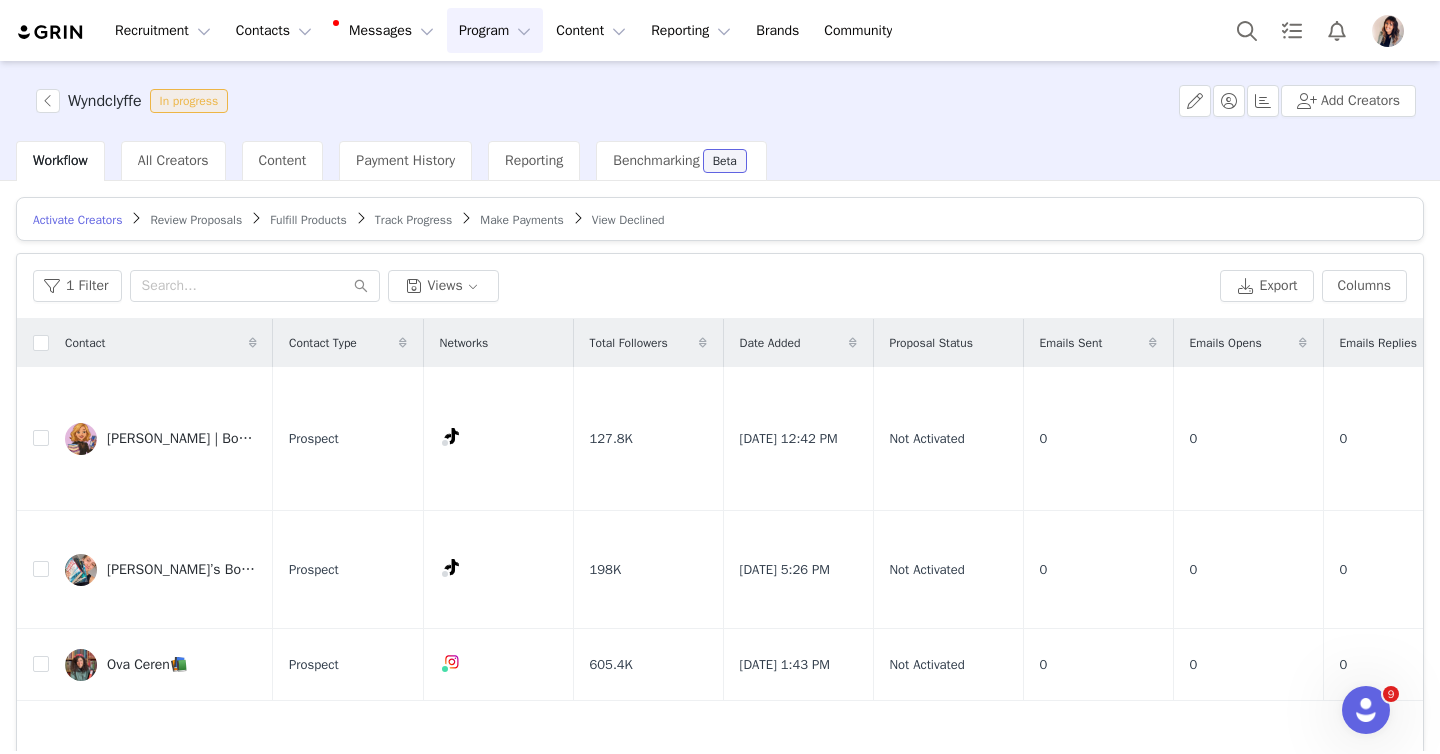 click on "Activate Creators Review Proposals Fulfill Products Track Progress Make Payments View Declined  Filters   Filter Logic  And Or  Date Added   ~   Owner  Select  Contact Tag  Select    Relationship Stage  Select  Email Template  Select  Archived  Select No  Advanced Filters   + Add Field  Apply Filters Clear All 1 Filter Views     Export     Columns  Contact   Contact Type   Networks   Total Followers   Date Added   Proposal Status   Emails Sent   Emails Opens   Emails Replies   Available Tasks   [PERSON_NAME] | Booktok 🫀  Prospect 127.8K [DATE] 12:42 PM Not Activated 0 0 0 Instagram Reel (0/1) TikTok (0/1) Instagram Story (0/2)  [PERSON_NAME]’s Books  Prospect 198K [DATE] 5:26 PM Not Activated 0 0 0 Instagram Reel (0/1) TikTok Video (0/1)  Ova Ceren📚  Prospect 605.4K [DATE] 1:43 PM Not Activated 0 0 0 Instagram Reel (0/1)  25   per page | 3 total  1" at bounding box center (720, 466) 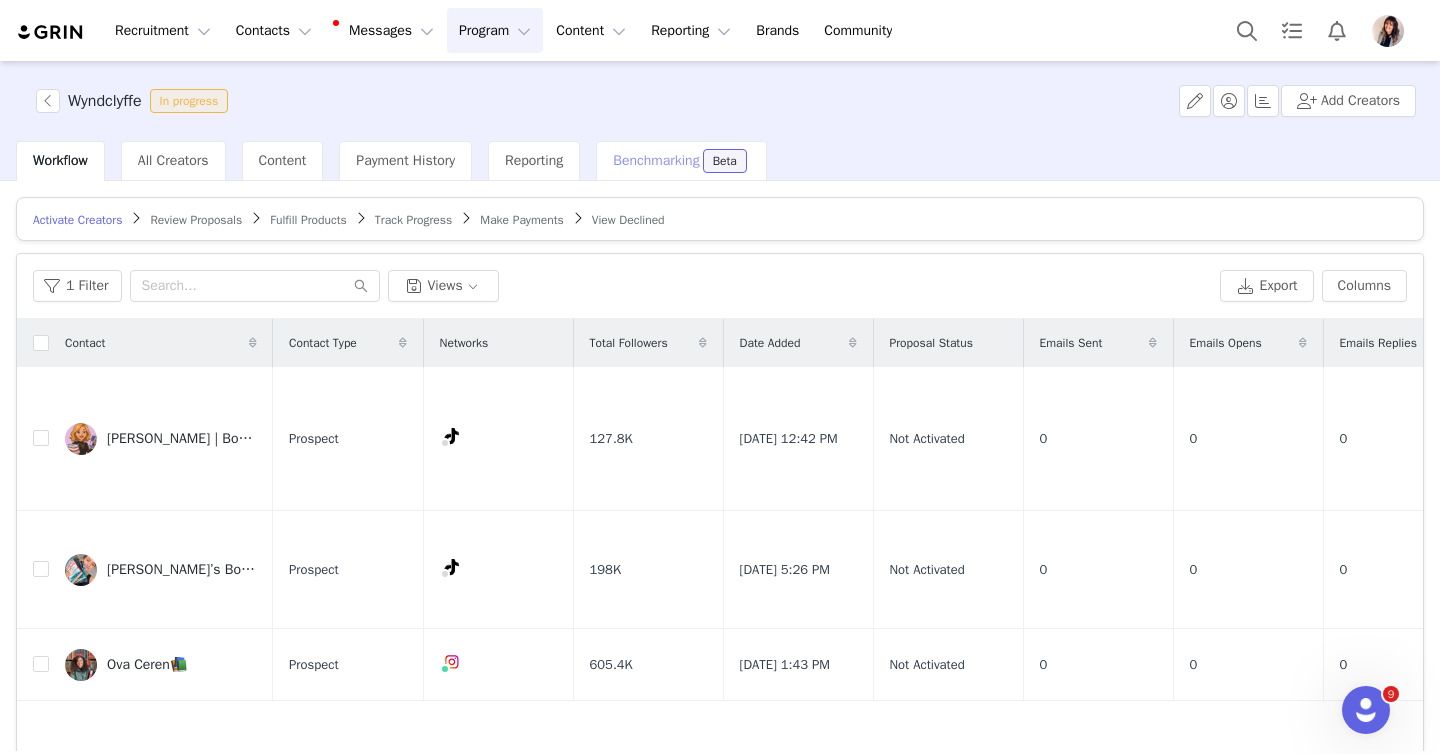 click on "Benchmarking" at bounding box center [656, 160] 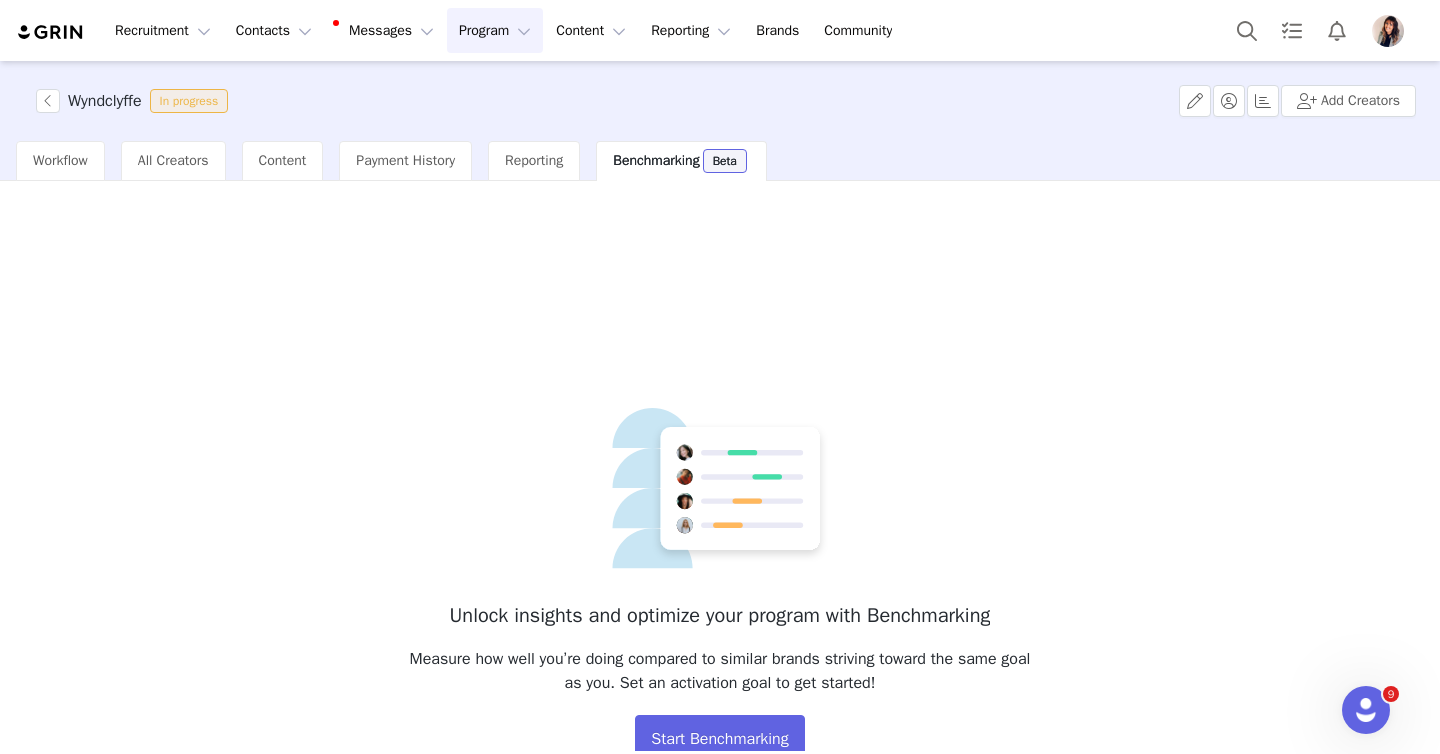 scroll, scrollTop: 26, scrollLeft: 0, axis: vertical 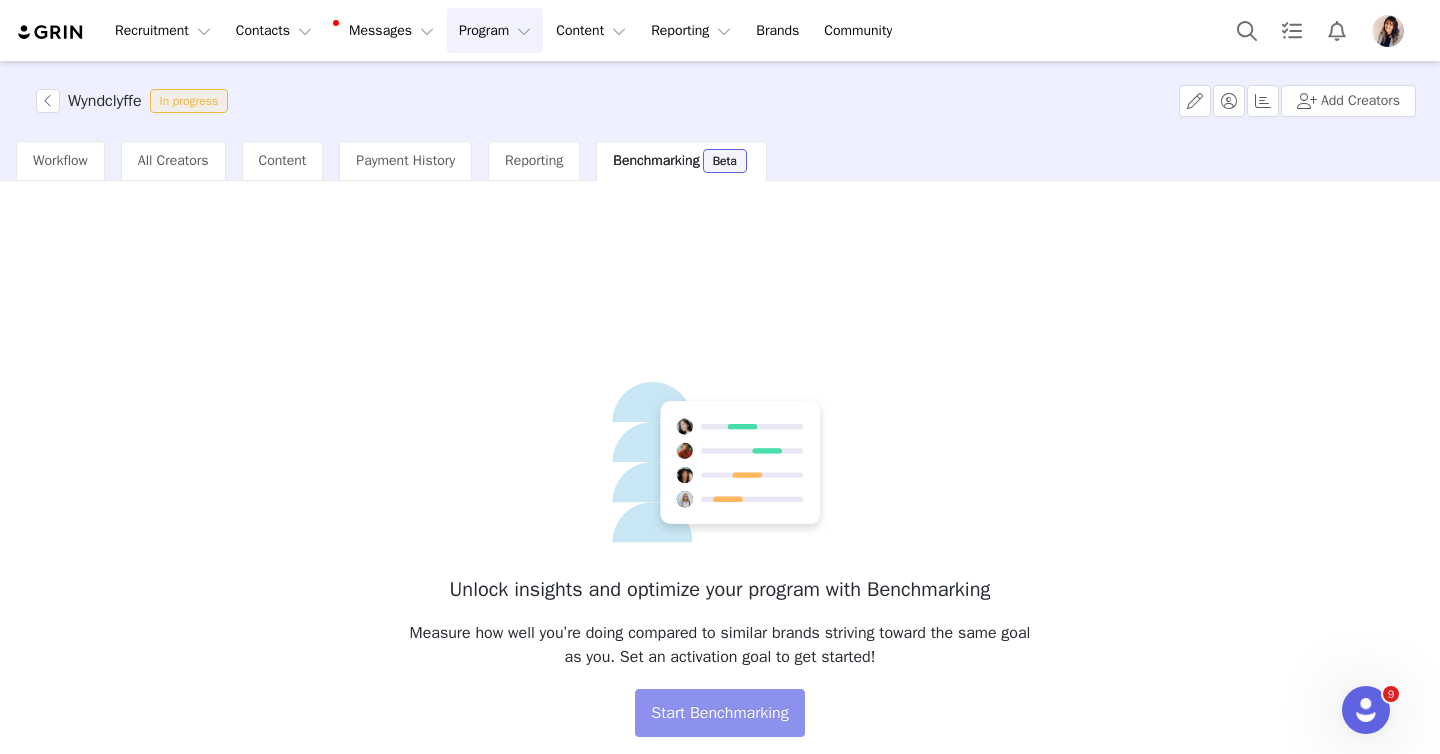 click on "Start Benchmarking" at bounding box center [719, 713] 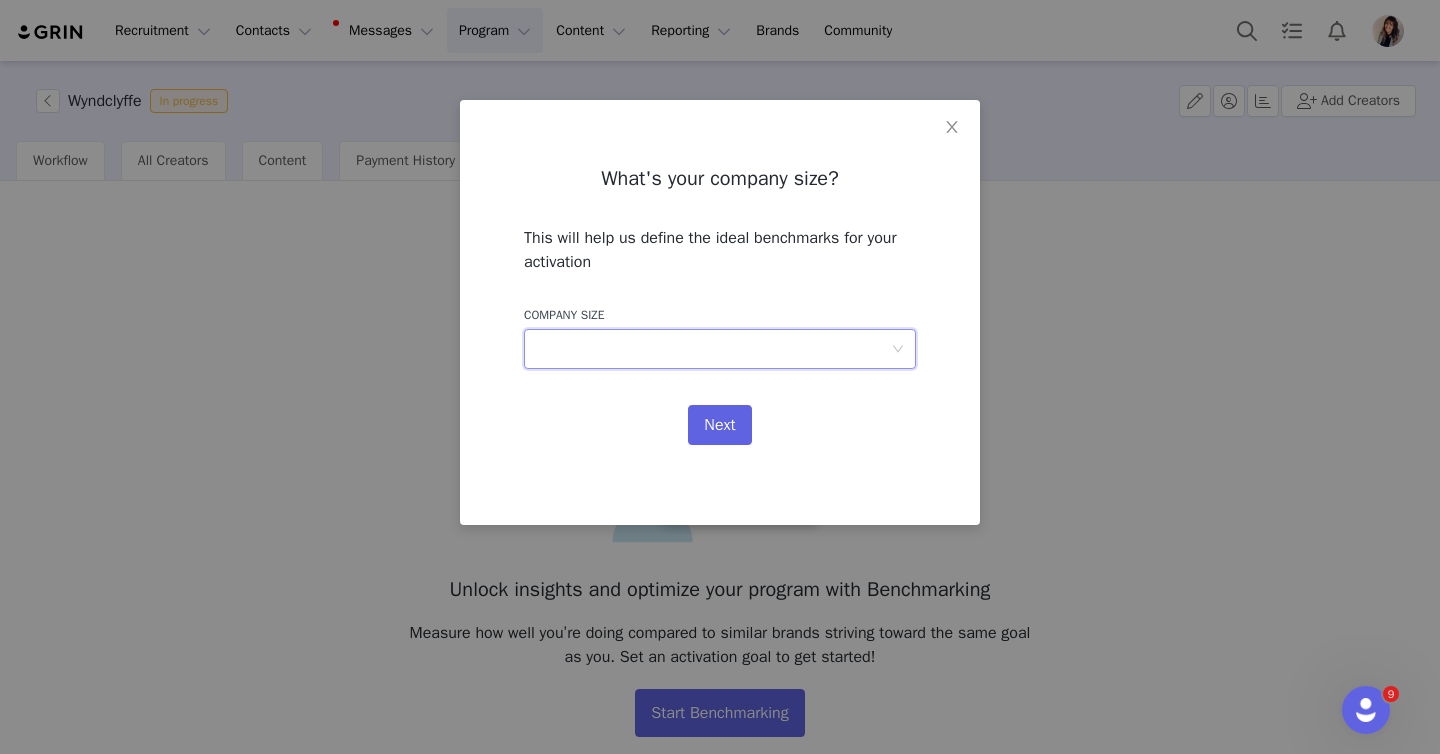 click on "Select" at bounding box center (713, 349) 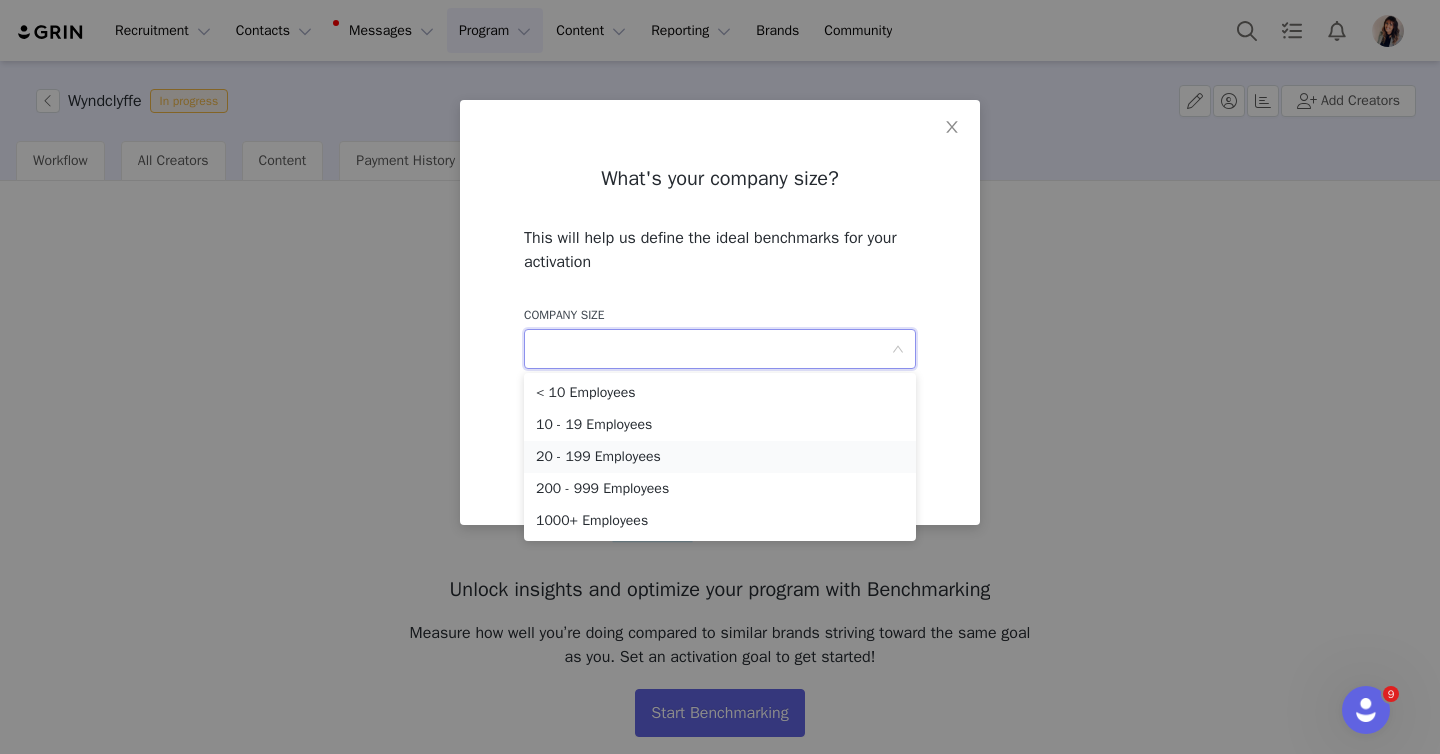 click on "20 - 199 Employees" at bounding box center (720, 457) 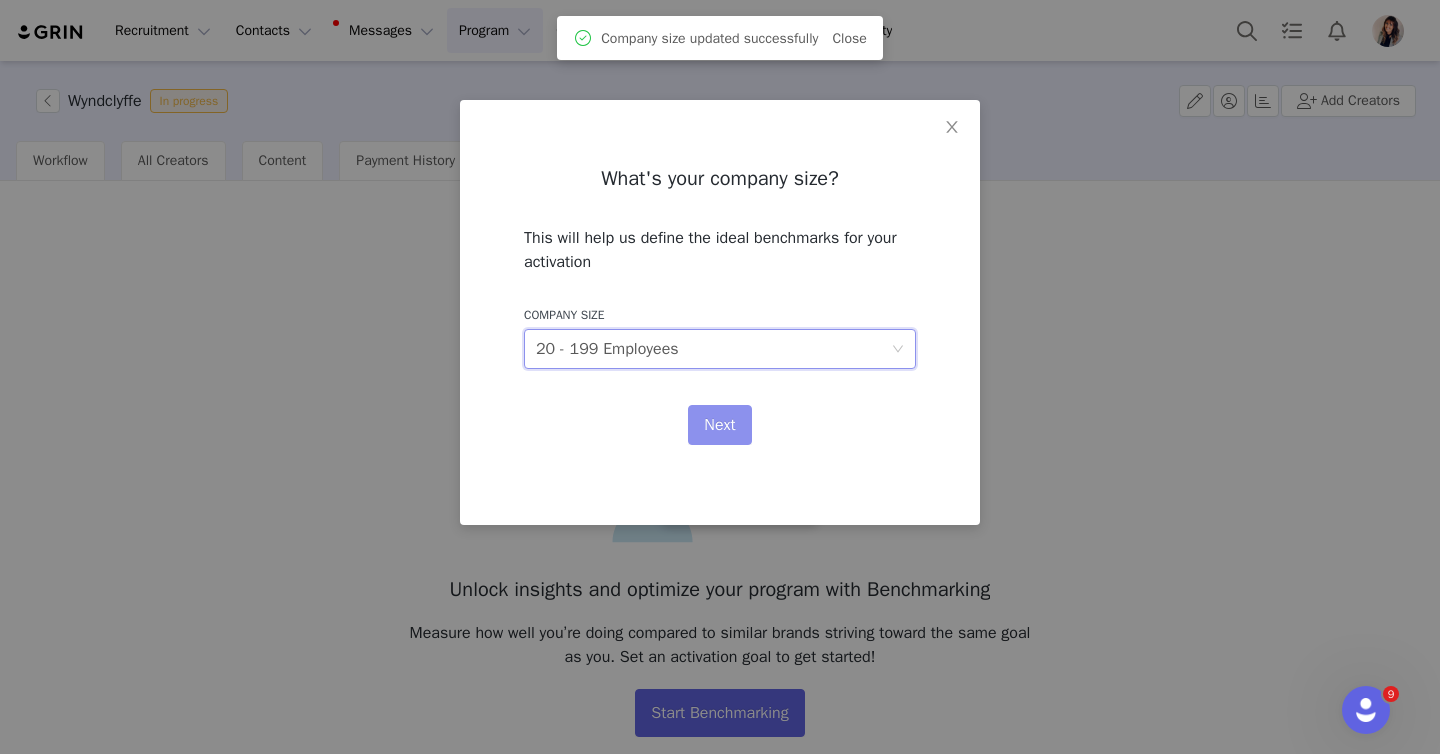click on "Next" at bounding box center (719, 425) 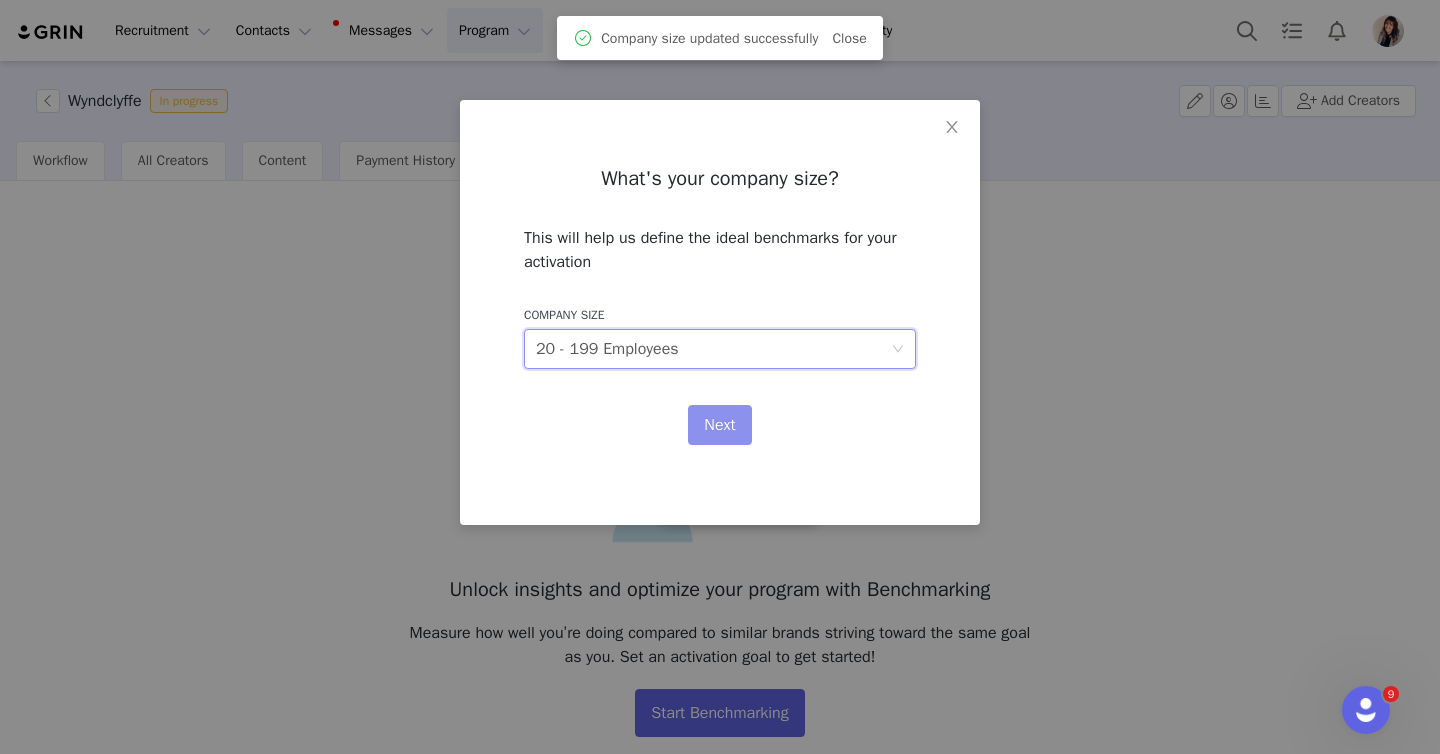 scroll, scrollTop: 0, scrollLeft: 0, axis: both 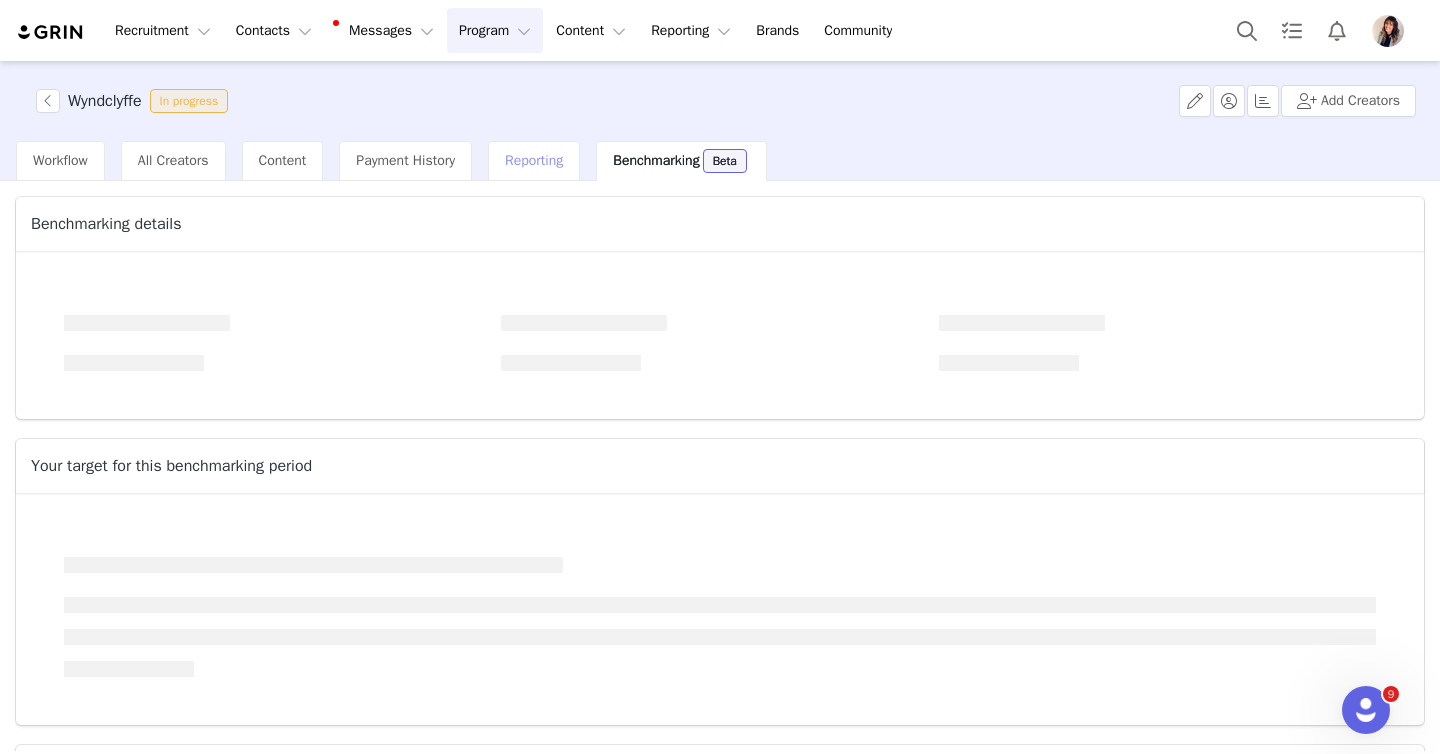 click on "Reporting" at bounding box center [534, 161] 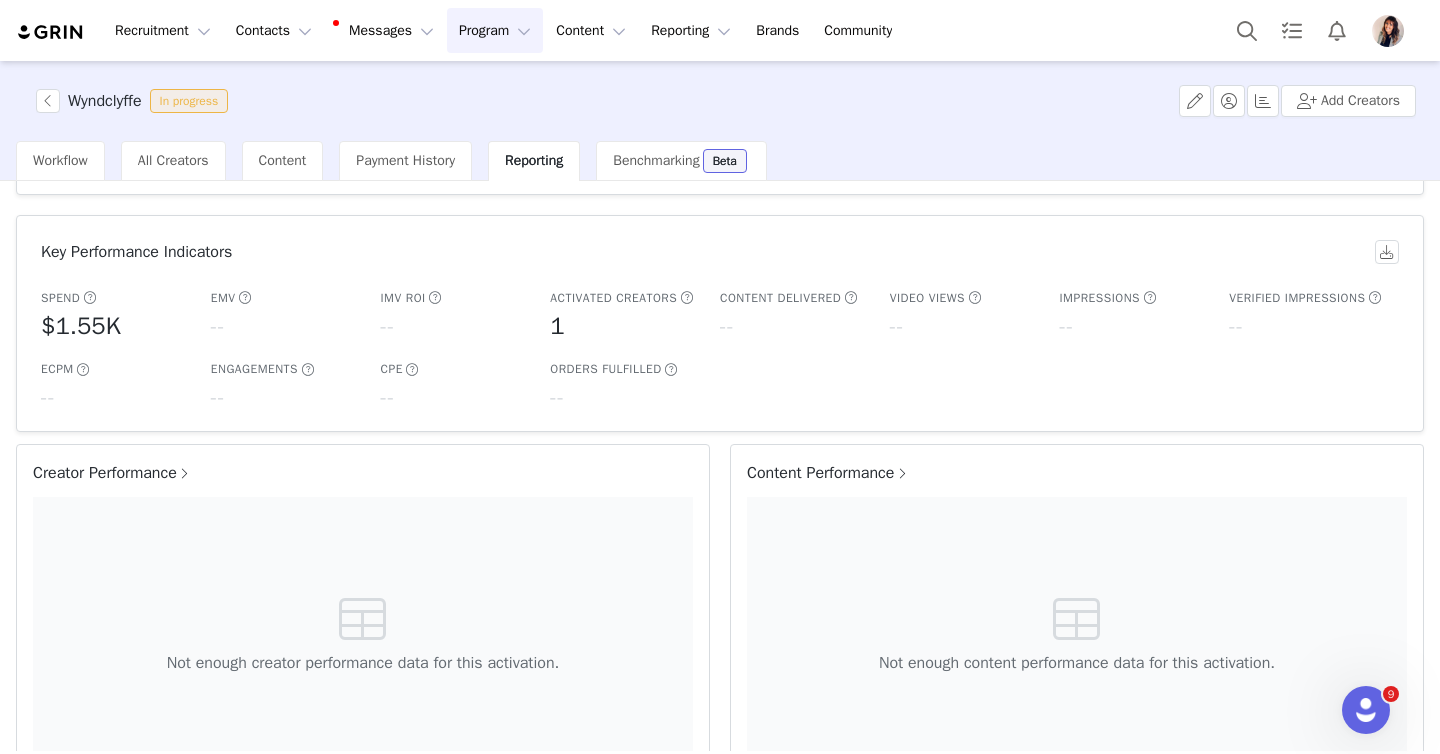 scroll, scrollTop: 0, scrollLeft: 0, axis: both 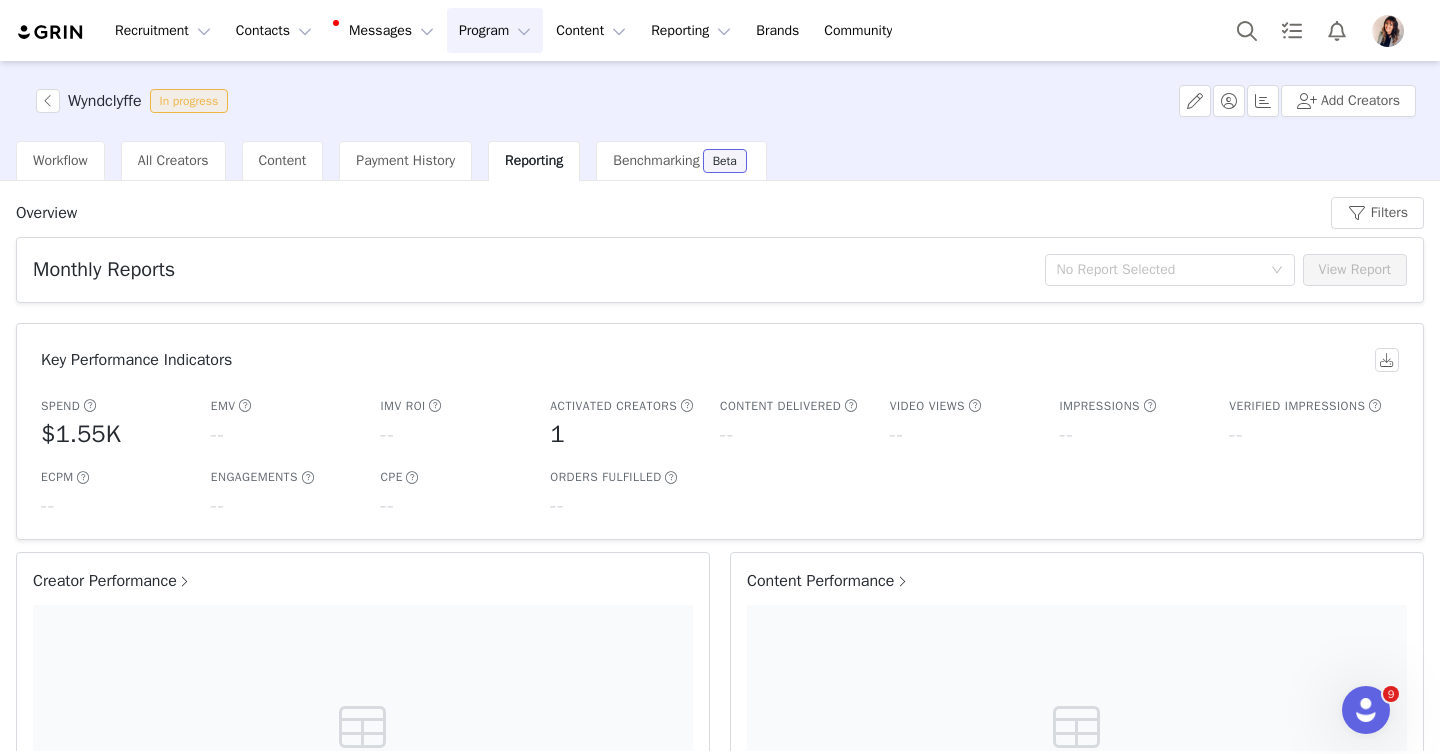 click on "Program Program" at bounding box center (495, 30) 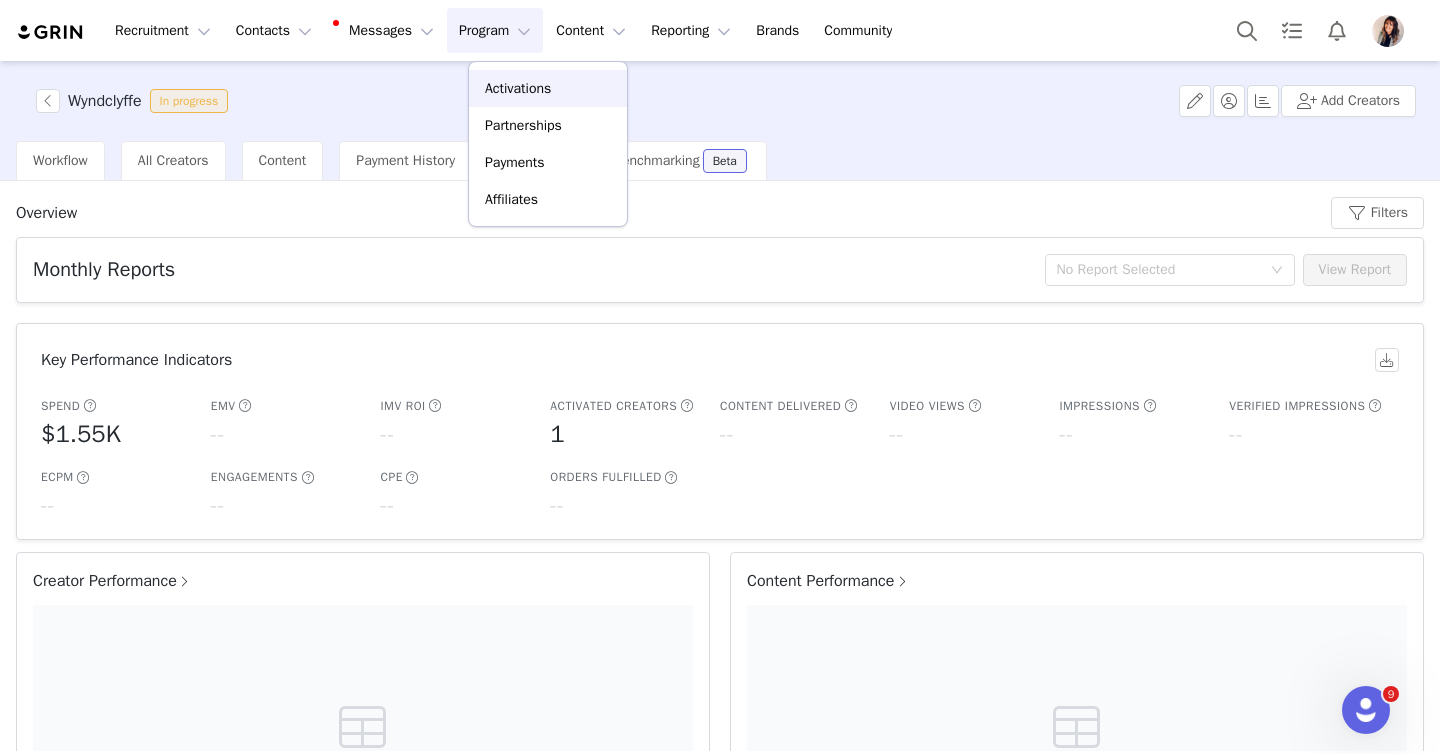 click on "Activations" at bounding box center [548, 88] 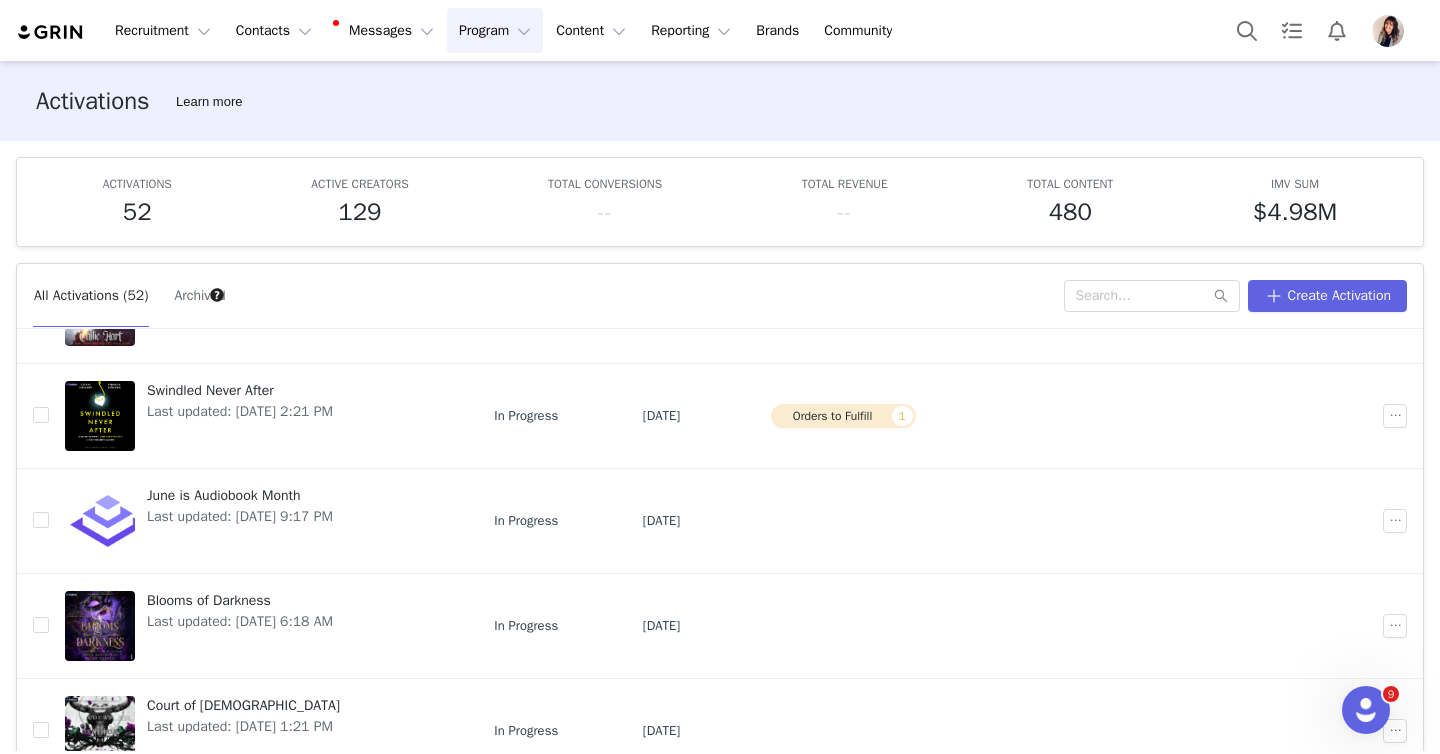 scroll, scrollTop: 592, scrollLeft: 0, axis: vertical 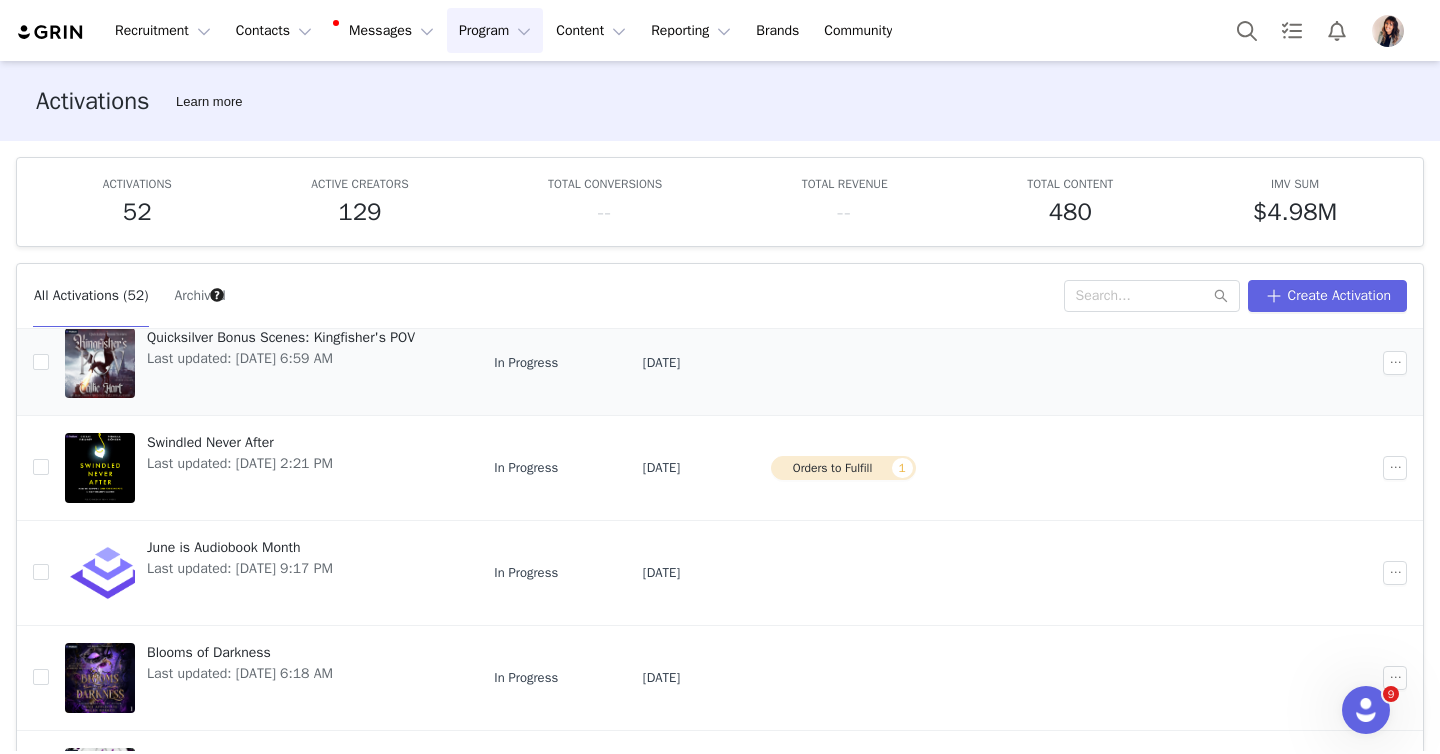 click on "Quicksilver Bonus Scenes: Kingfisher's POV" at bounding box center (281, 337) 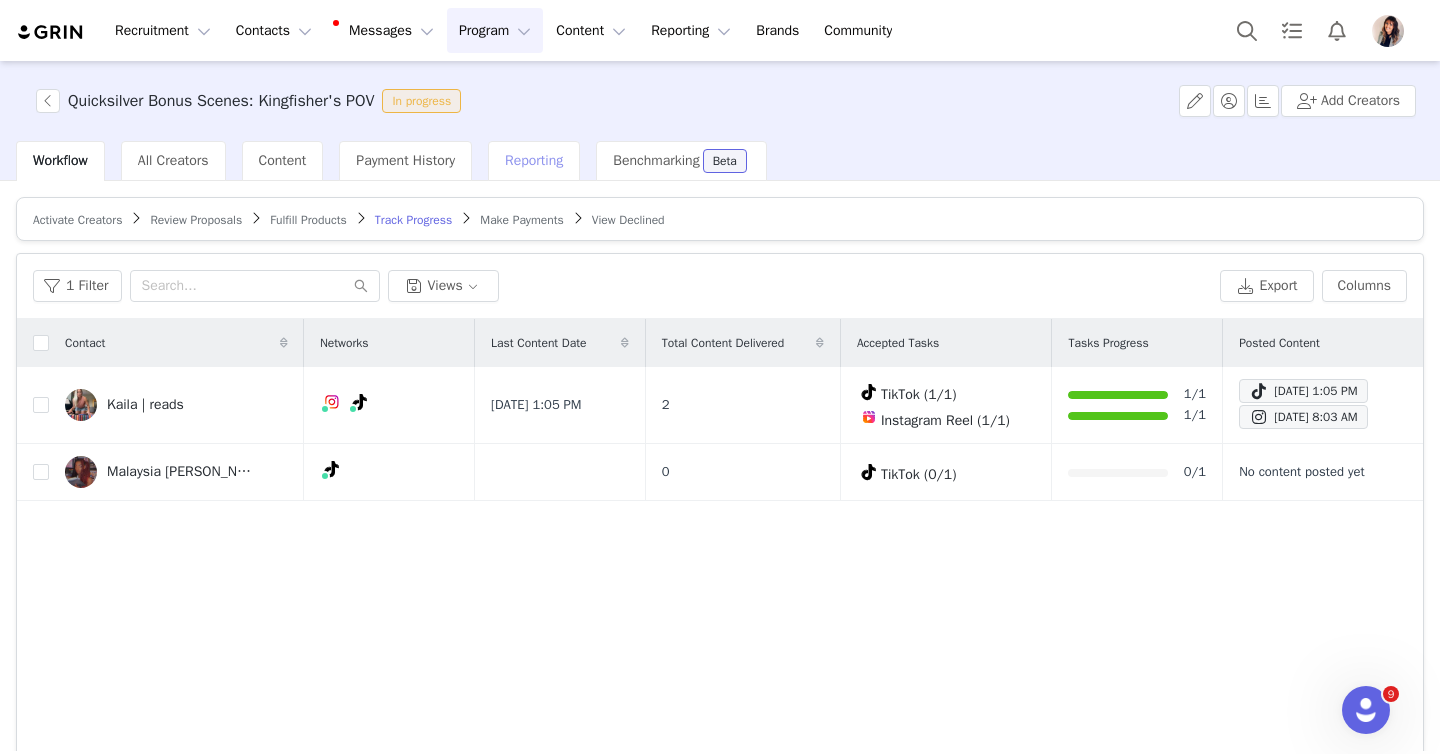 click on "Reporting" at bounding box center [534, 160] 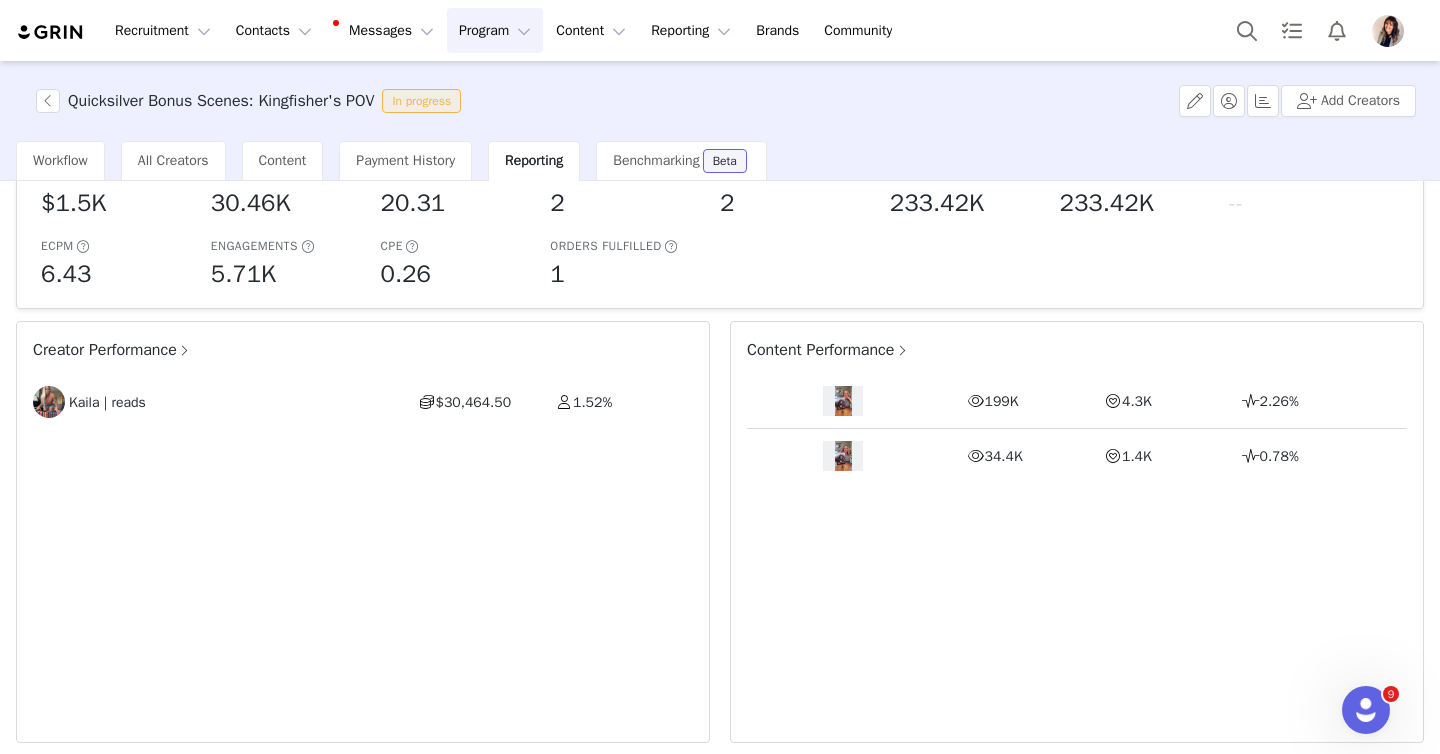 scroll, scrollTop: 282, scrollLeft: 0, axis: vertical 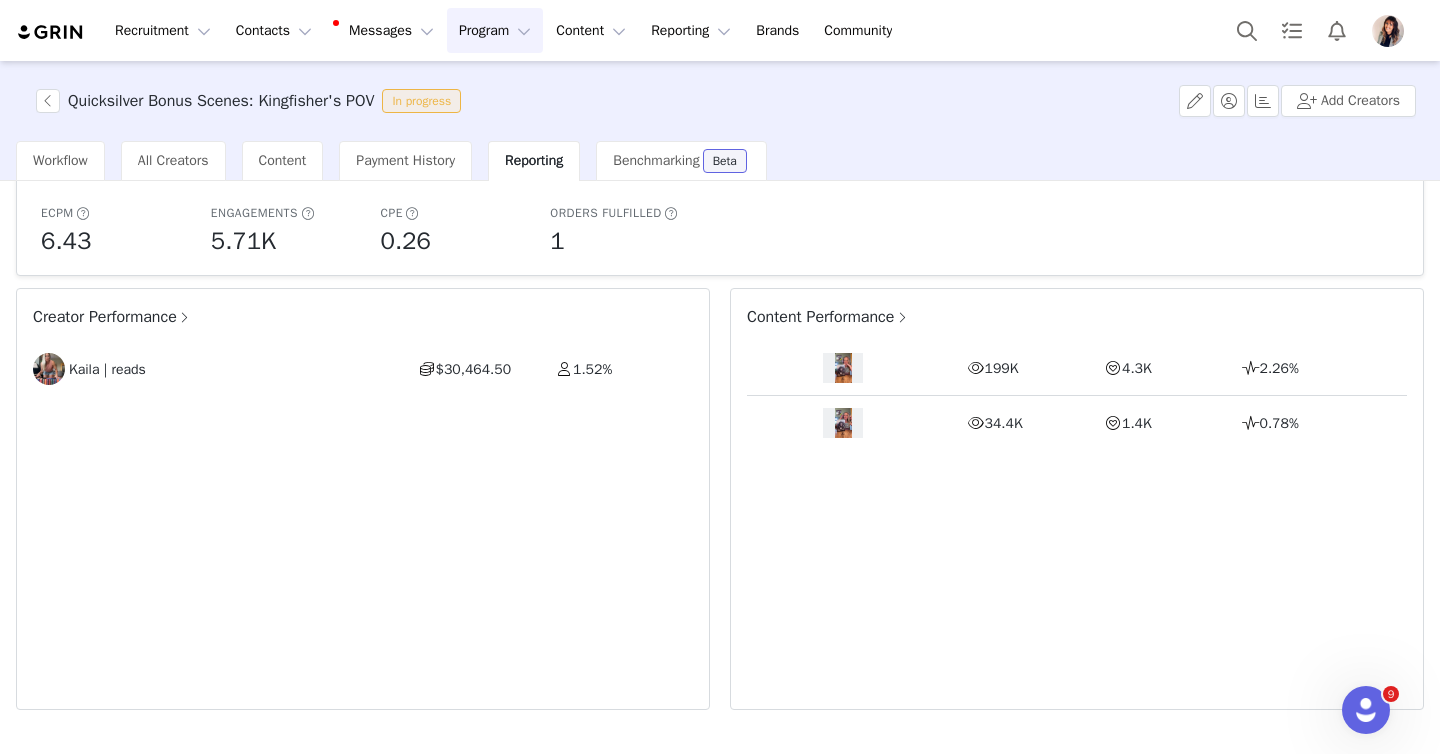 click on "Program Program" at bounding box center (495, 30) 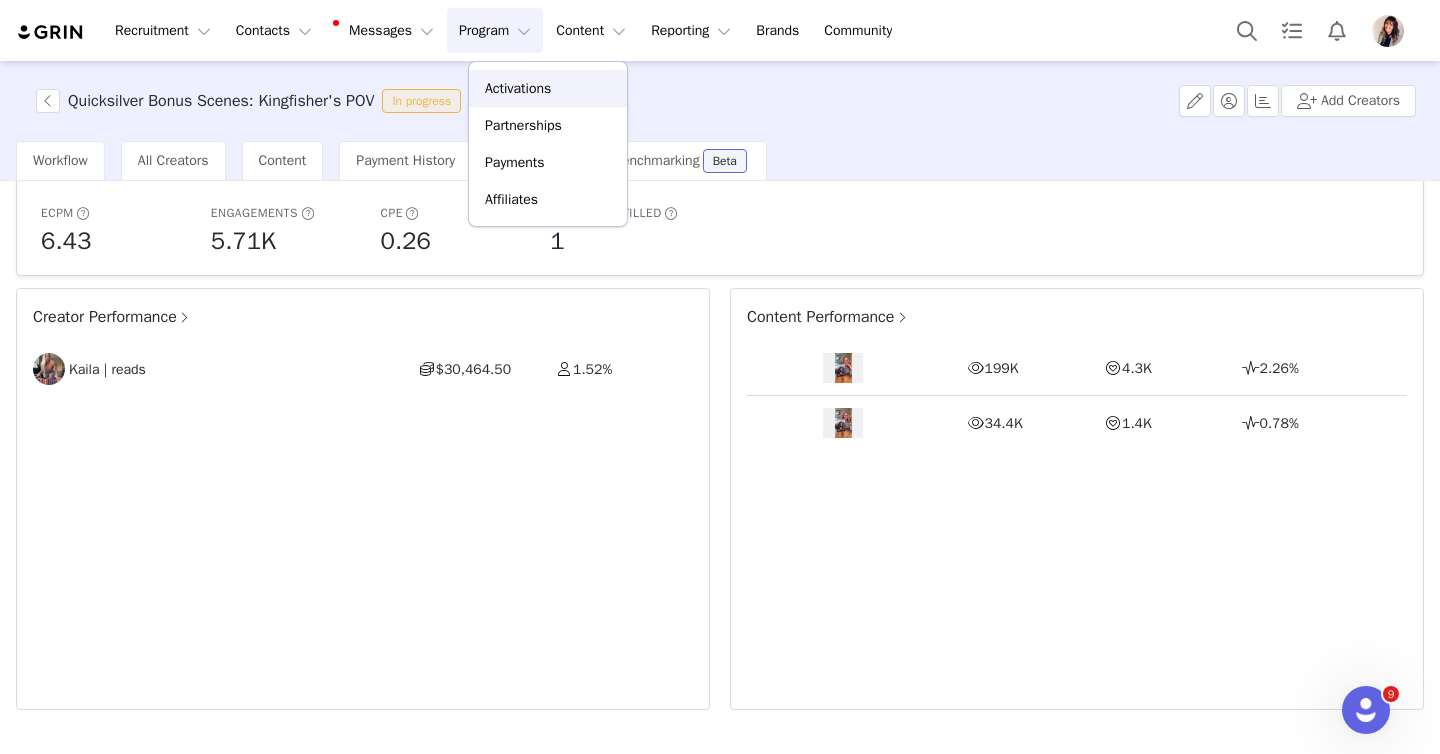 click on "Activations" at bounding box center [518, 88] 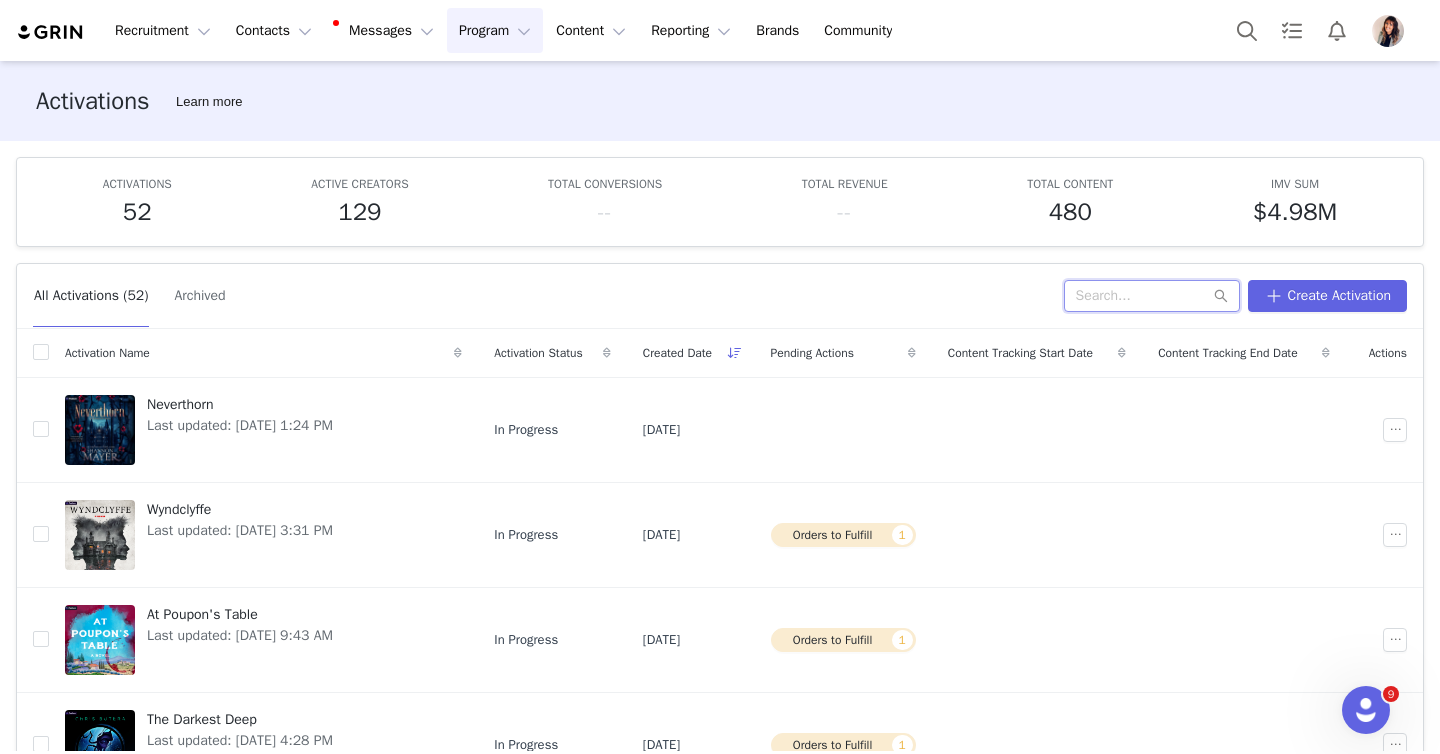 click at bounding box center [1152, 296] 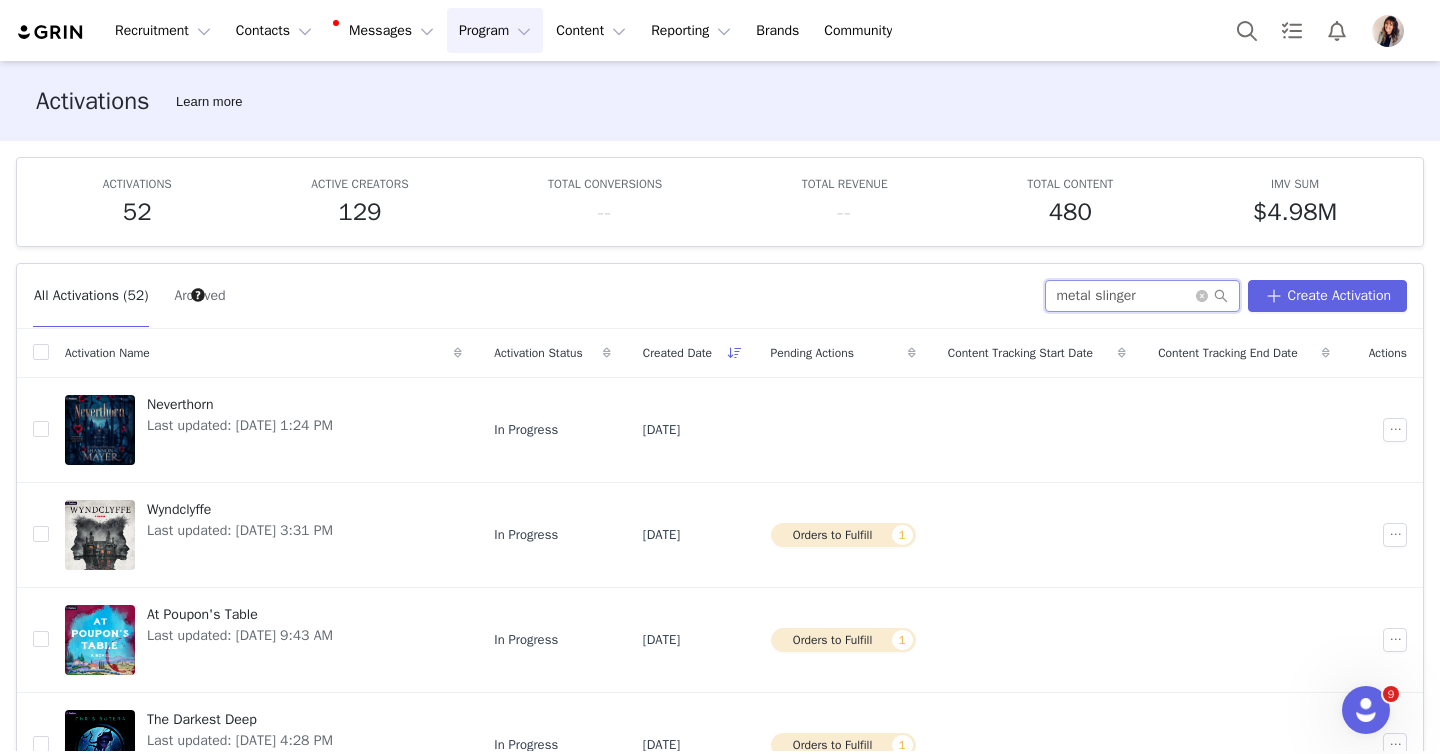 type on "metal slinger" 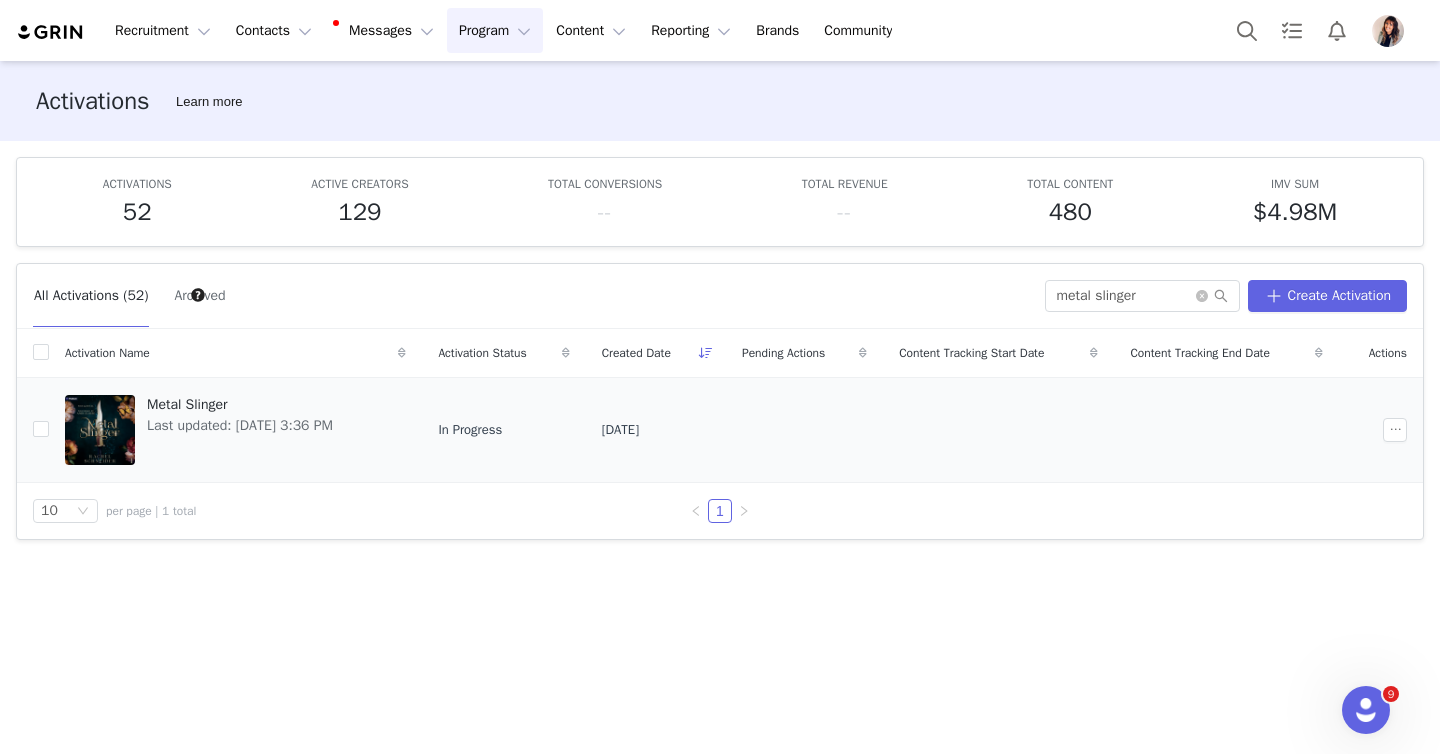 click on "Metal Slinger" at bounding box center [240, 404] 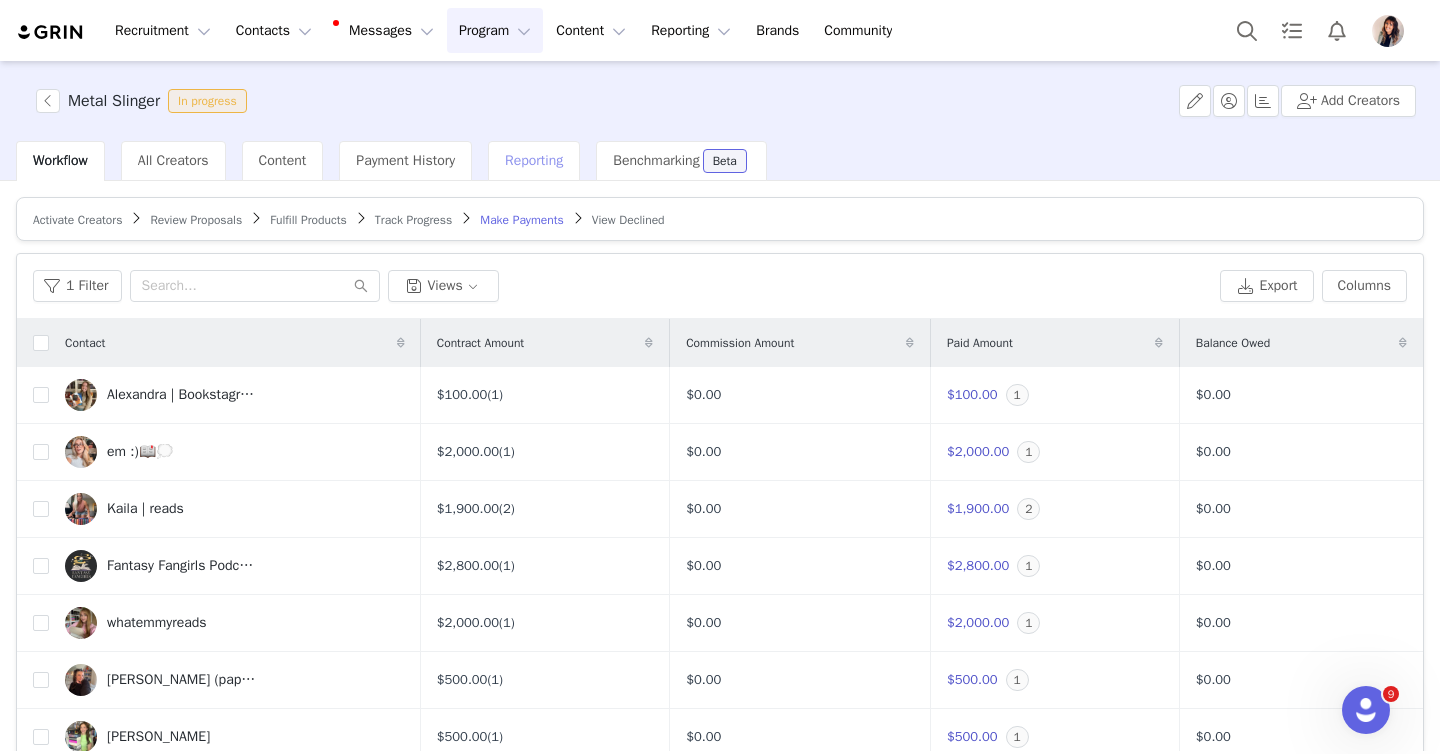 click on "Reporting" at bounding box center (534, 161) 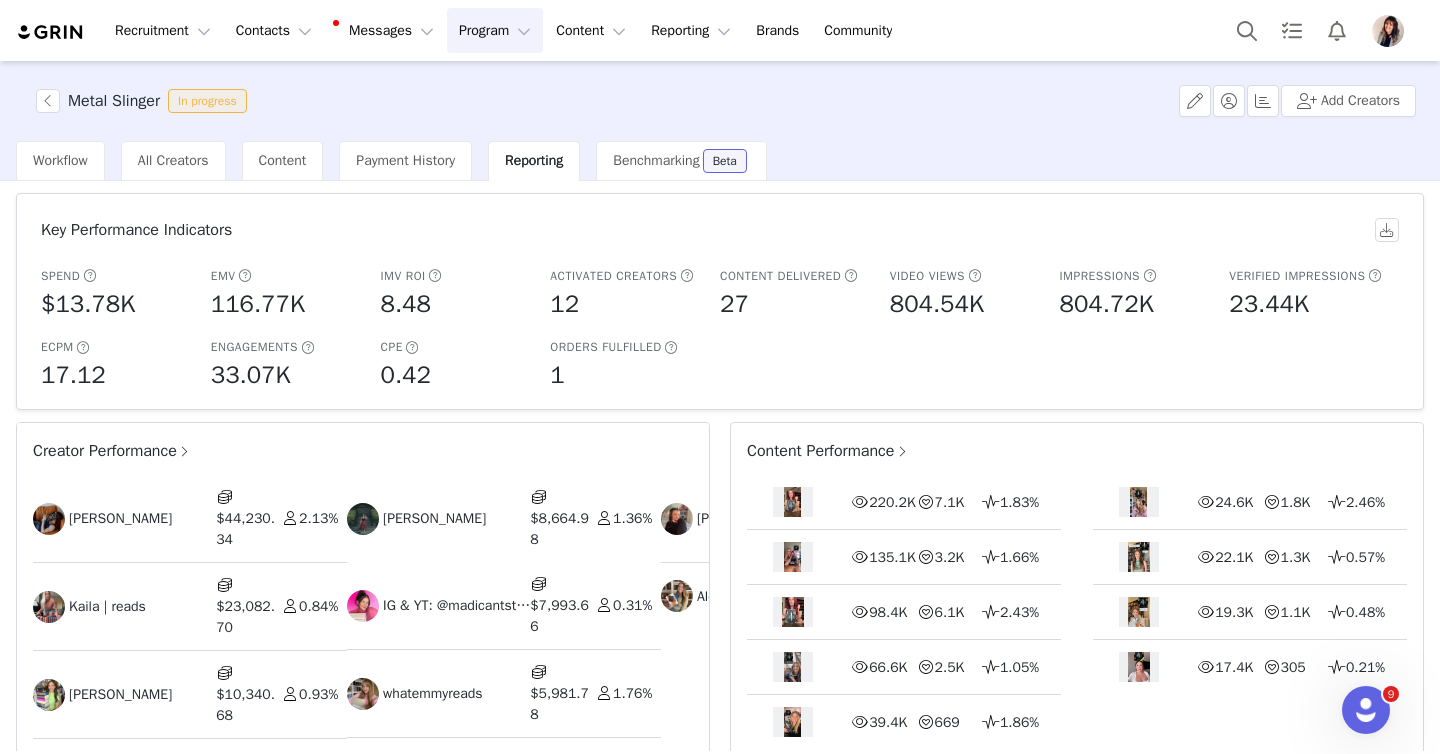 scroll, scrollTop: 0, scrollLeft: 0, axis: both 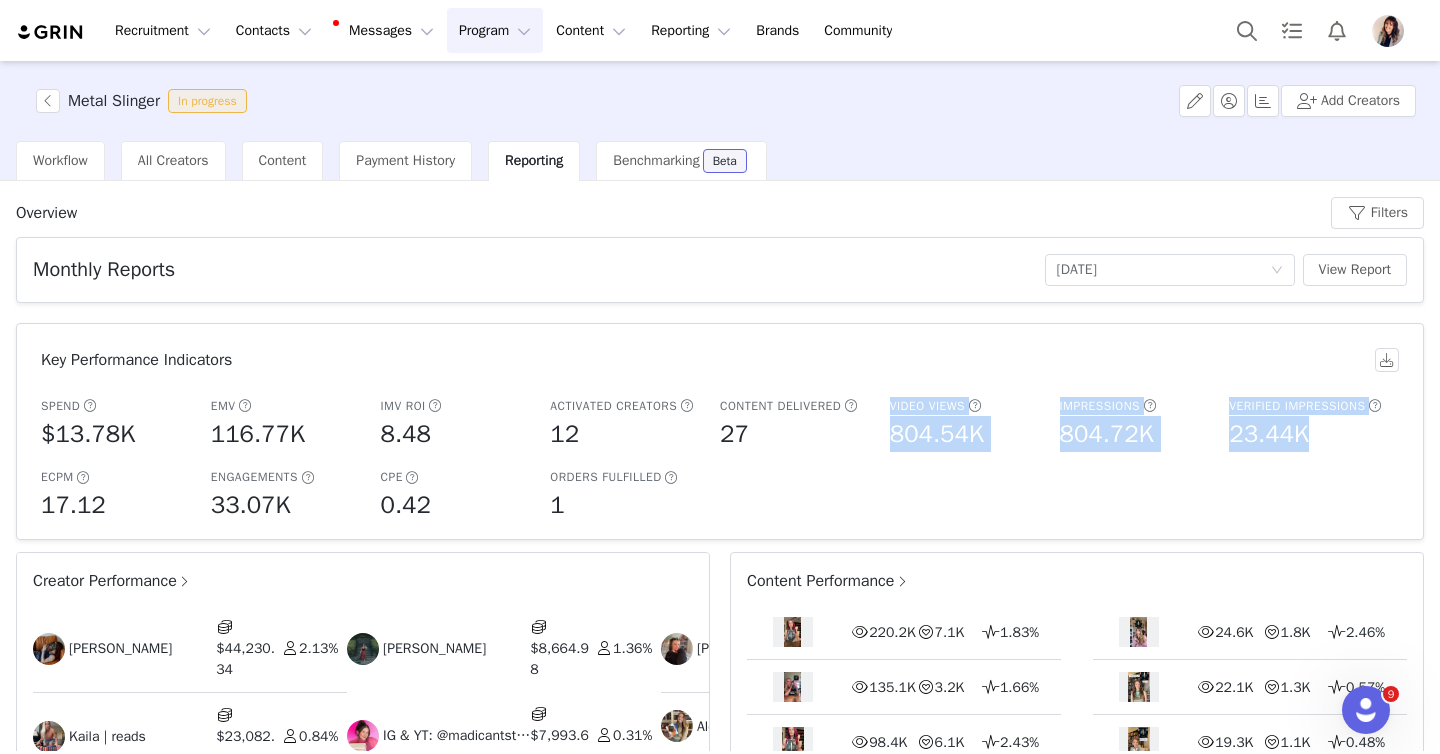 drag, startPoint x: 883, startPoint y: 407, endPoint x: 1325, endPoint y: 457, distance: 444.81906 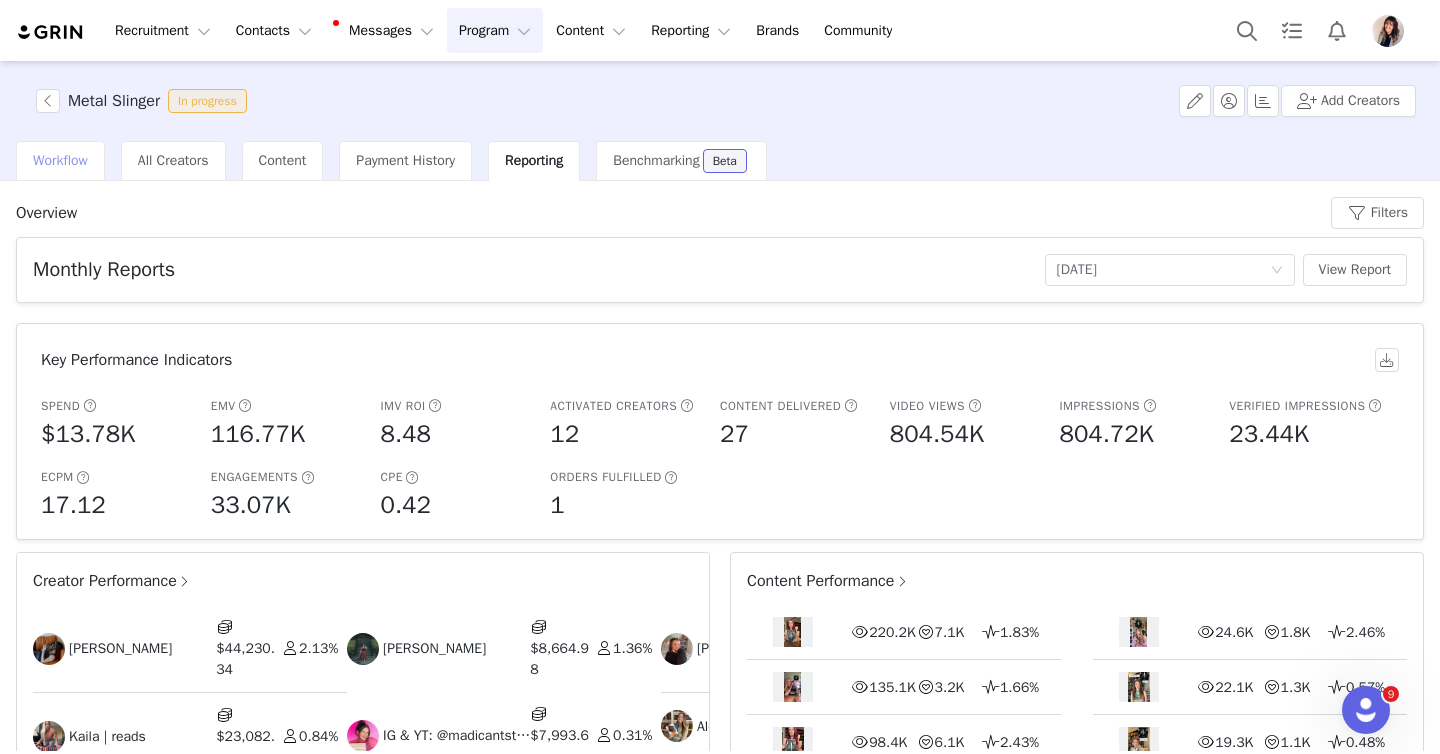 click on "Workflow" at bounding box center [60, 160] 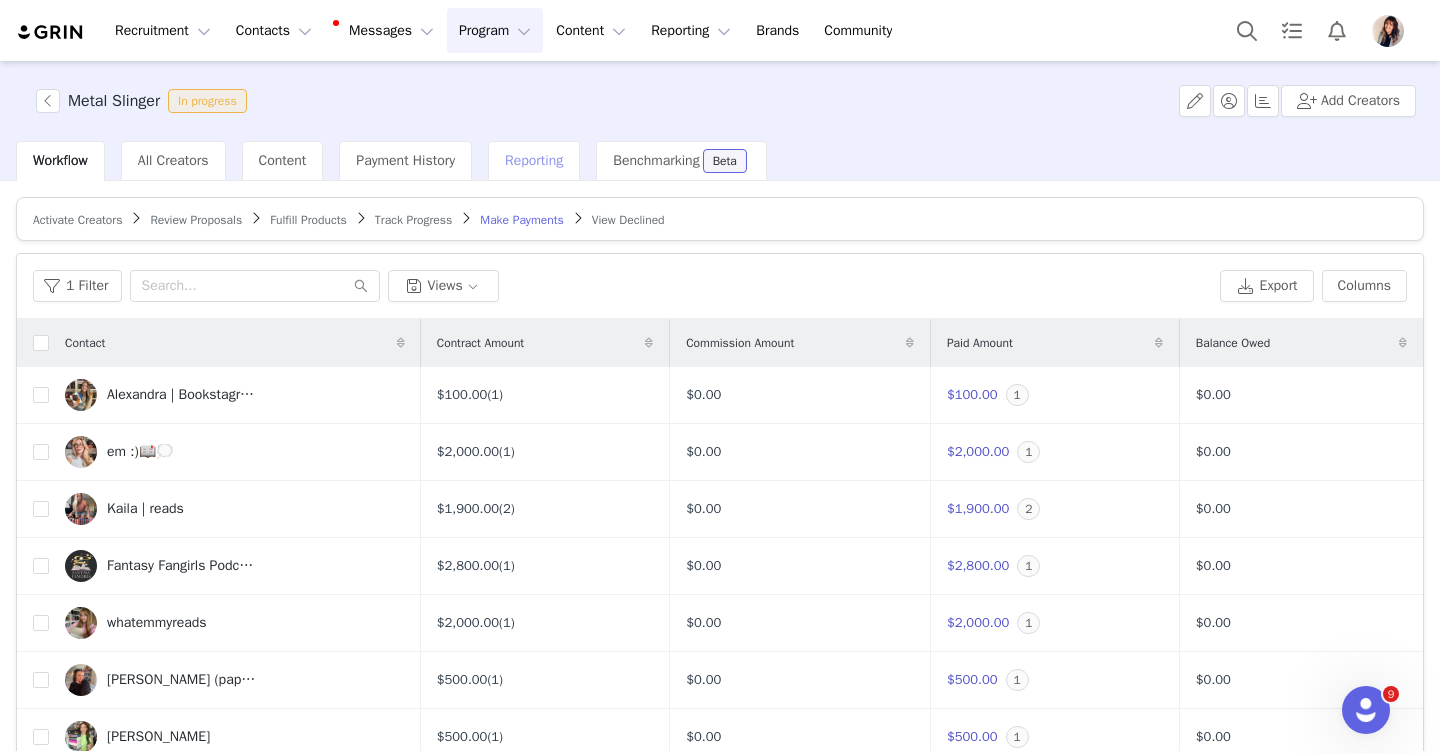 click on "Reporting" at bounding box center [534, 160] 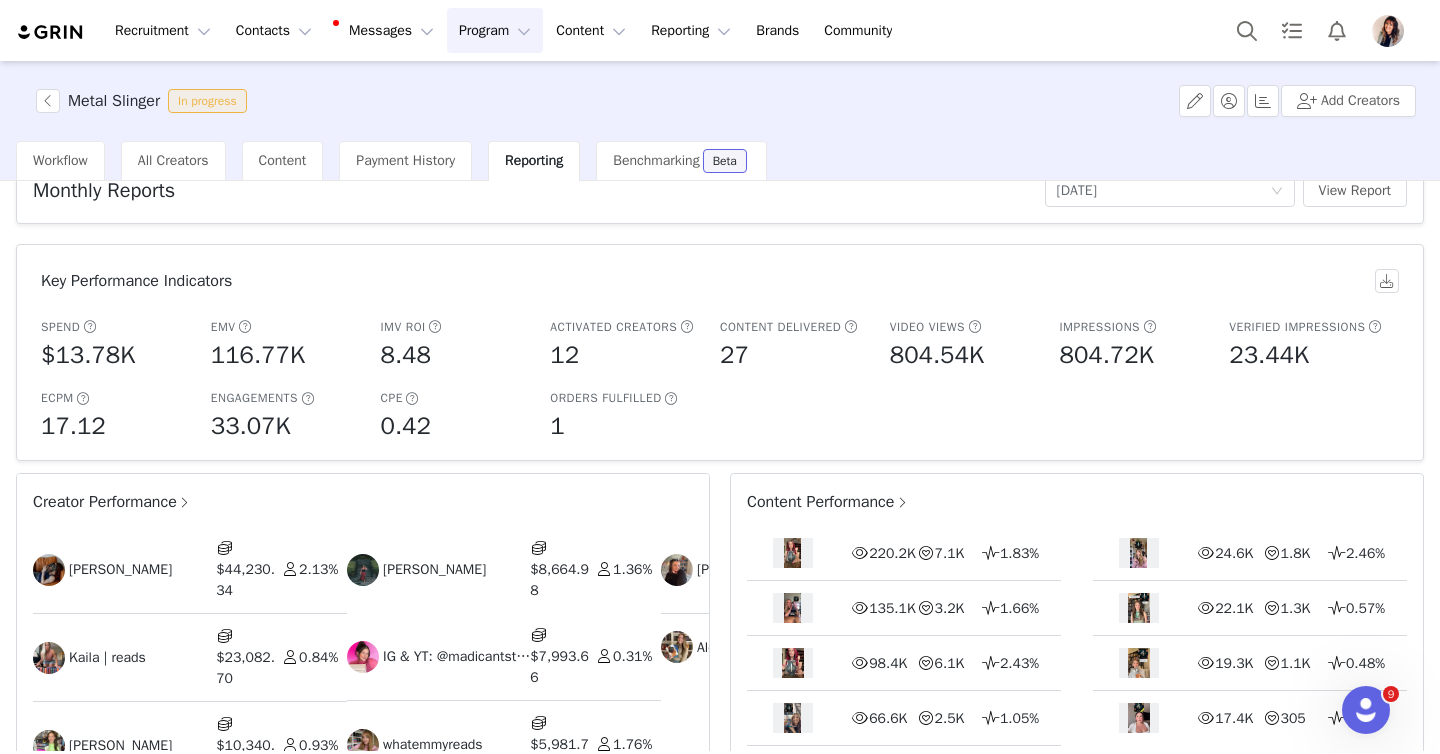 scroll, scrollTop: 85, scrollLeft: 0, axis: vertical 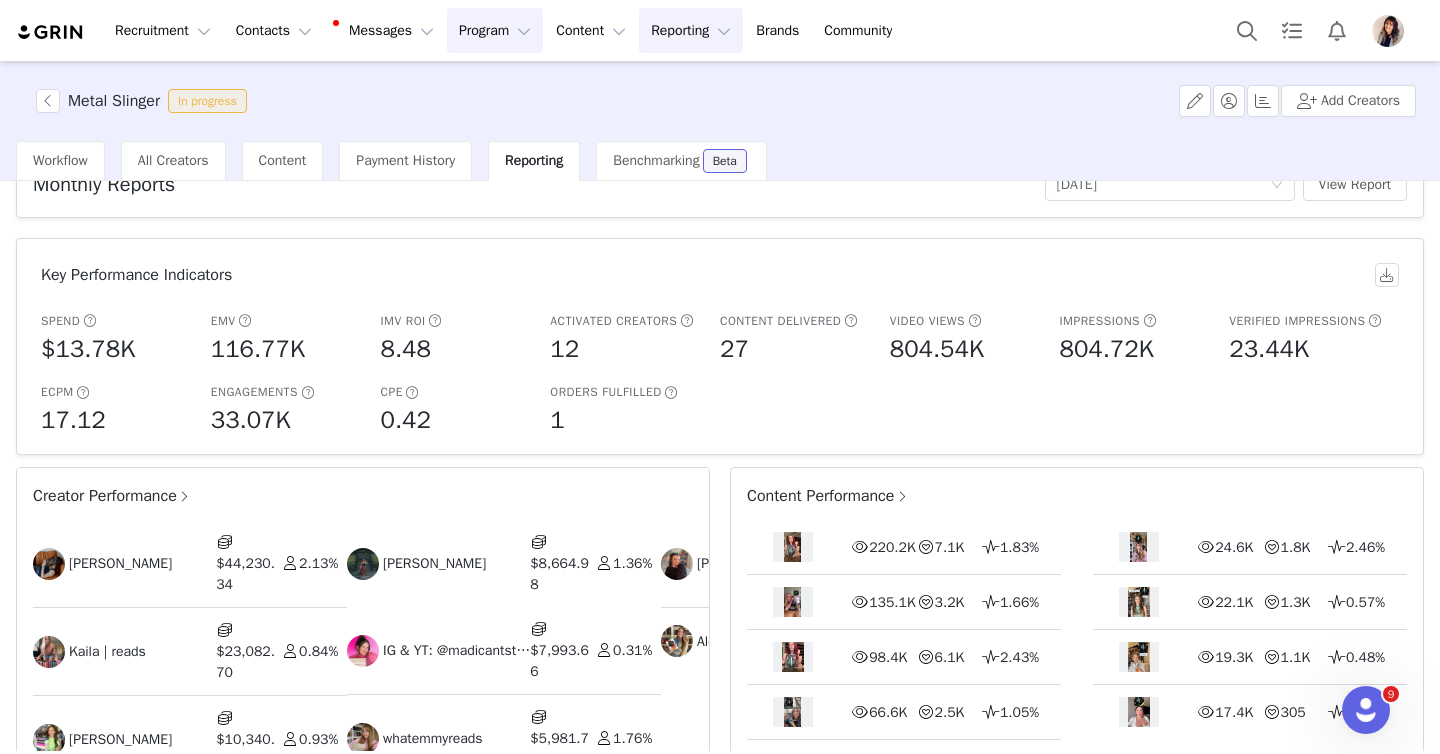 click on "Reporting Reporting" at bounding box center (691, 30) 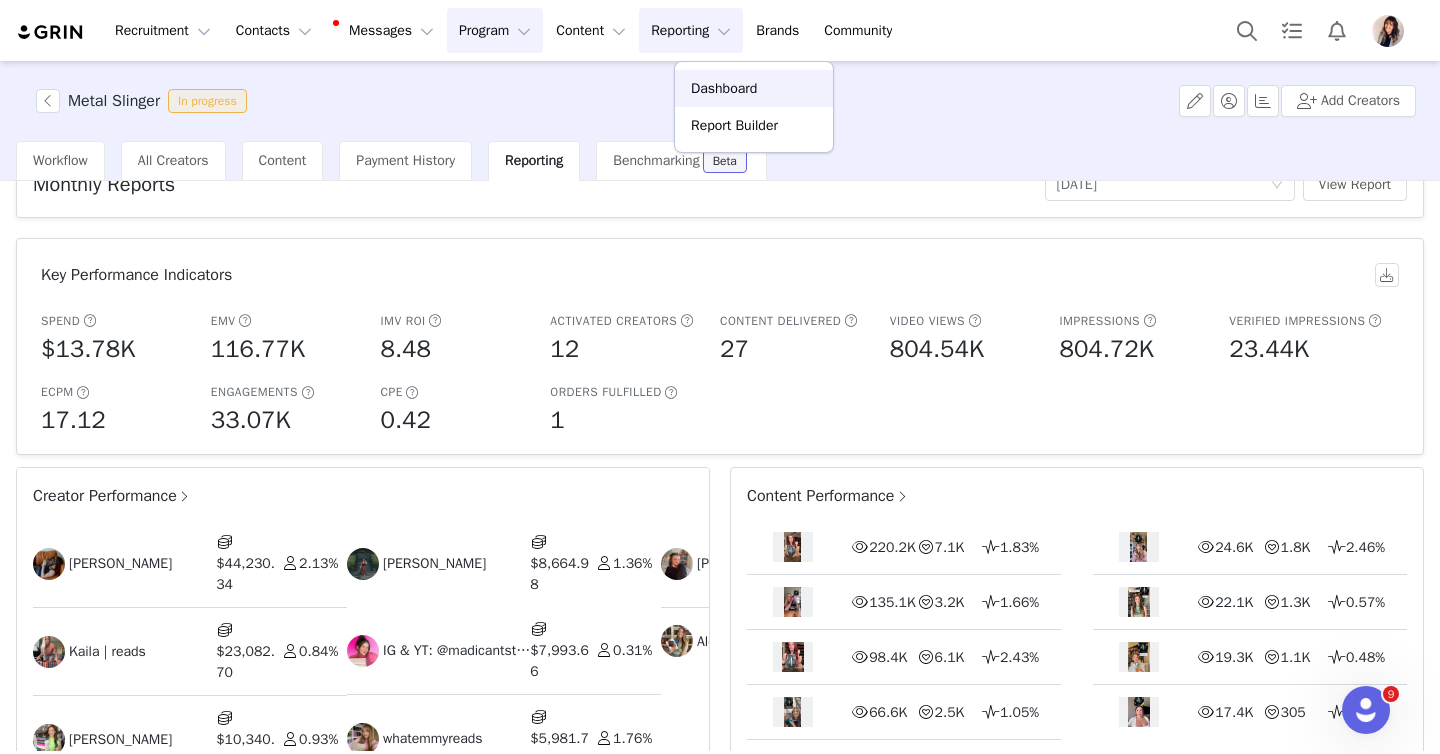 click on "Dashboard" at bounding box center [754, 88] 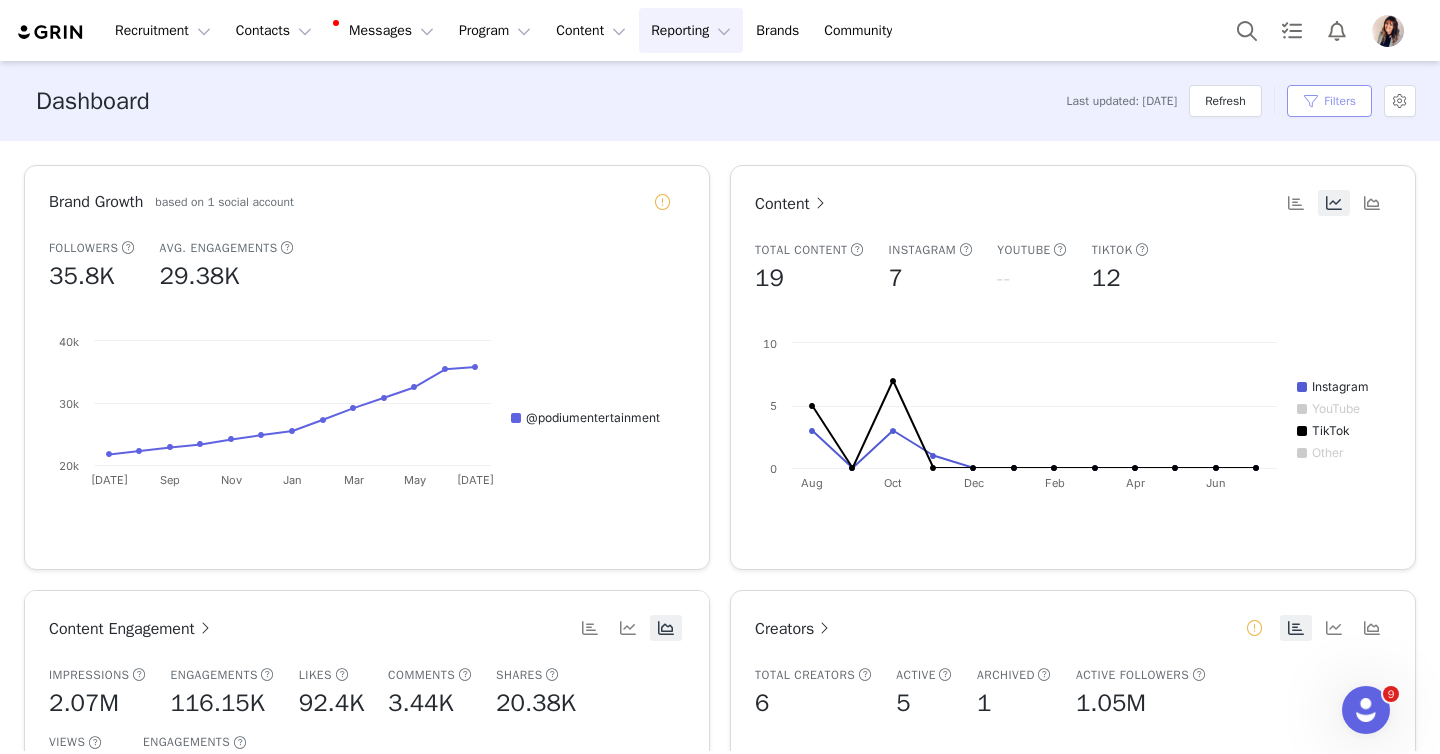 click on "Filters" at bounding box center [1329, 101] 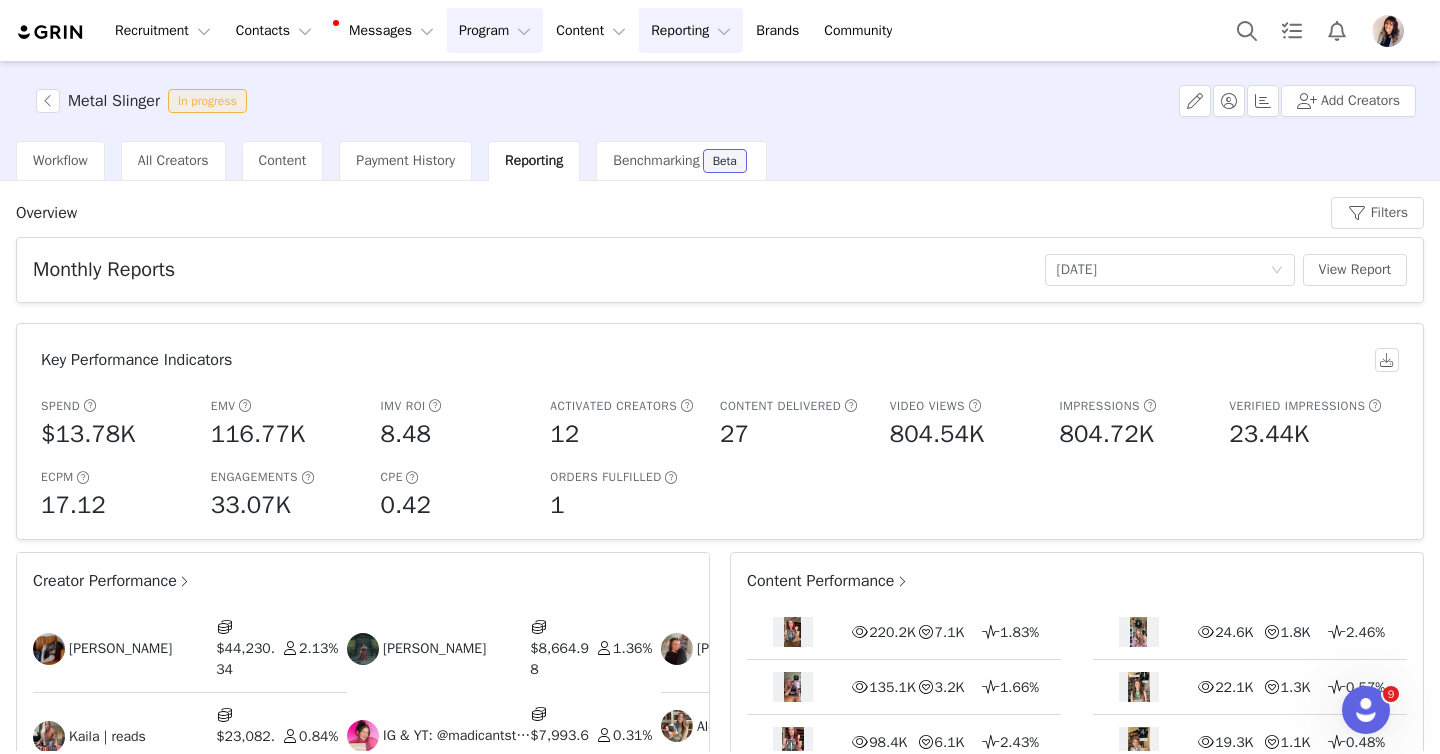 click on "Reporting Reporting" at bounding box center (691, 30) 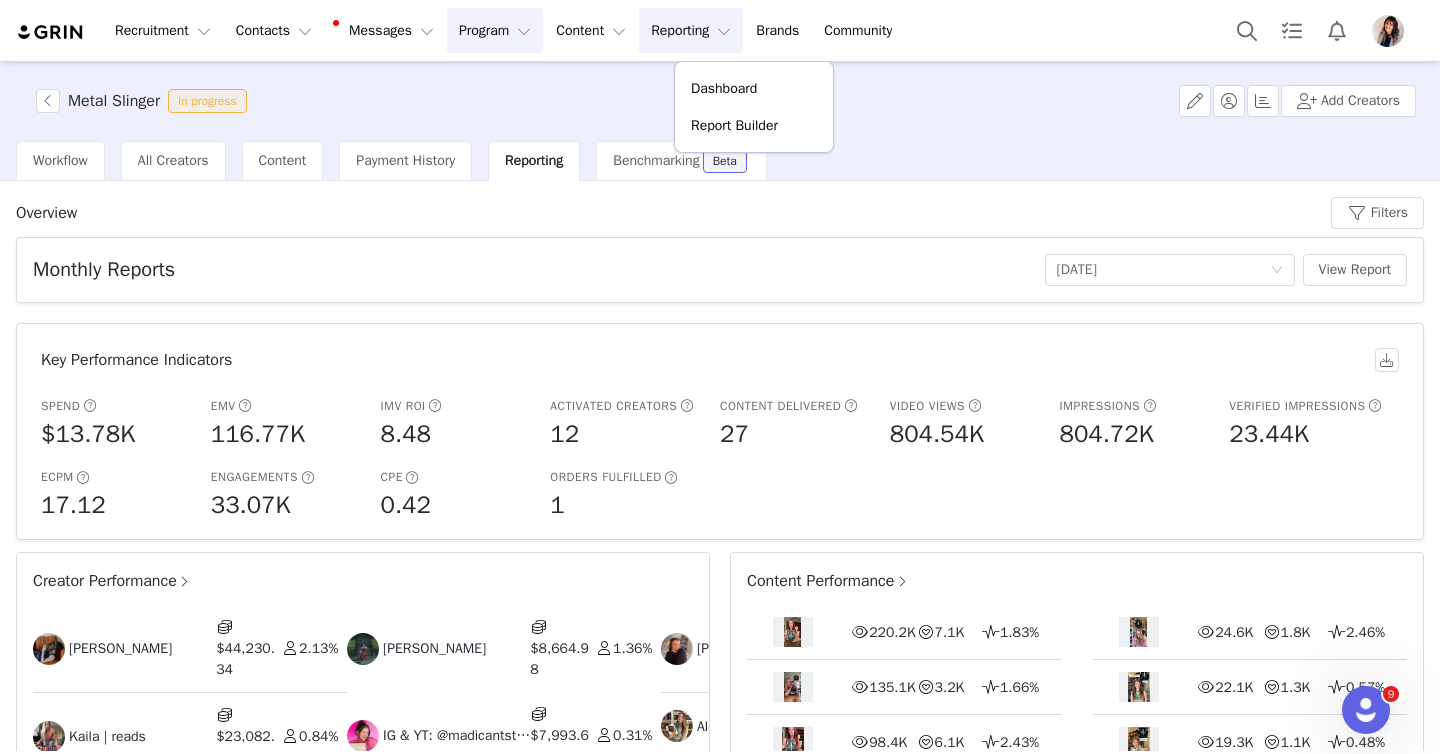 click on "Program Program" at bounding box center (495, 30) 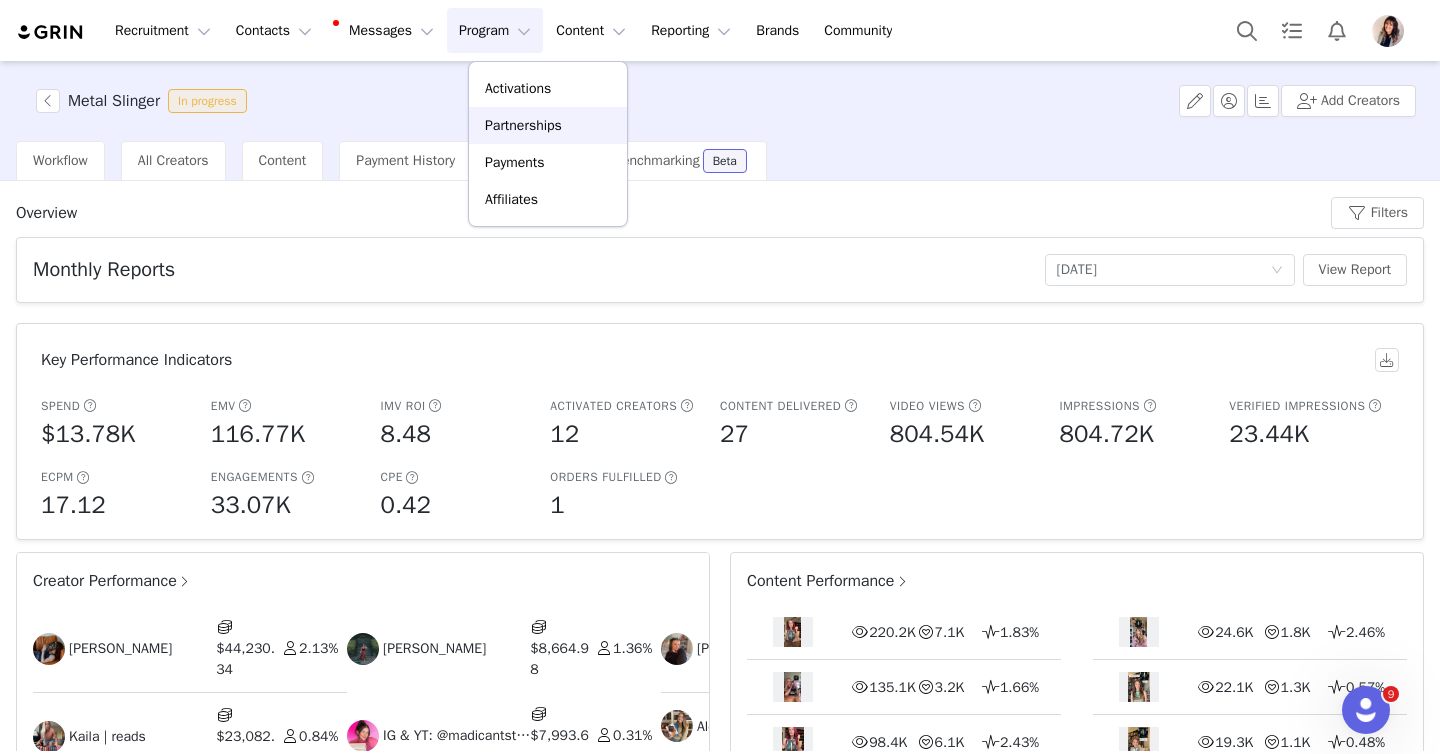 click on "Partnerships" at bounding box center (523, 125) 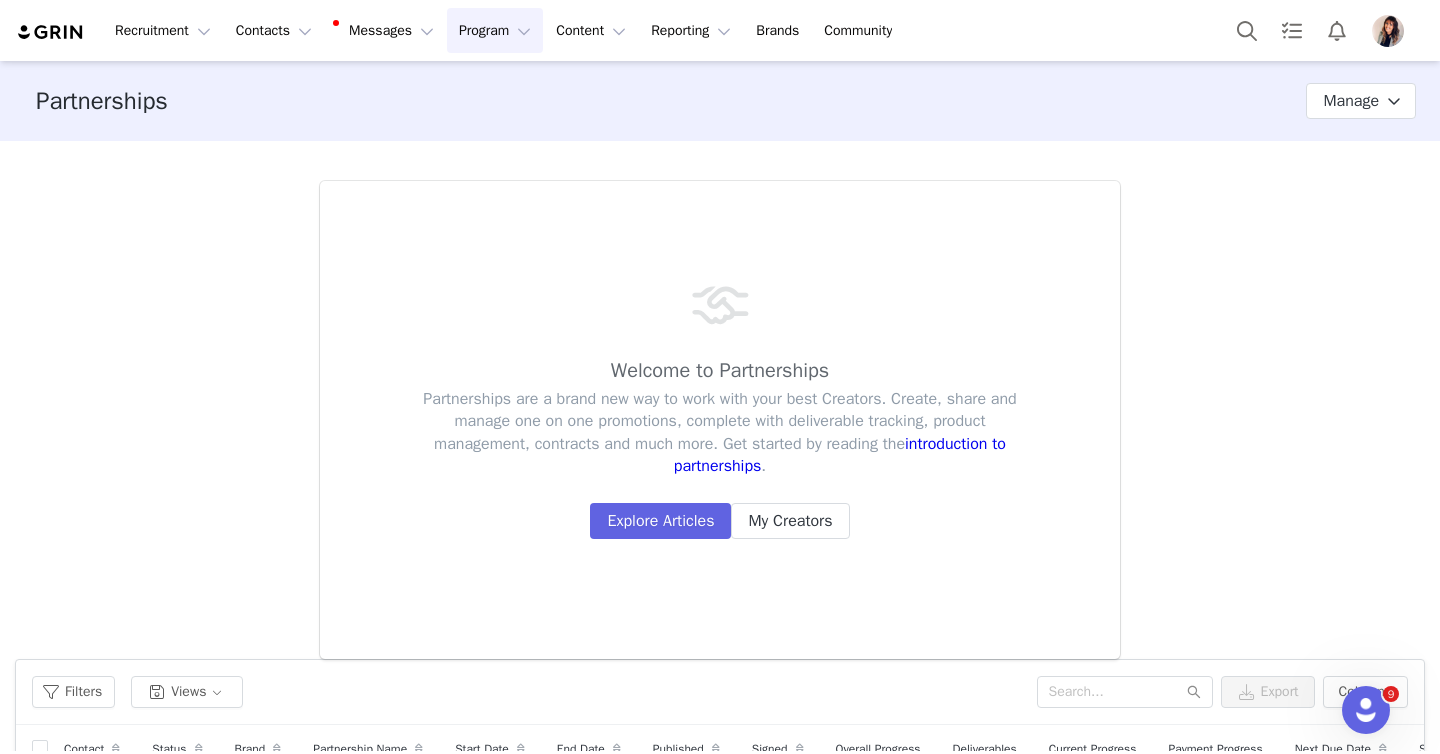 click on "Program Program" at bounding box center [495, 30] 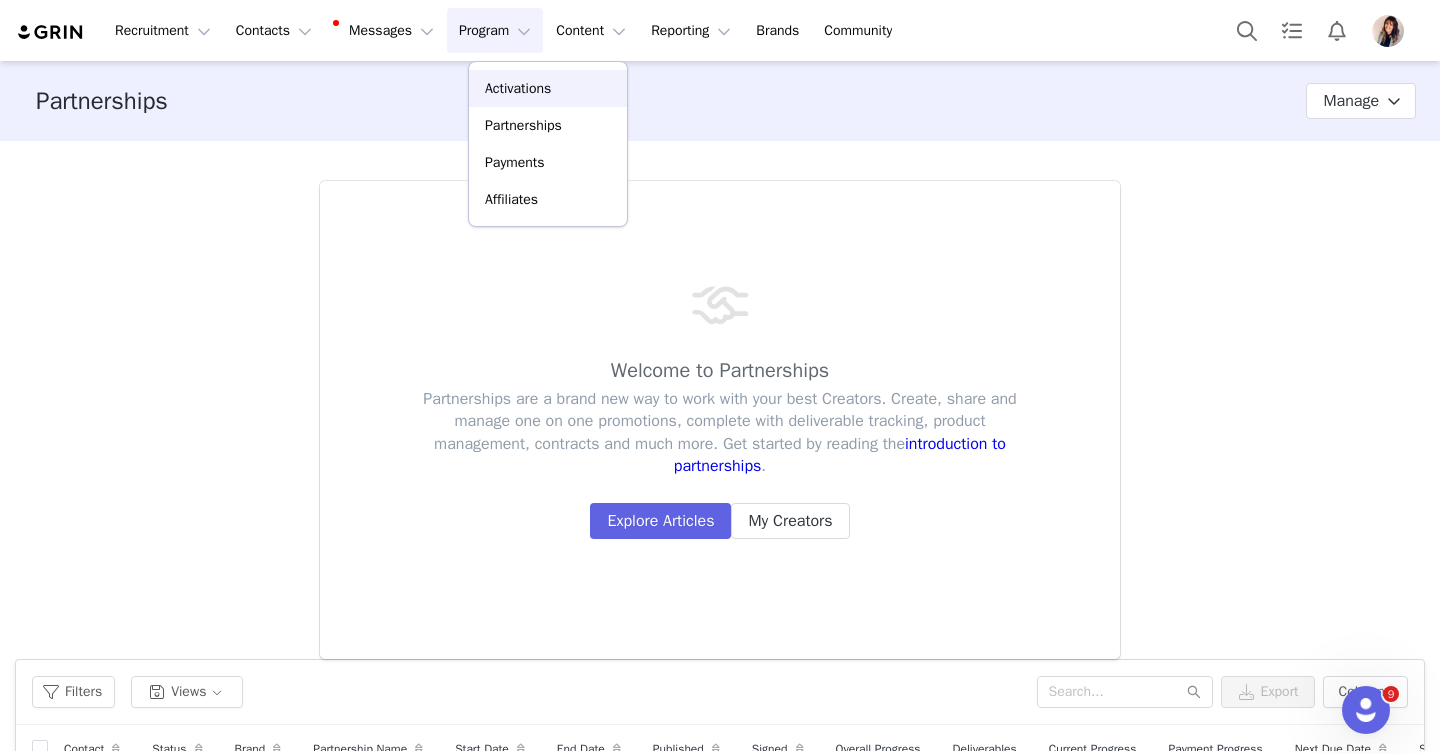 click on "Activations" at bounding box center [518, 88] 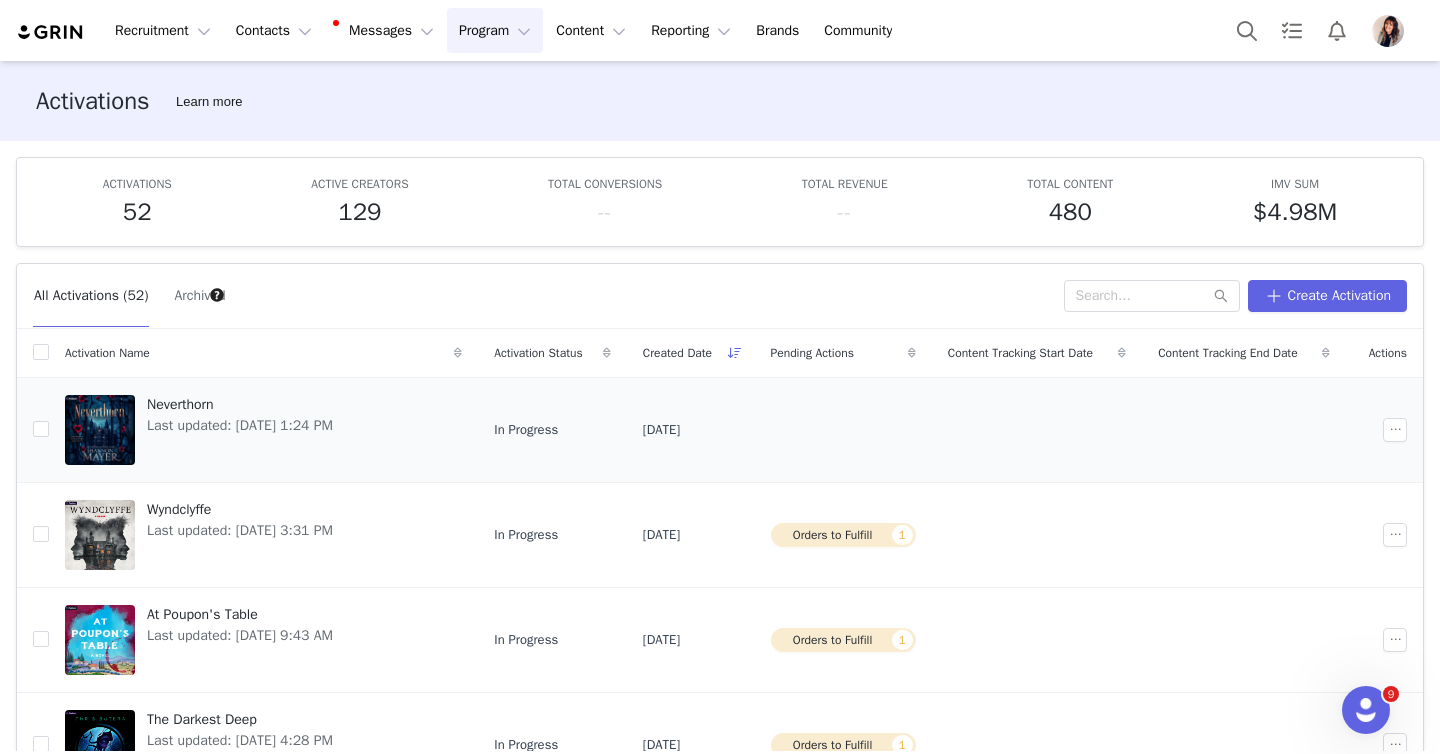 click on "Neverthorn" at bounding box center (240, 404) 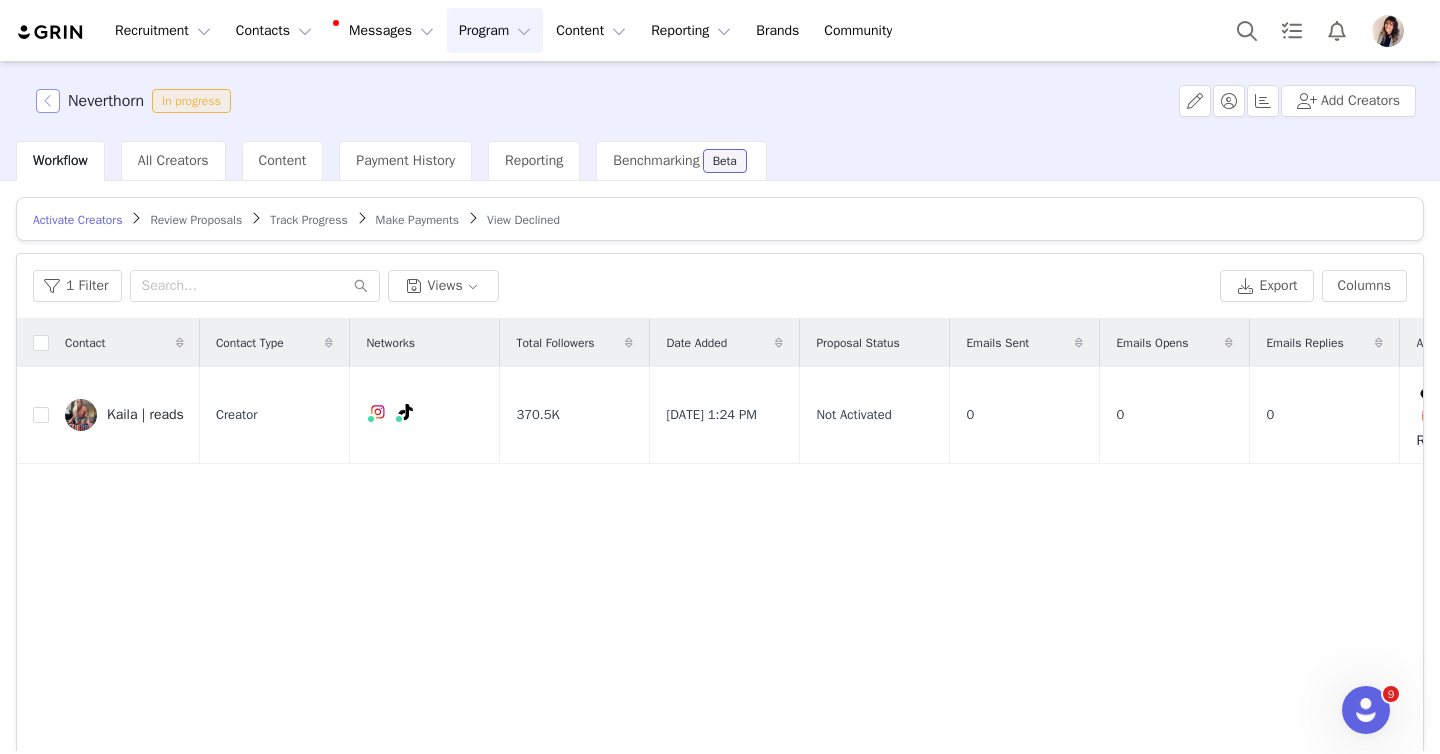 click at bounding box center [48, 101] 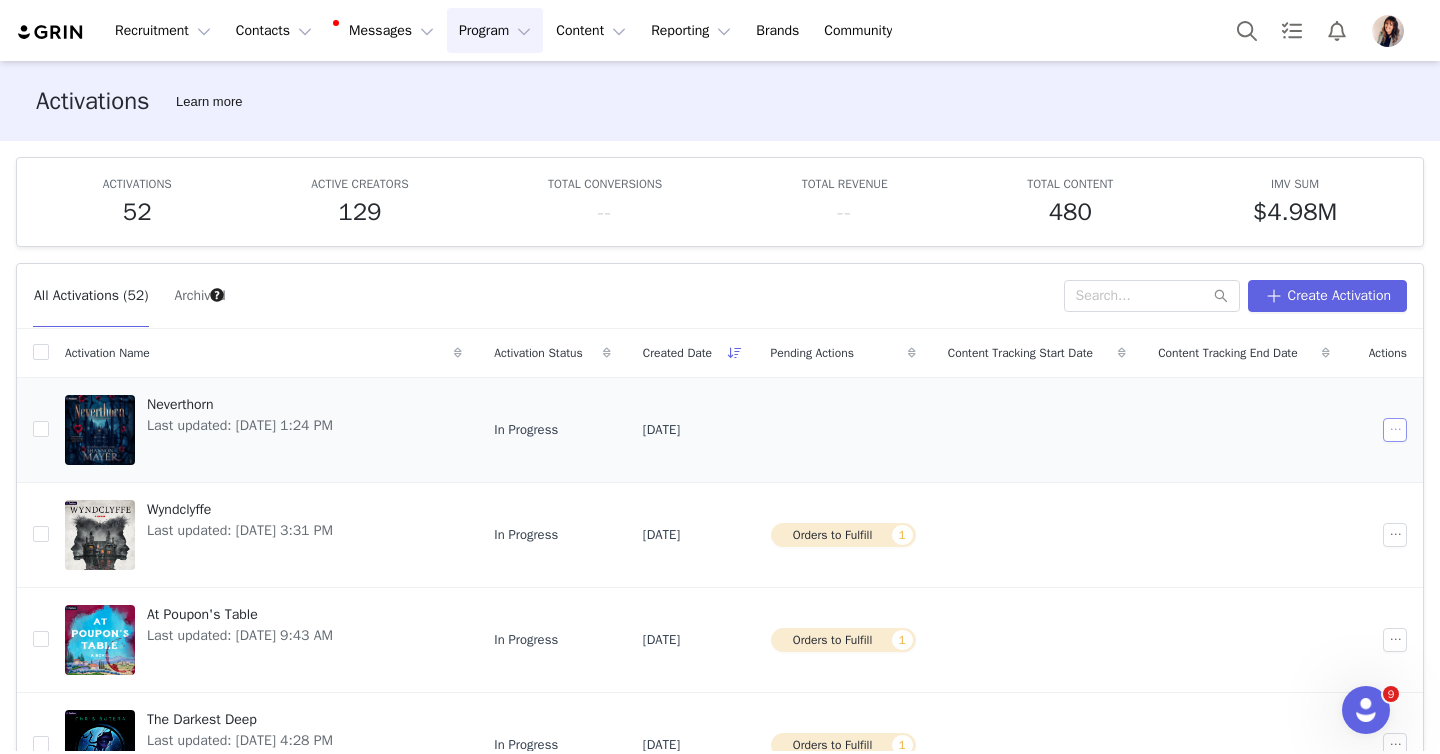 click at bounding box center (1395, 430) 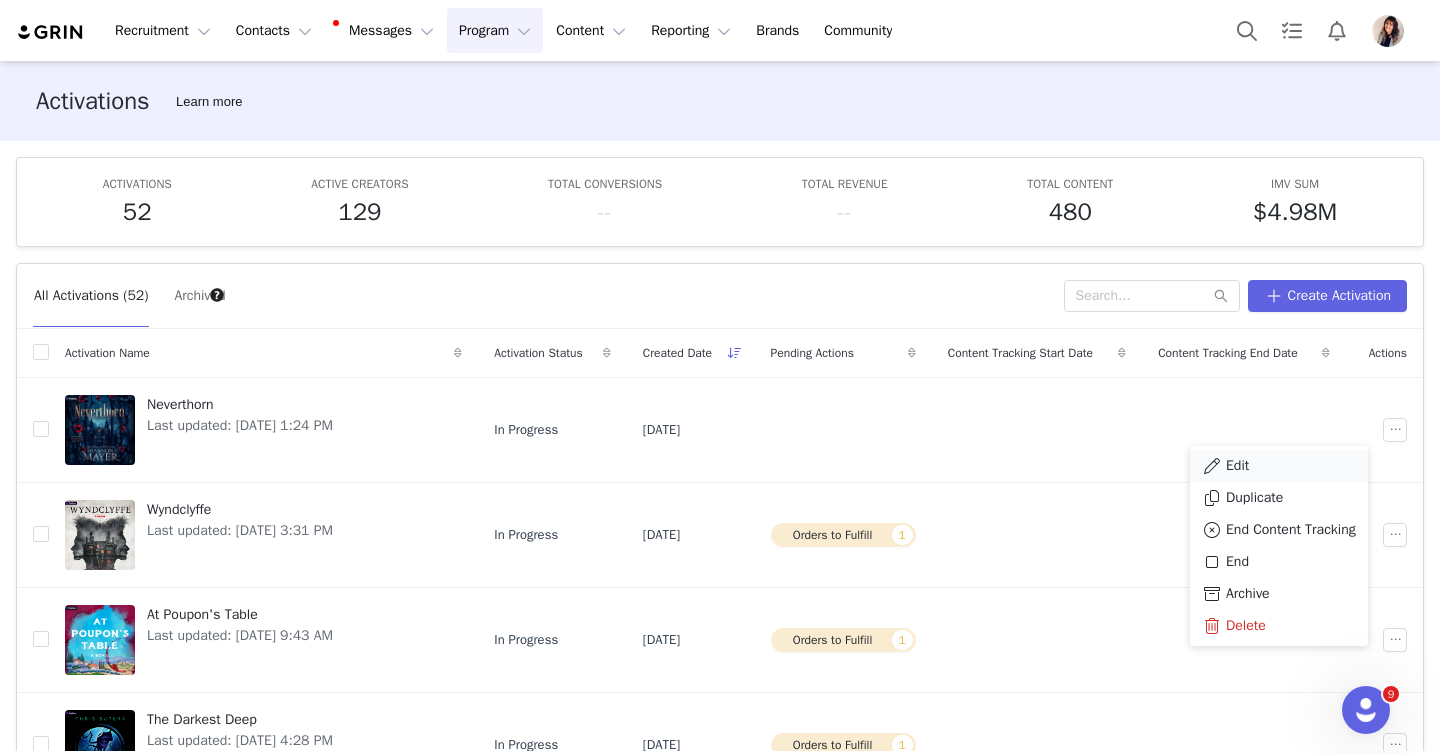 click on "Edit" at bounding box center (1279, 466) 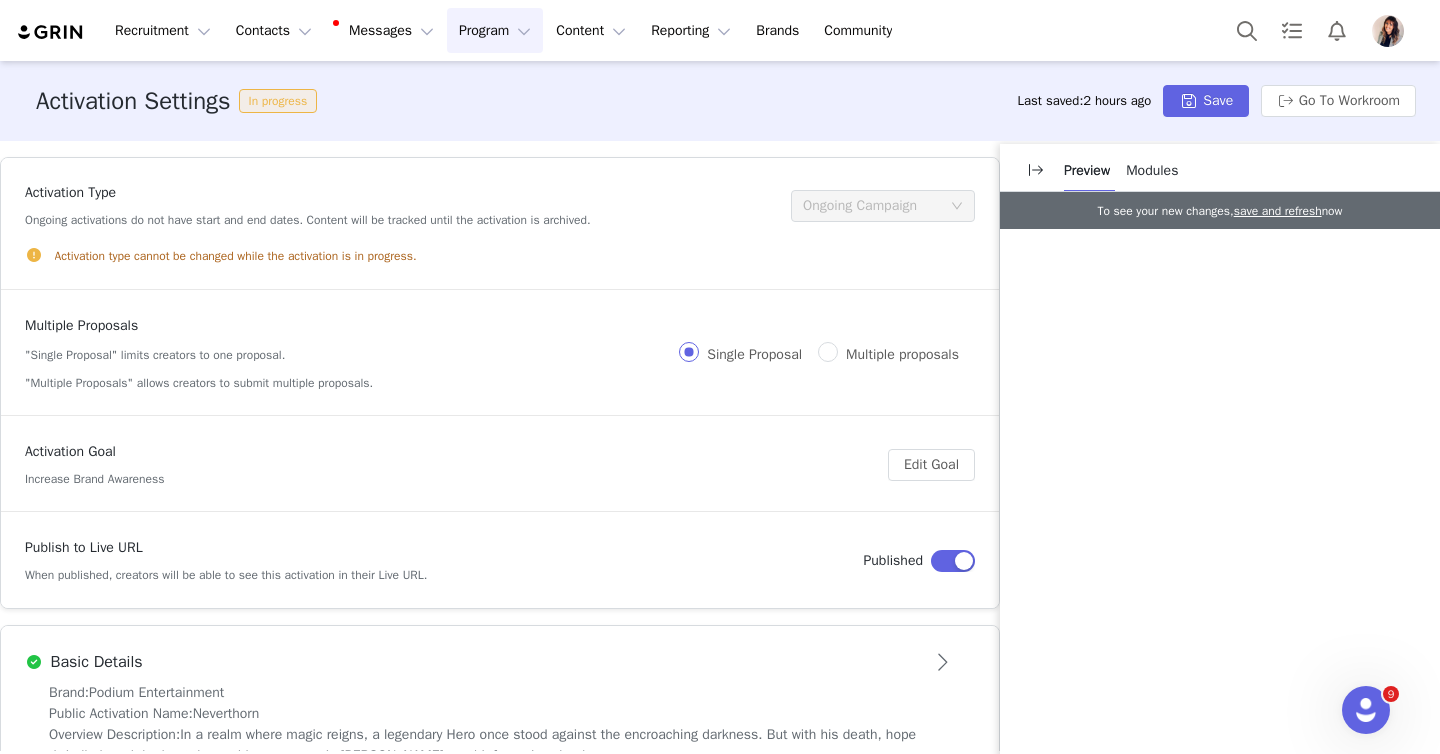 click on "Program Program" at bounding box center [495, 30] 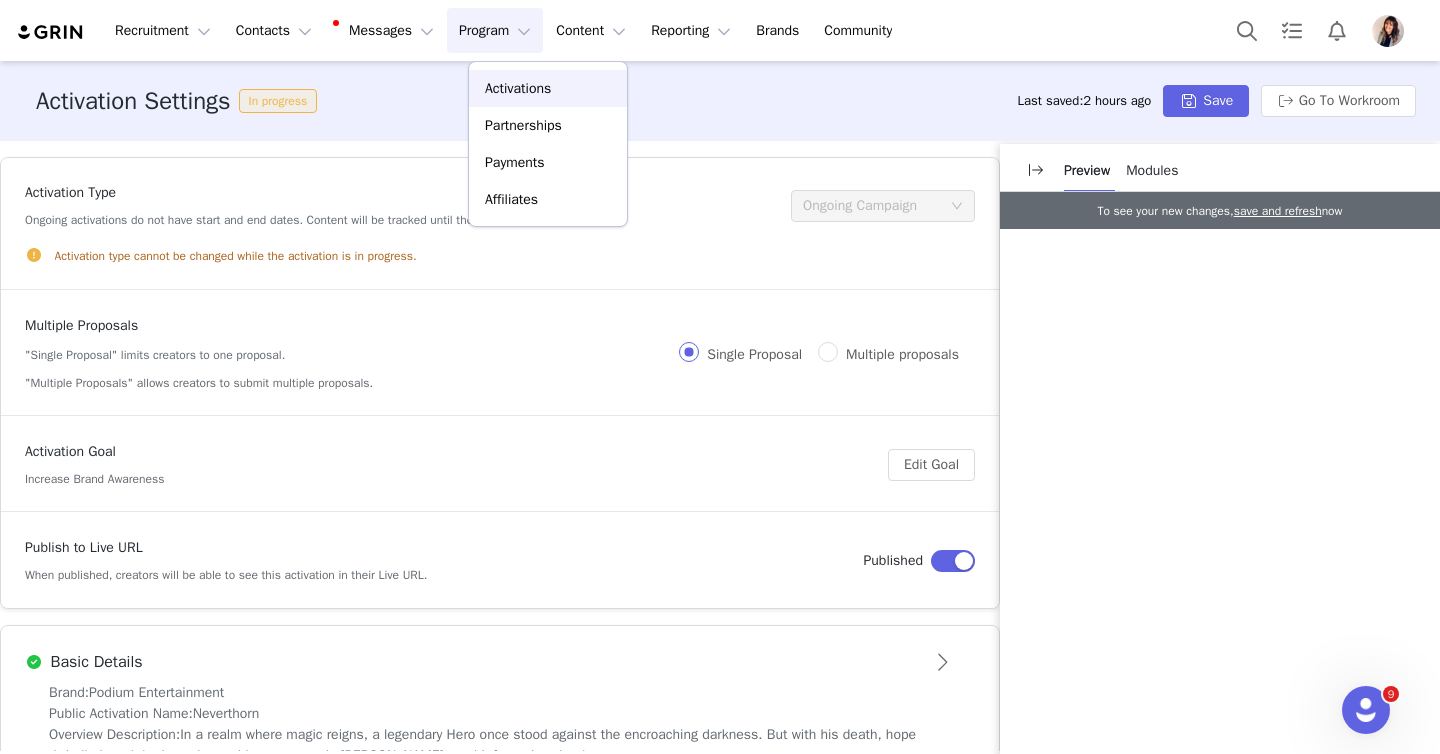 click on "Activations" at bounding box center (518, 88) 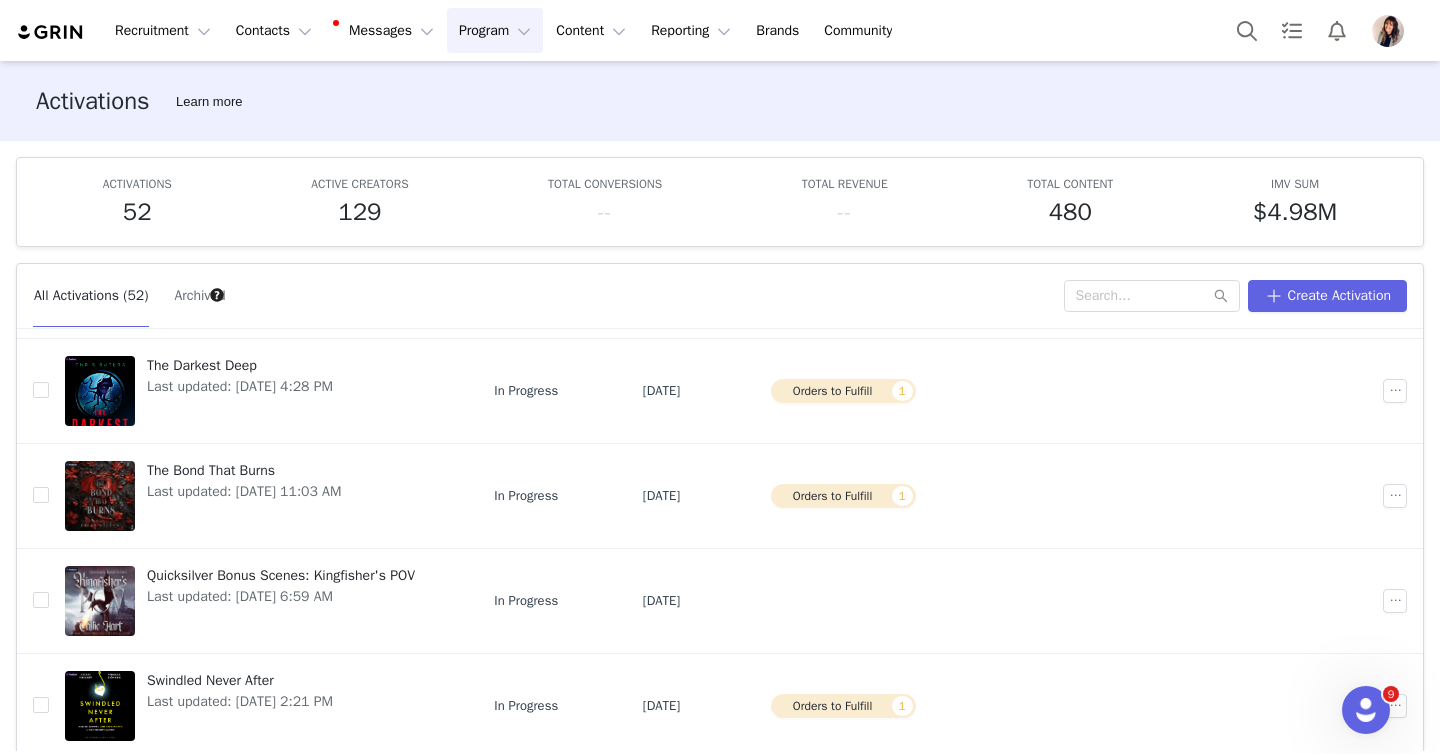 scroll, scrollTop: 477, scrollLeft: 0, axis: vertical 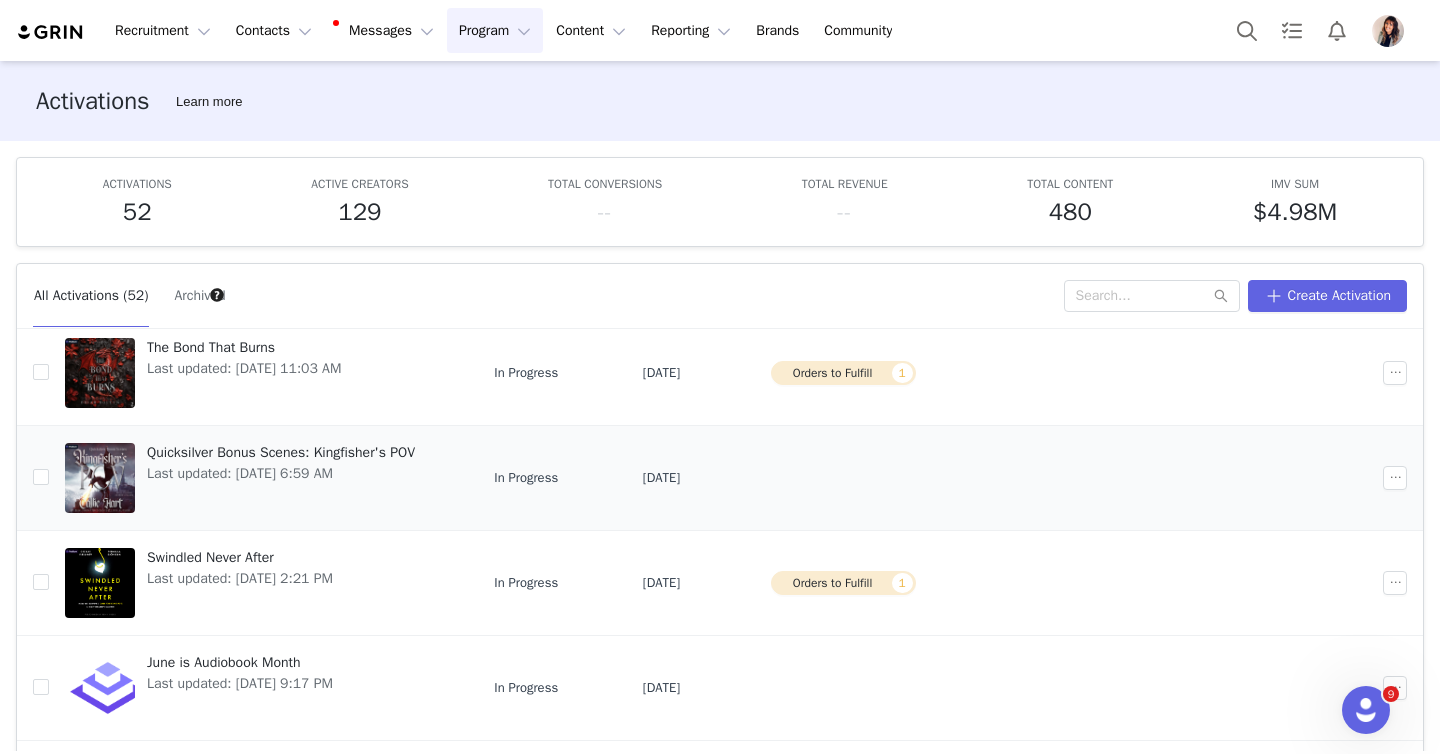 click on "Quicksilver Bonus Scenes: Kingfisher's POV" at bounding box center [281, 452] 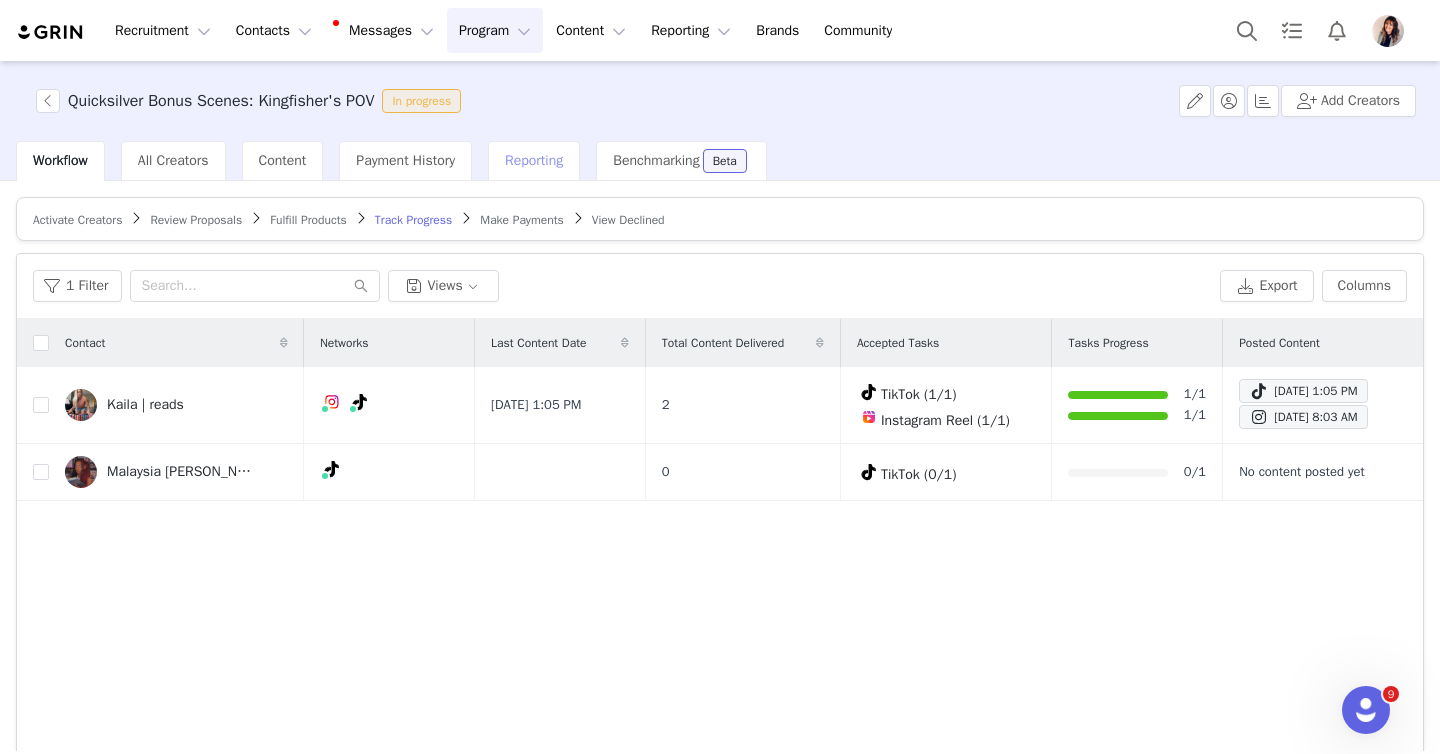 click on "Reporting" at bounding box center [534, 160] 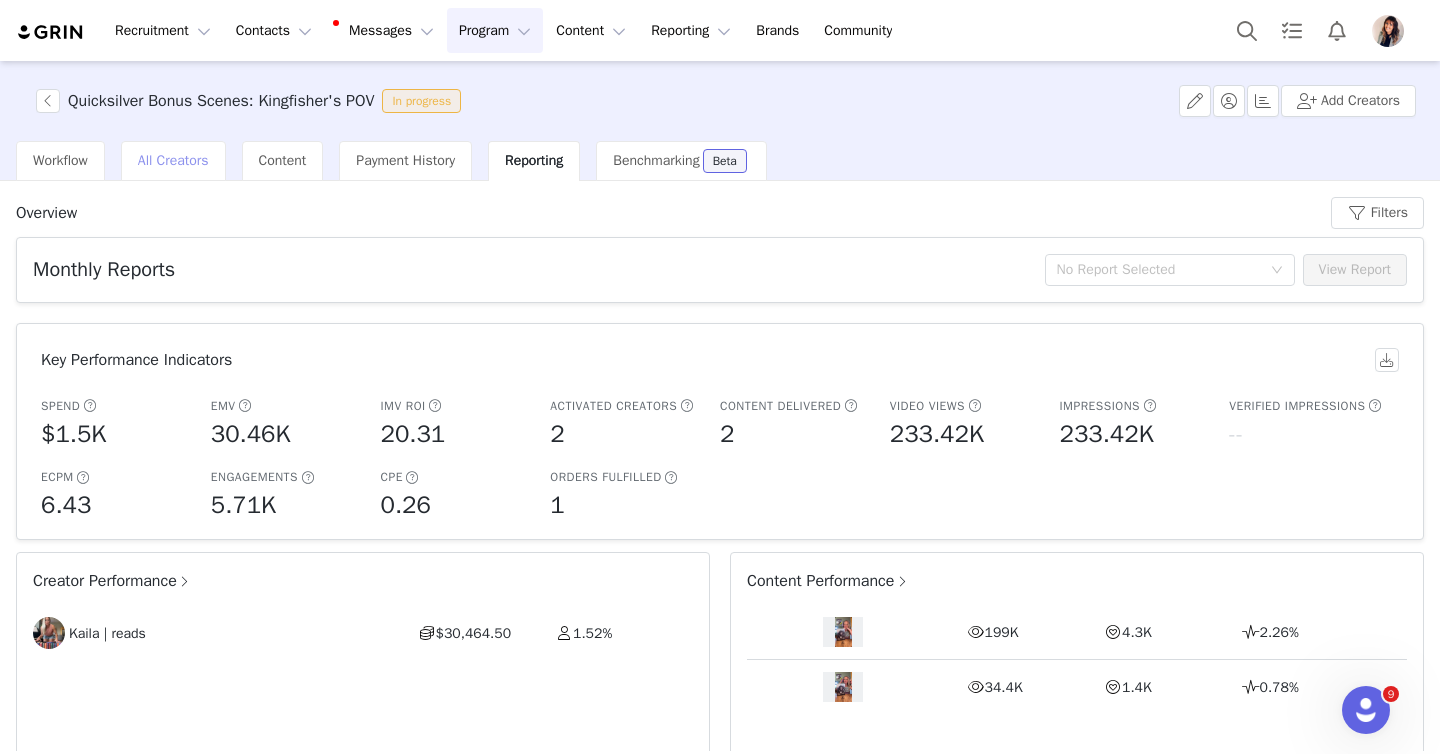 click on "All Creators" at bounding box center (173, 161) 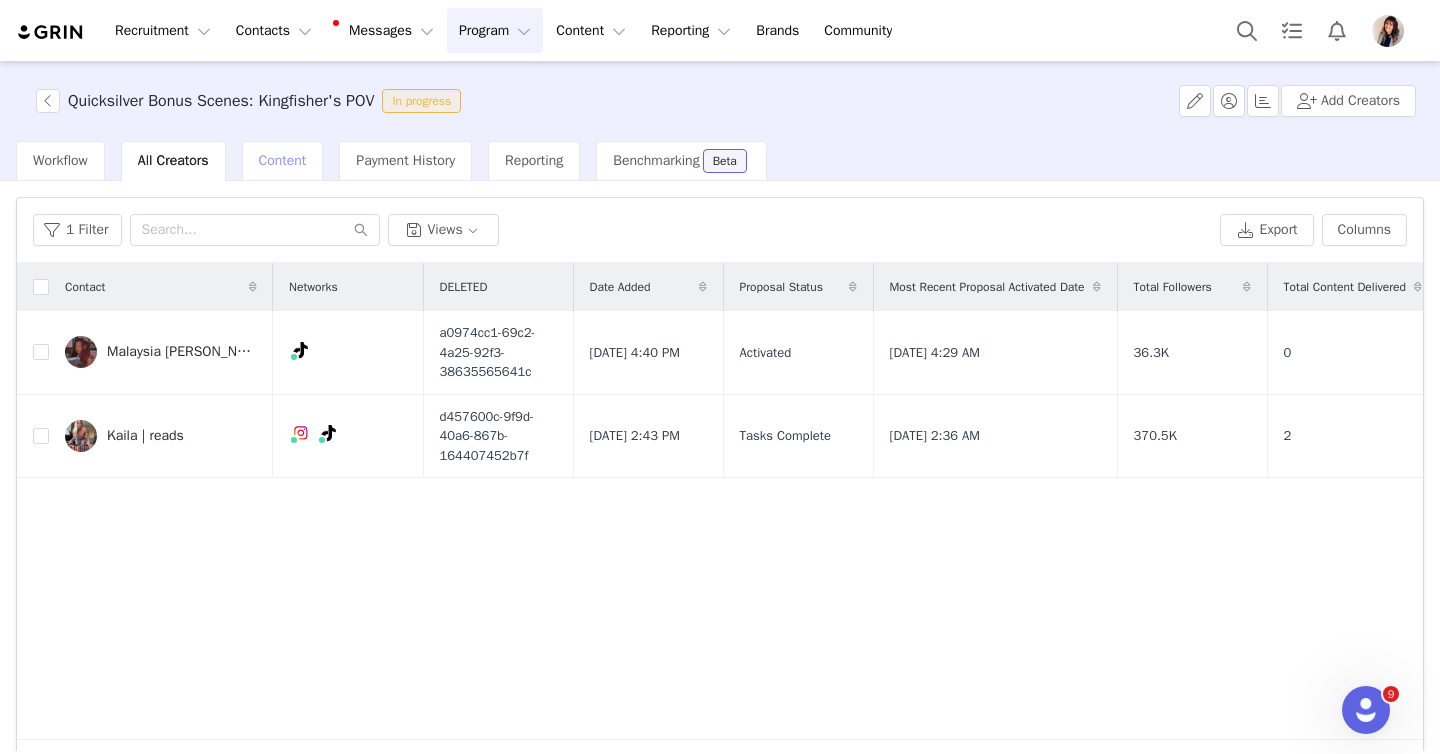click on "Content" at bounding box center [283, 160] 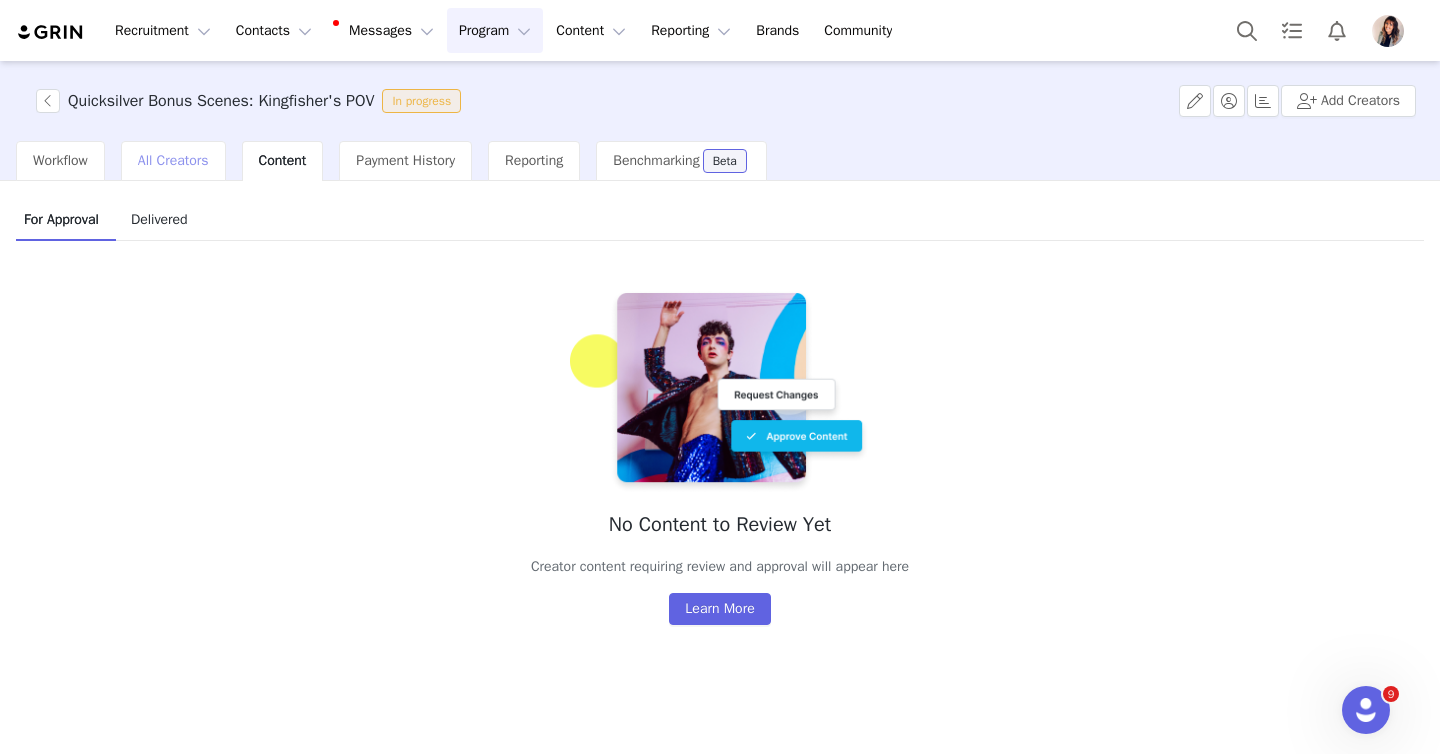 click on "All Creators" at bounding box center (173, 160) 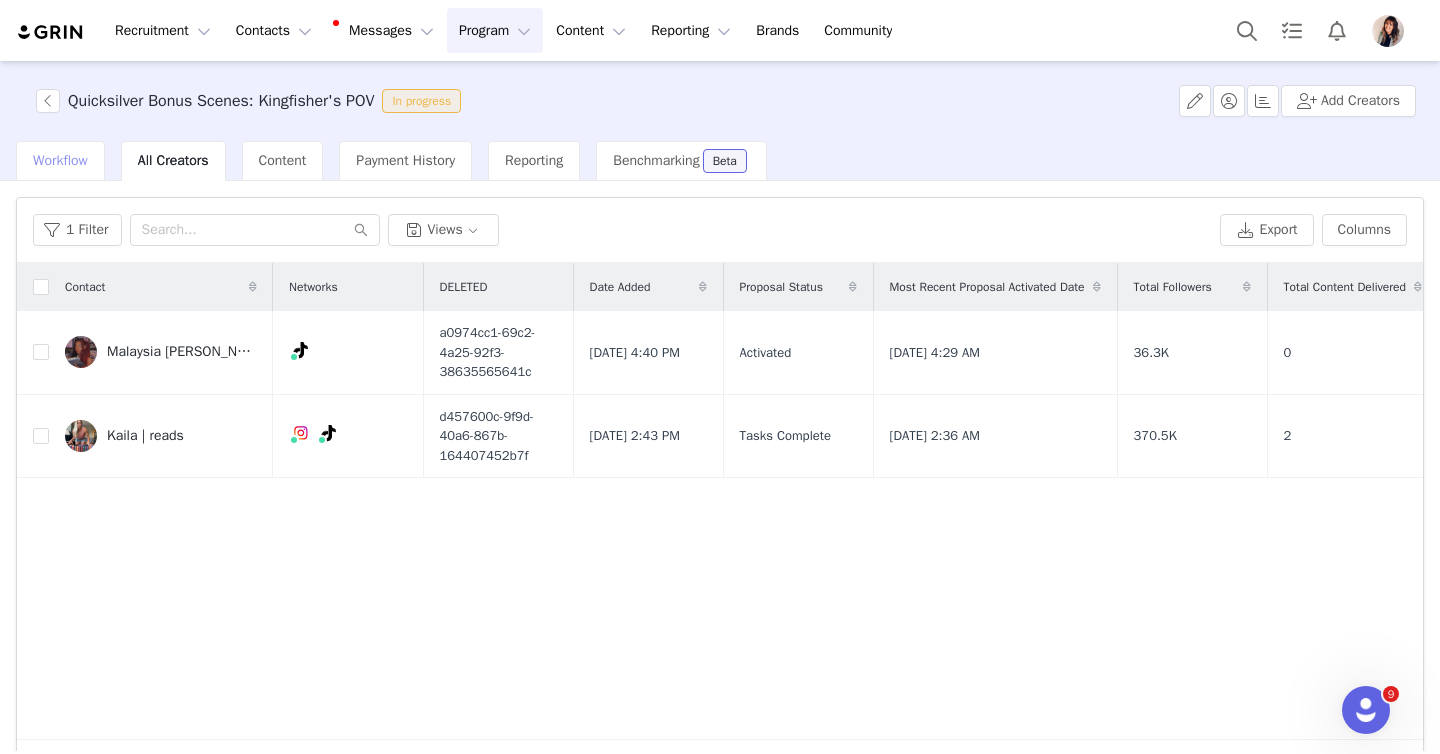 click on "Workflow" at bounding box center (60, 160) 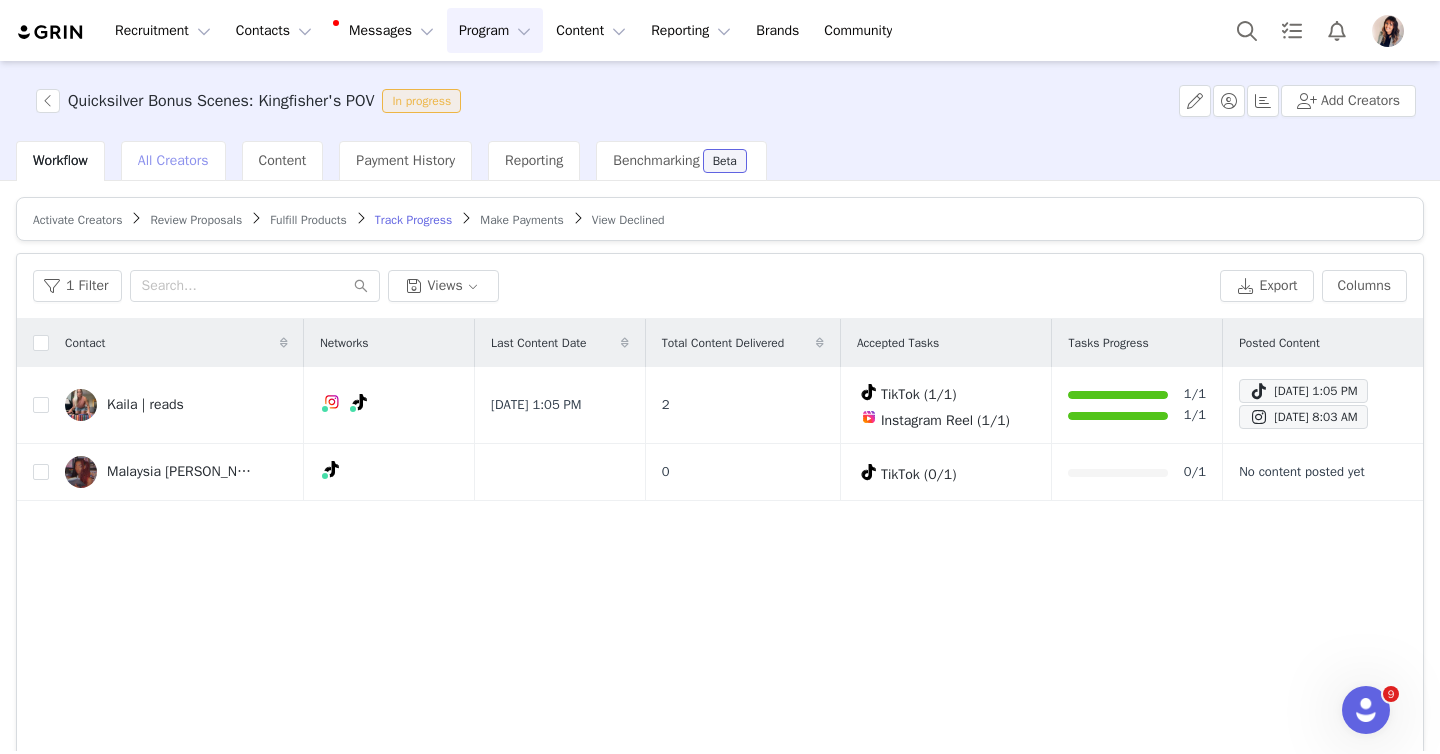 click on "All Creators" at bounding box center (173, 160) 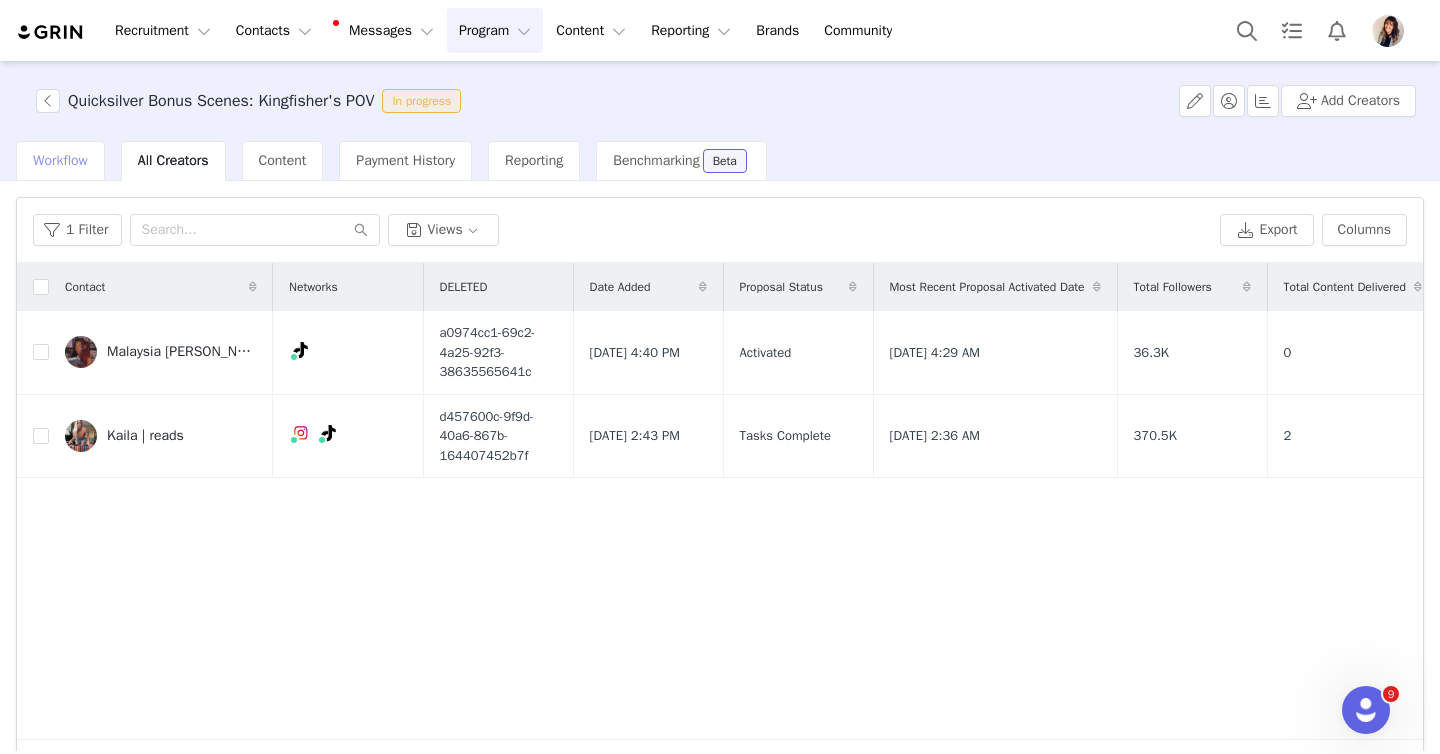 click on "Workflow" at bounding box center (60, 161) 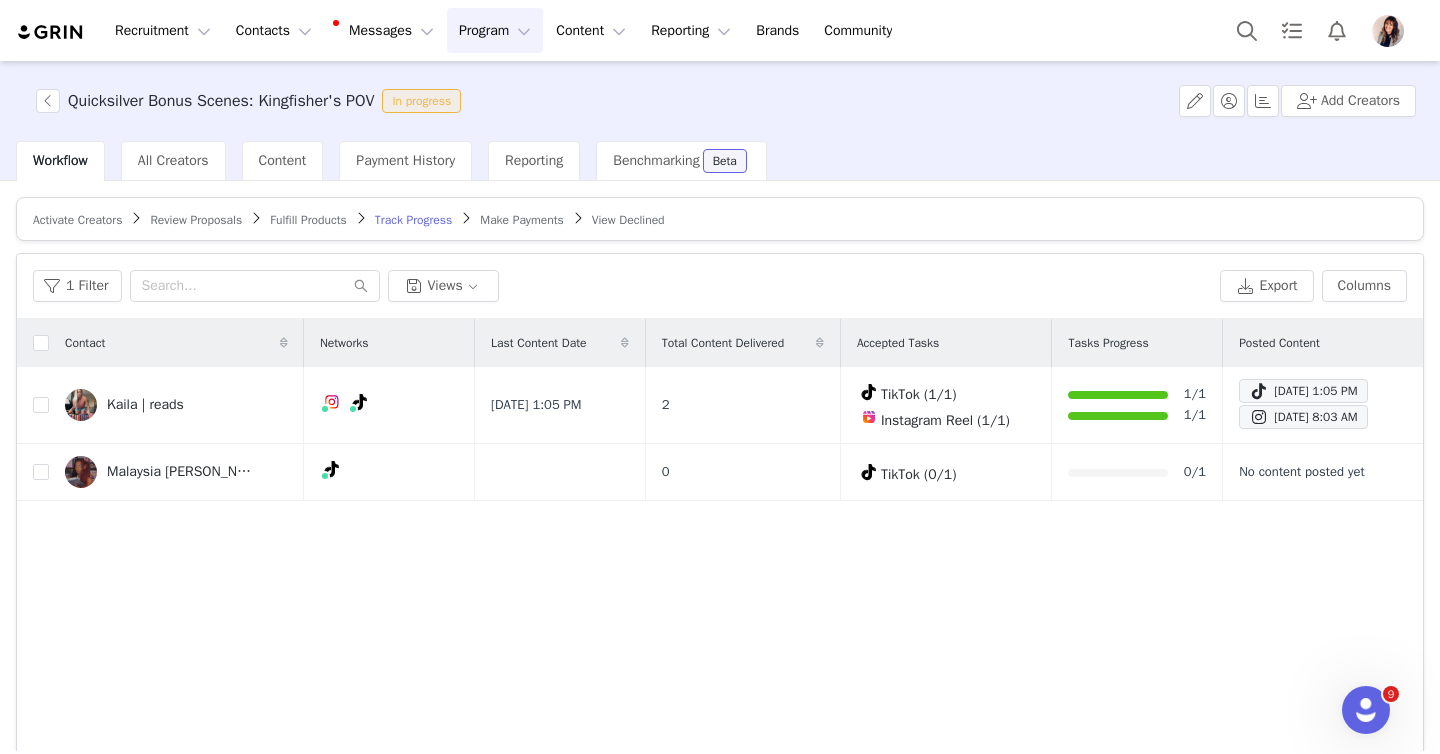 click on "Activate Creators" at bounding box center [77, 220] 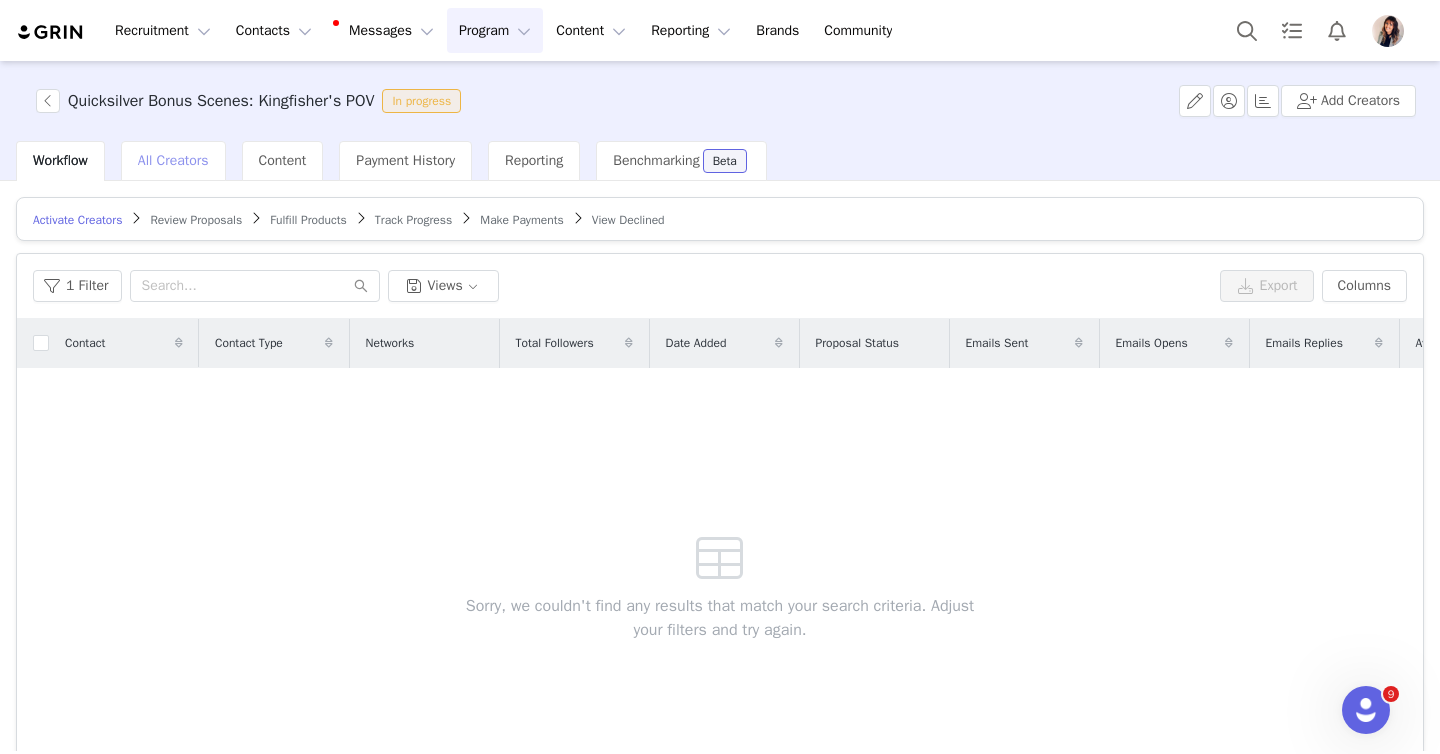 click on "All Creators" at bounding box center (173, 160) 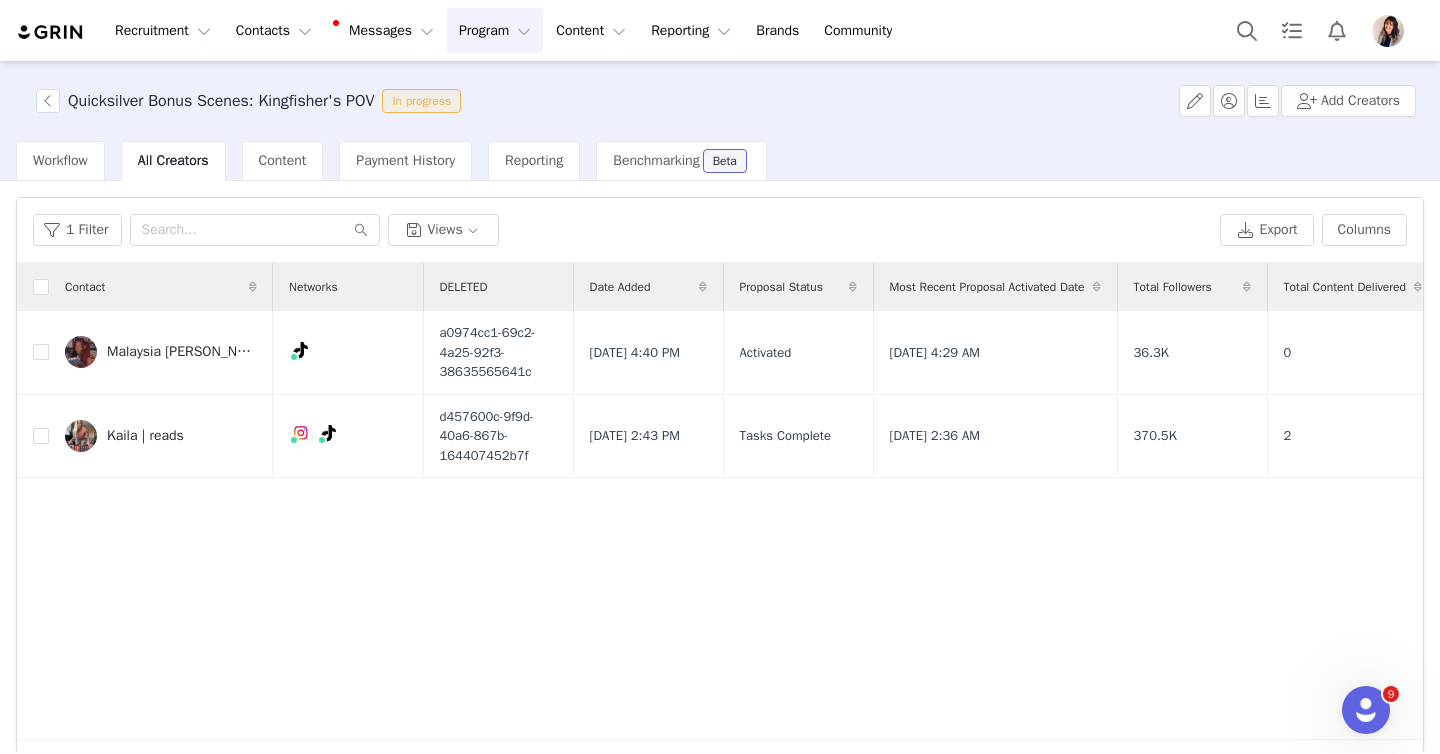 click on "Program Program" at bounding box center (495, 30) 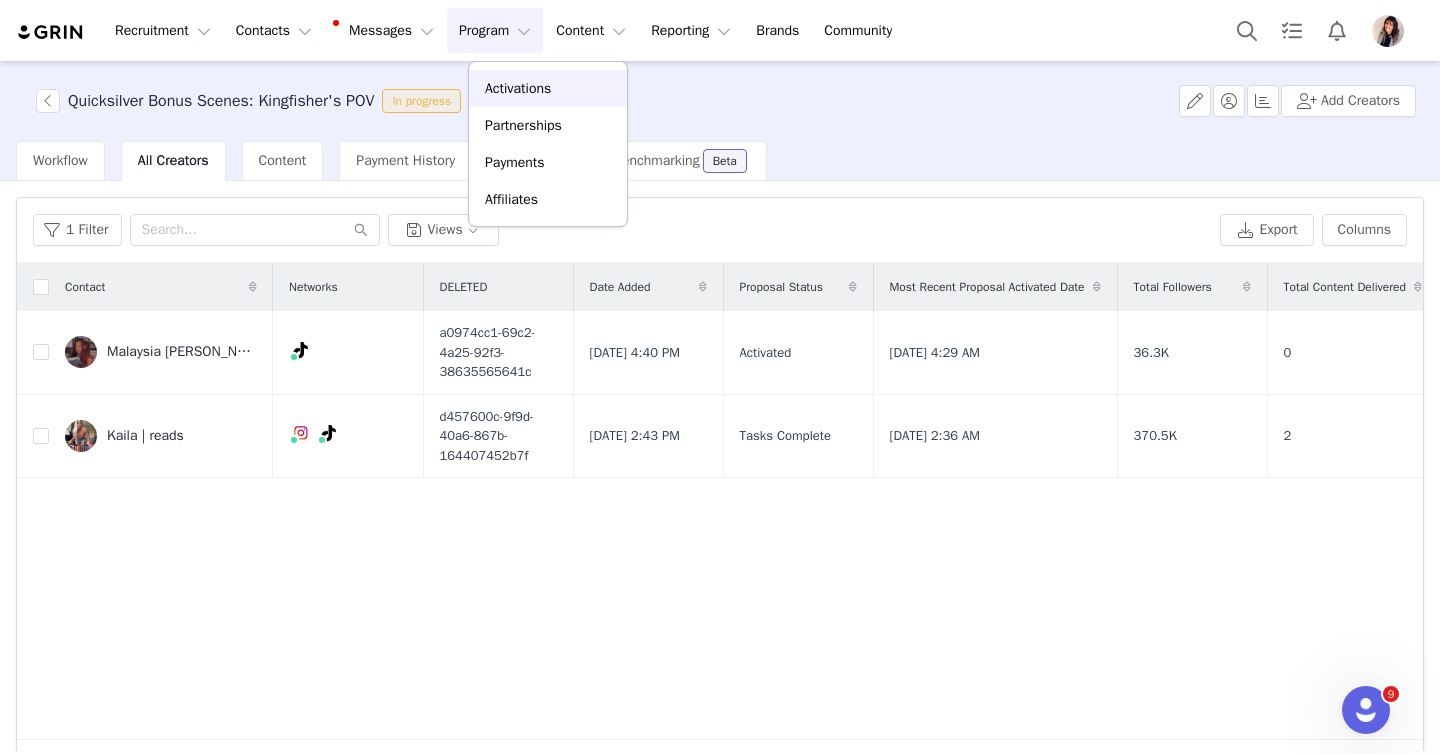 click on "Activations" at bounding box center [518, 88] 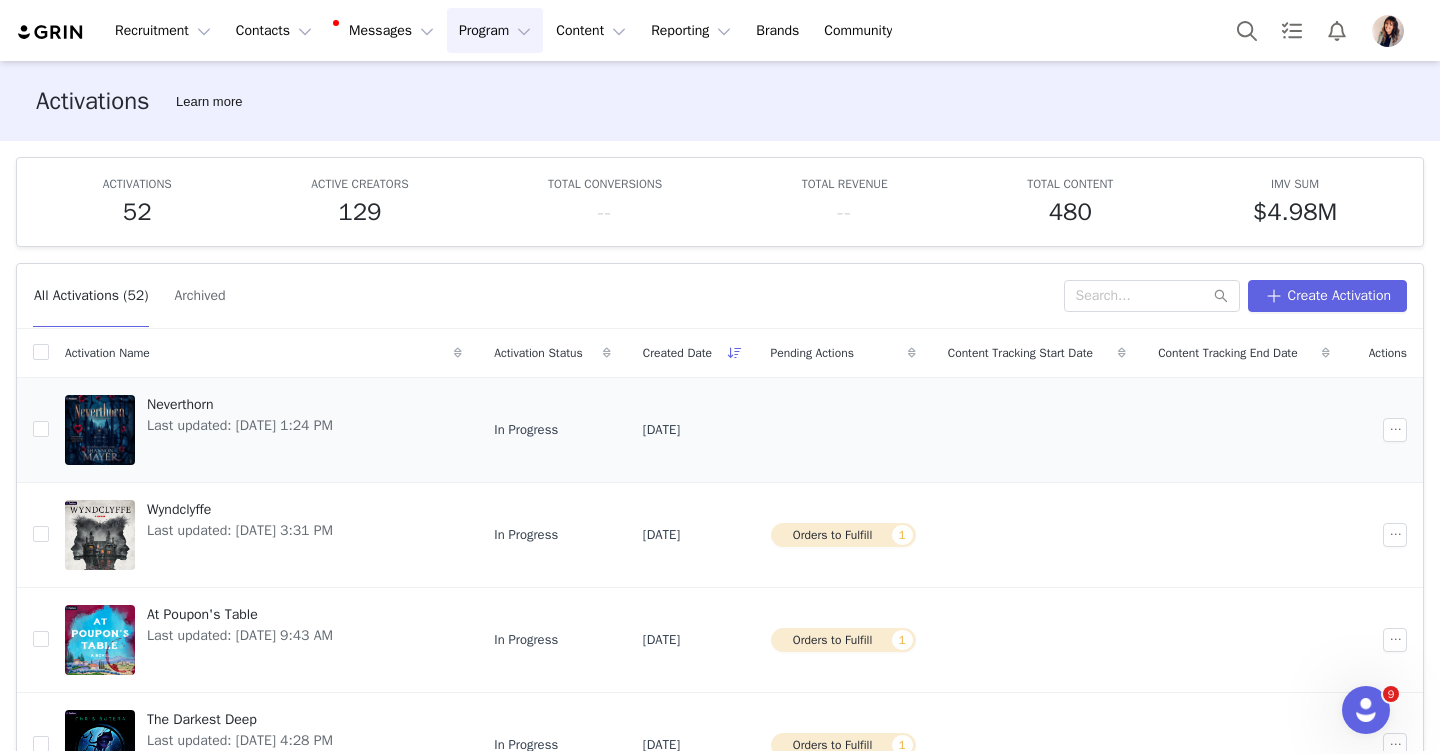 click on "Neverthorn" at bounding box center (240, 404) 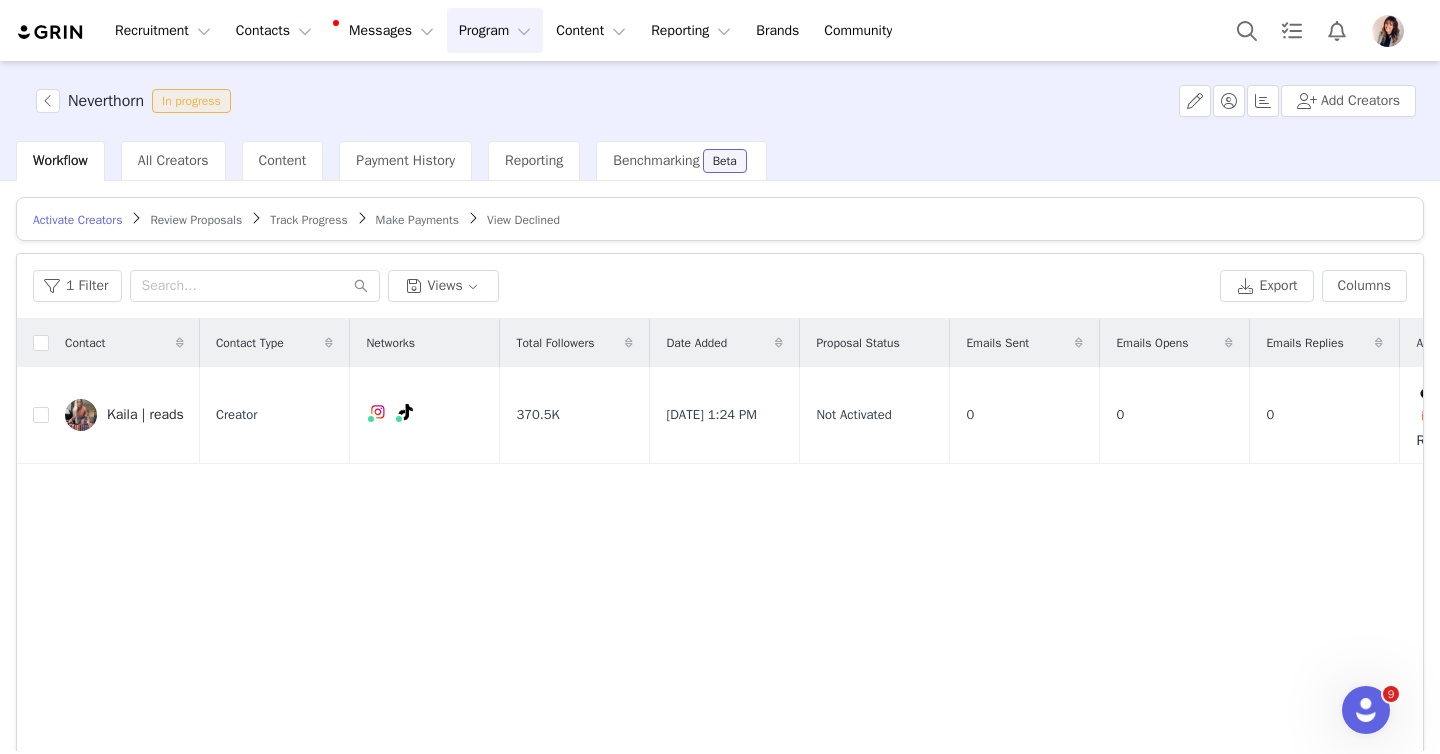 click on "Neverthorn In progress     Add Creators" at bounding box center [720, 101] 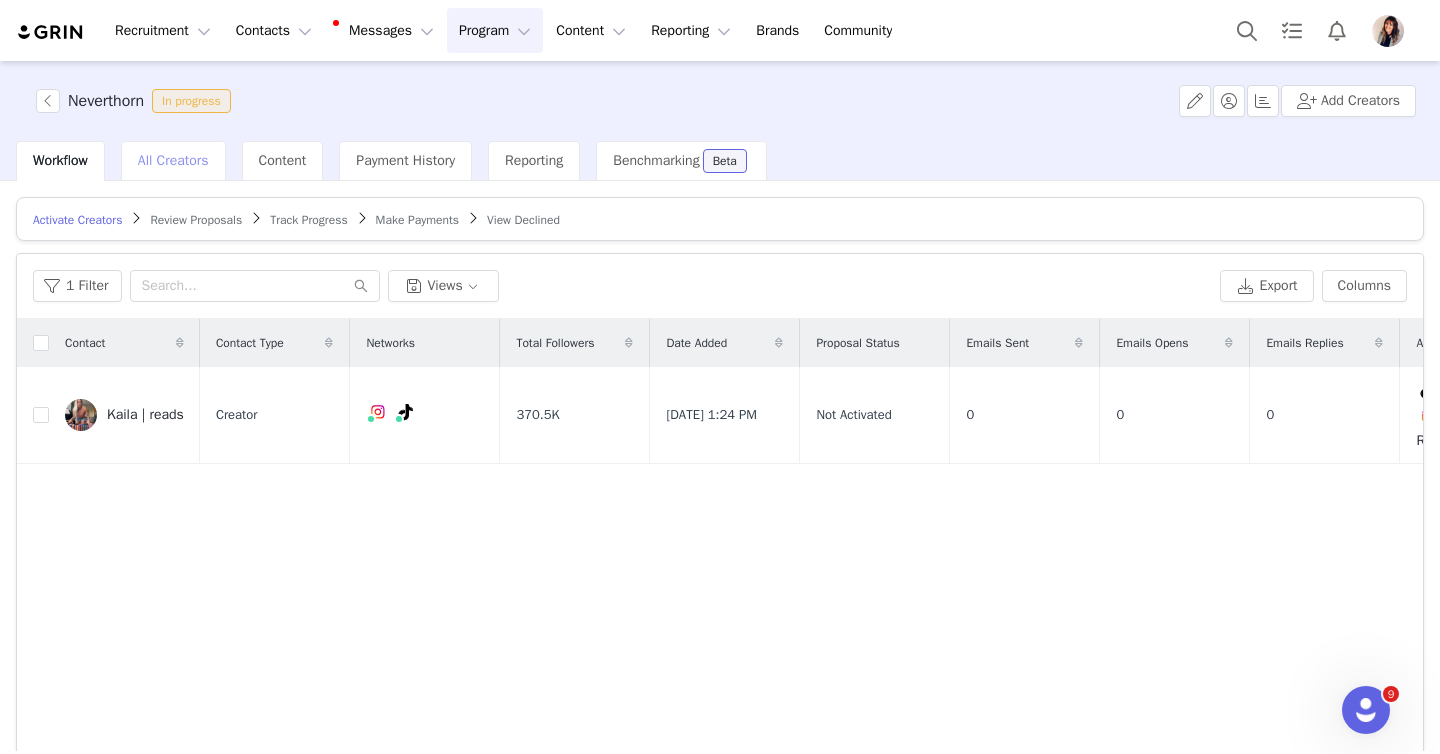 click on "All Creators" at bounding box center (173, 160) 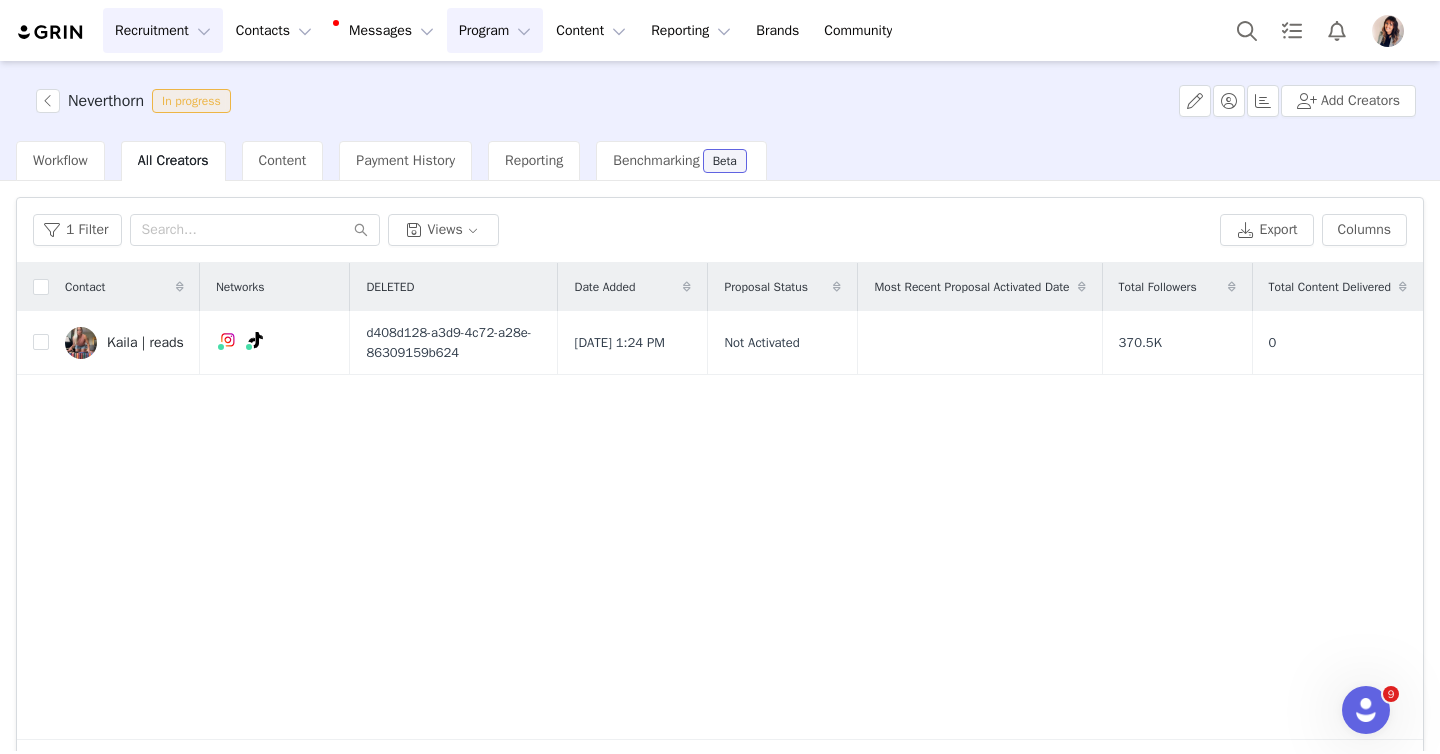 click on "Recruitment Recruitment" at bounding box center [163, 30] 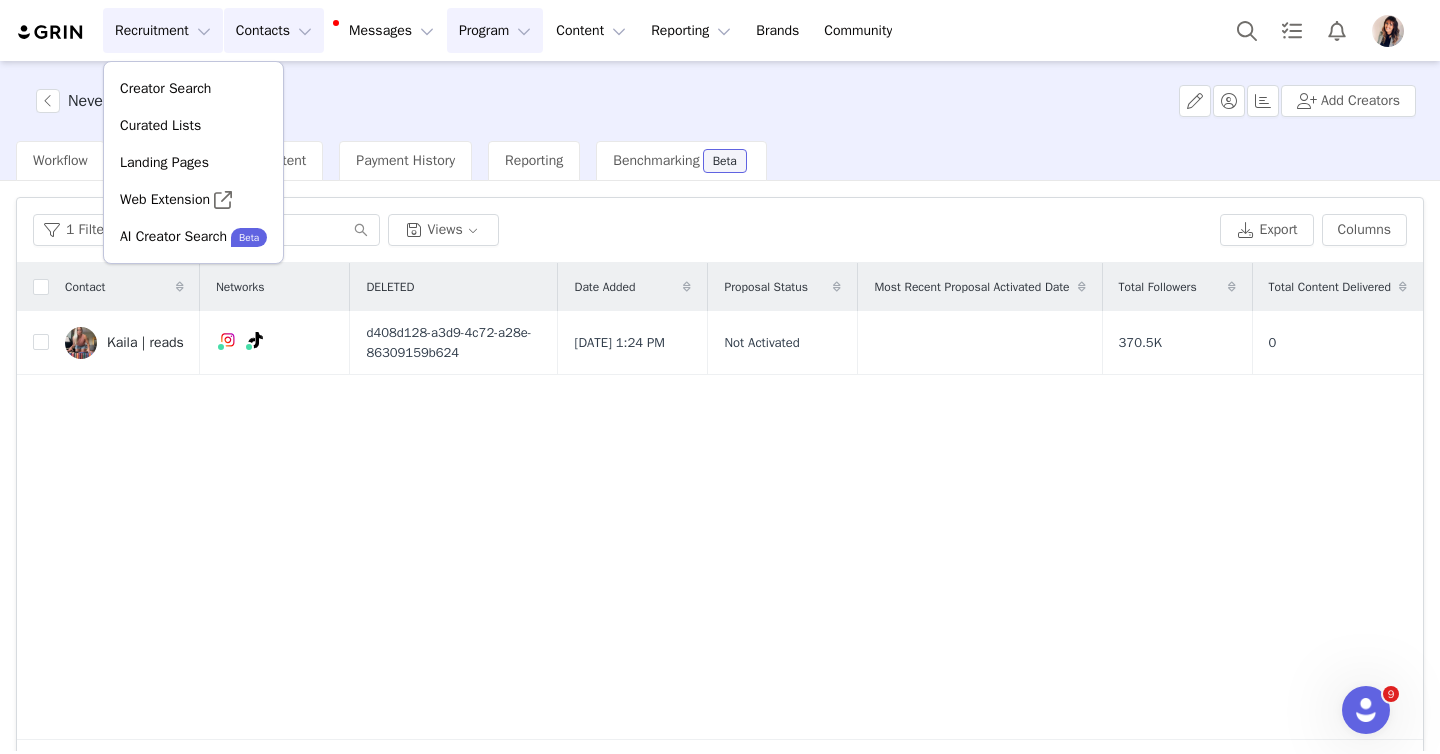 click on "Contacts Contacts" at bounding box center (274, 30) 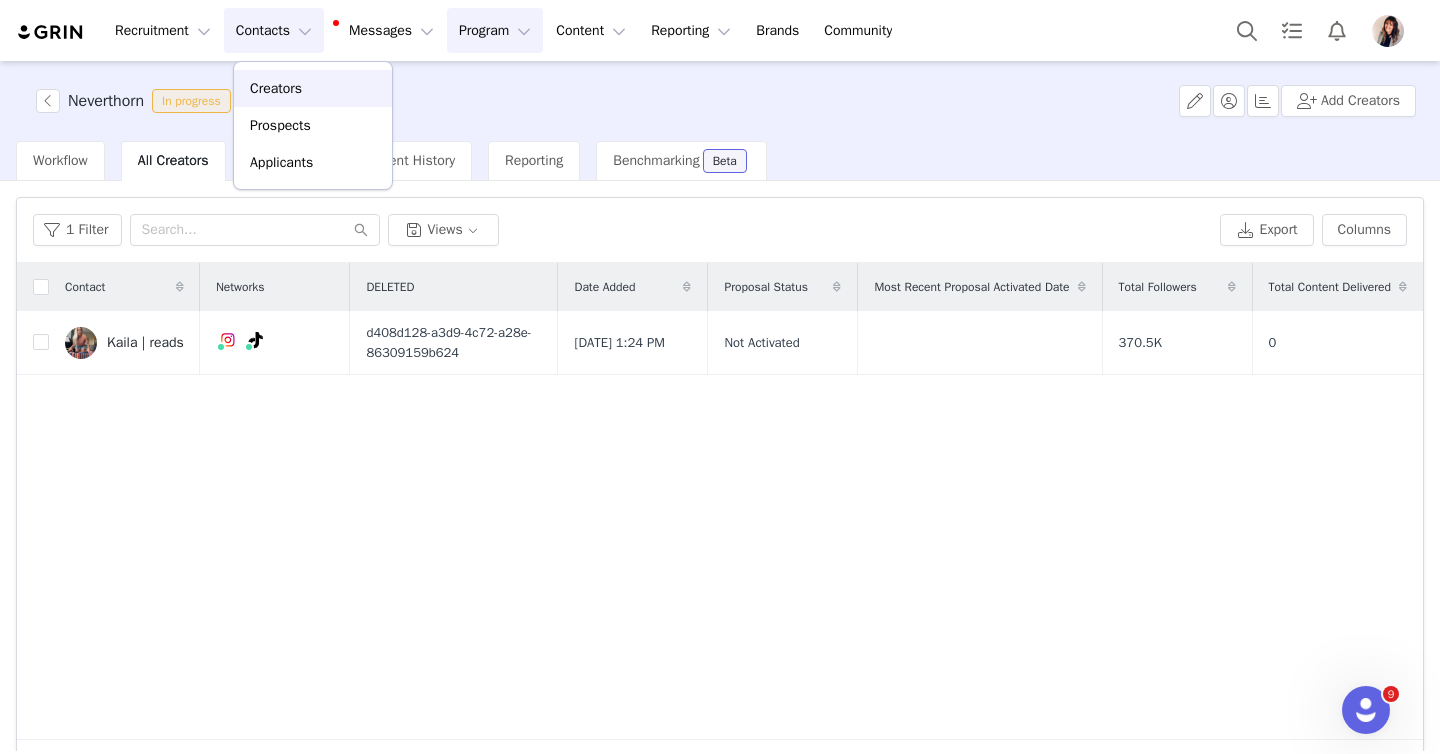 click on "Creators" at bounding box center (276, 88) 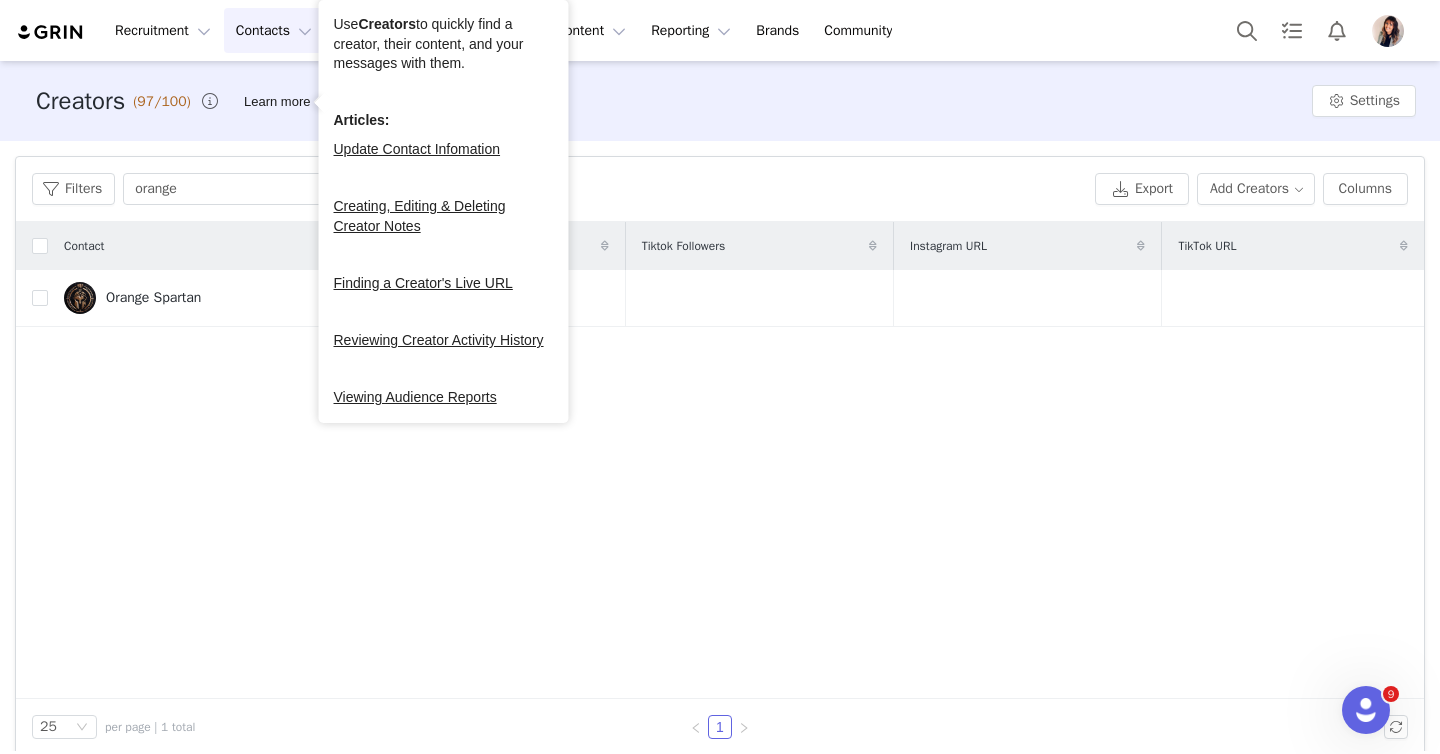 click on "Contacts Contacts" at bounding box center [274, 30] 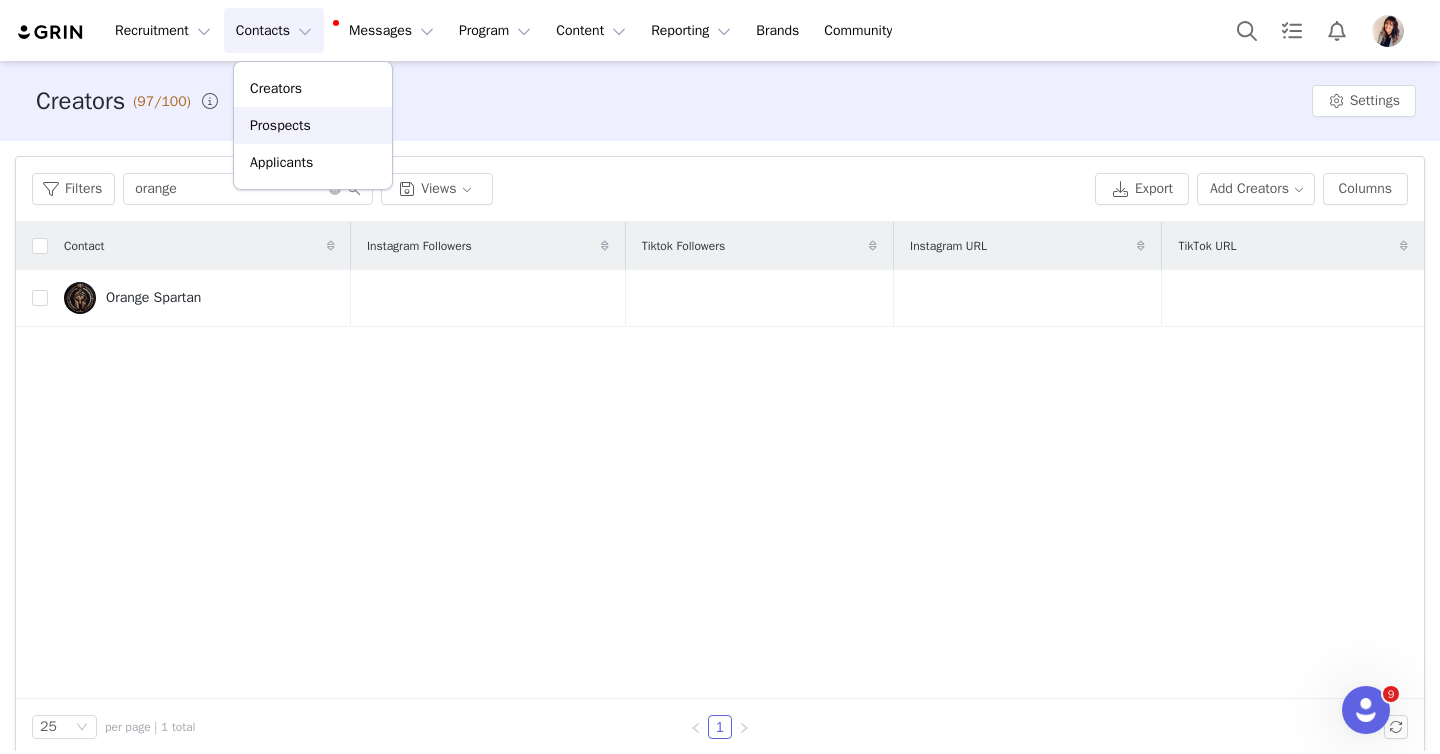 click on "Prospects" at bounding box center [313, 125] 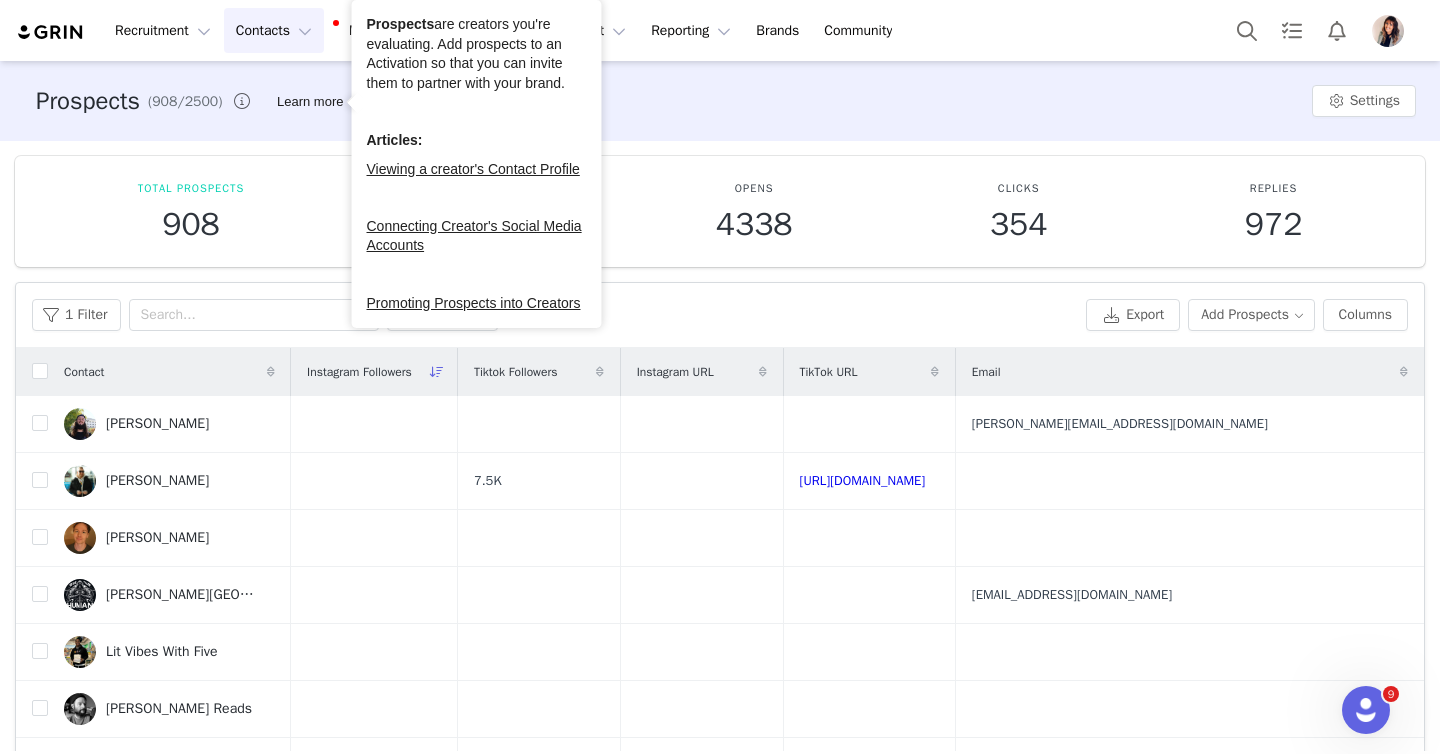 click on "Contacts Contacts" at bounding box center [274, 30] 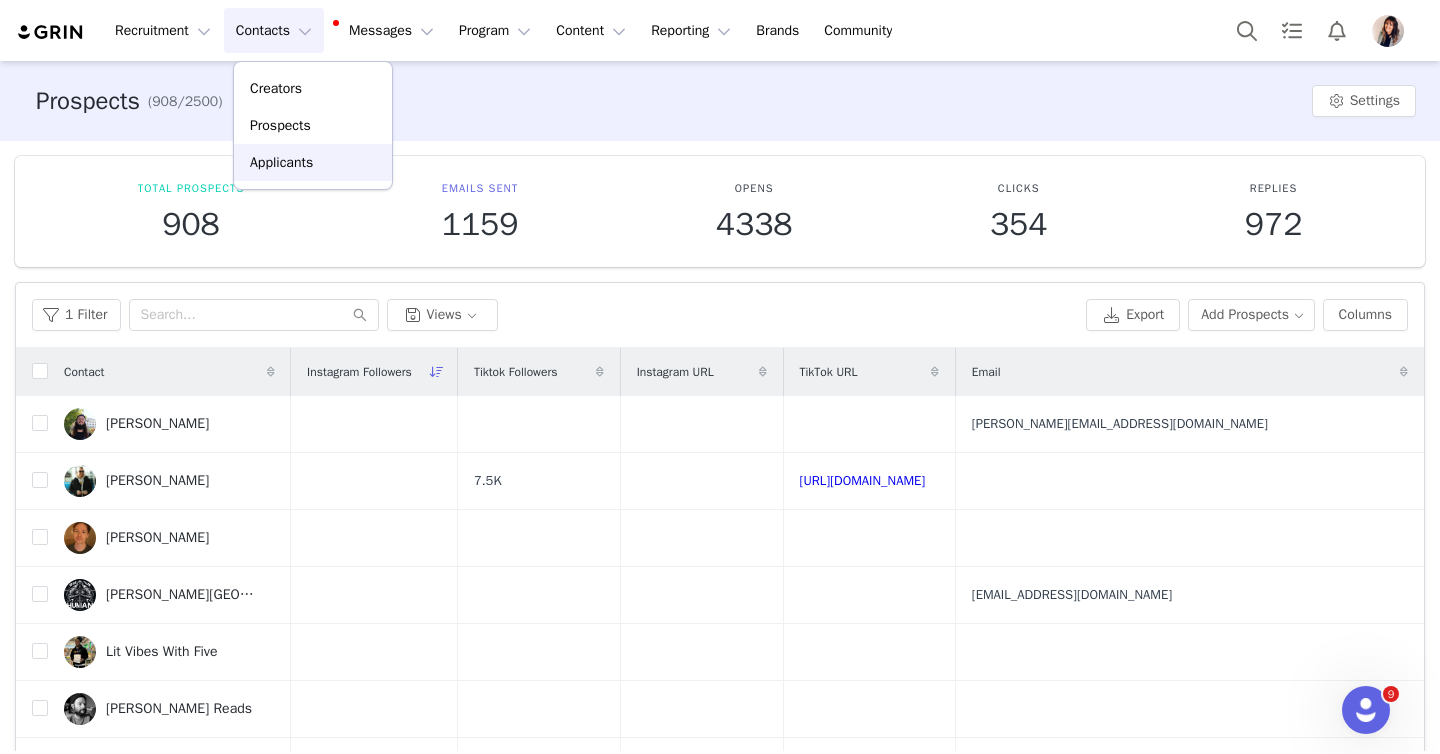 click on "Applicants" at bounding box center [281, 162] 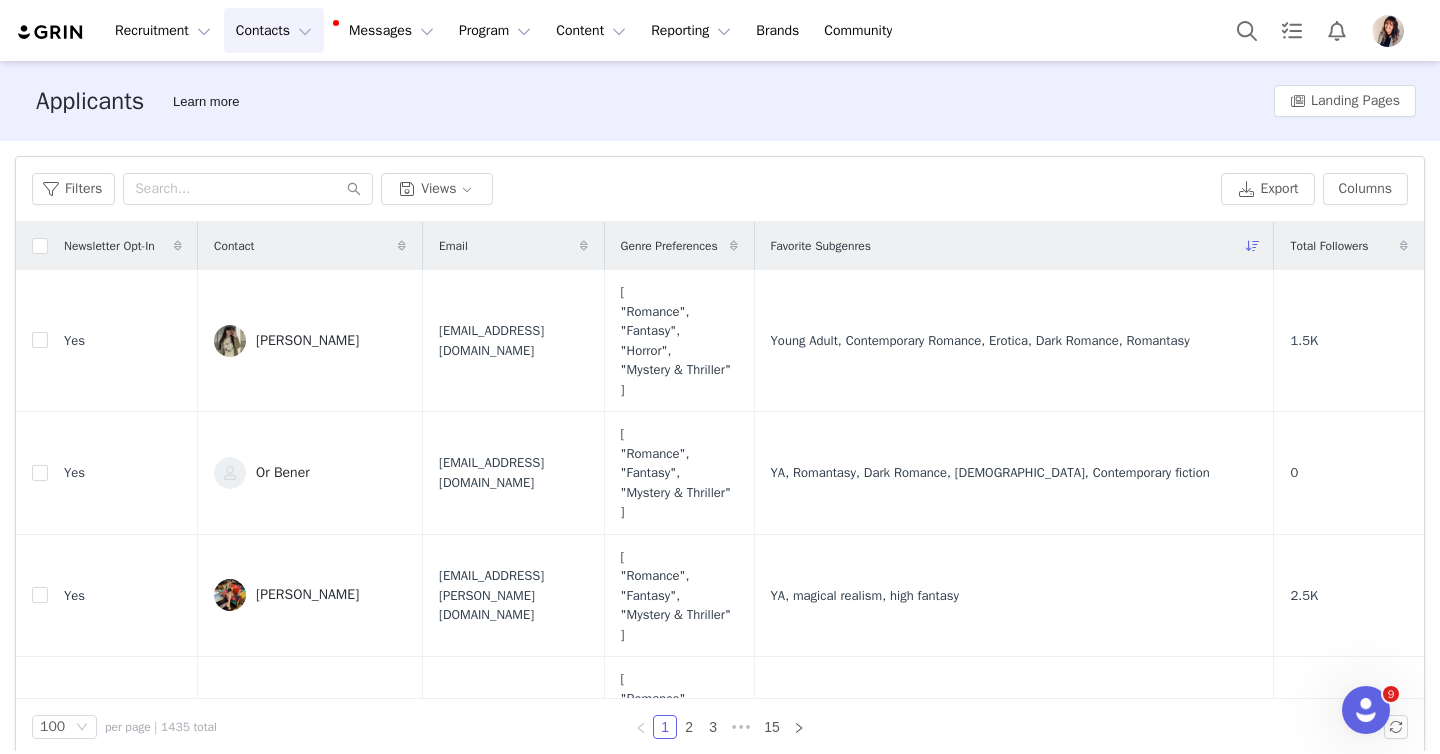 click on "Contacts Contacts" at bounding box center (274, 30) 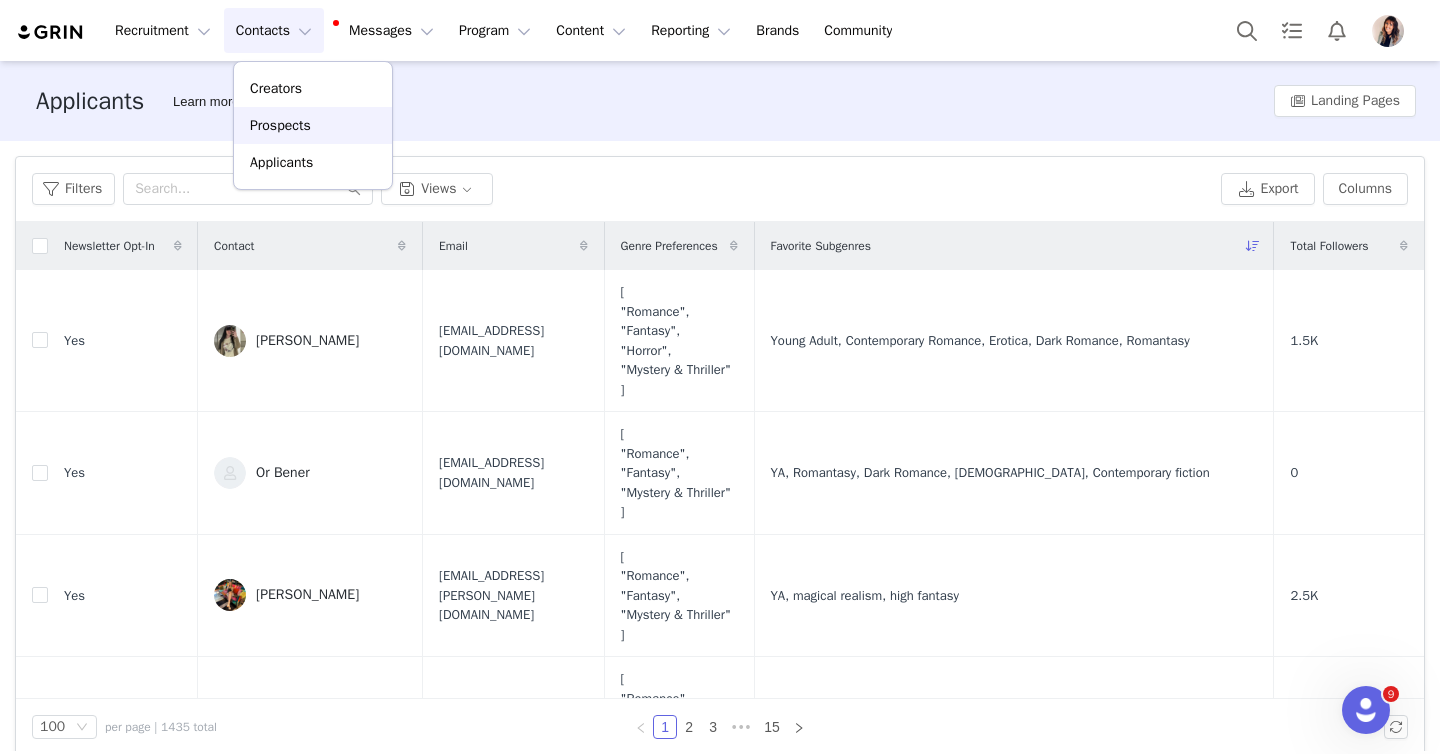 click on "Prospects" at bounding box center (280, 125) 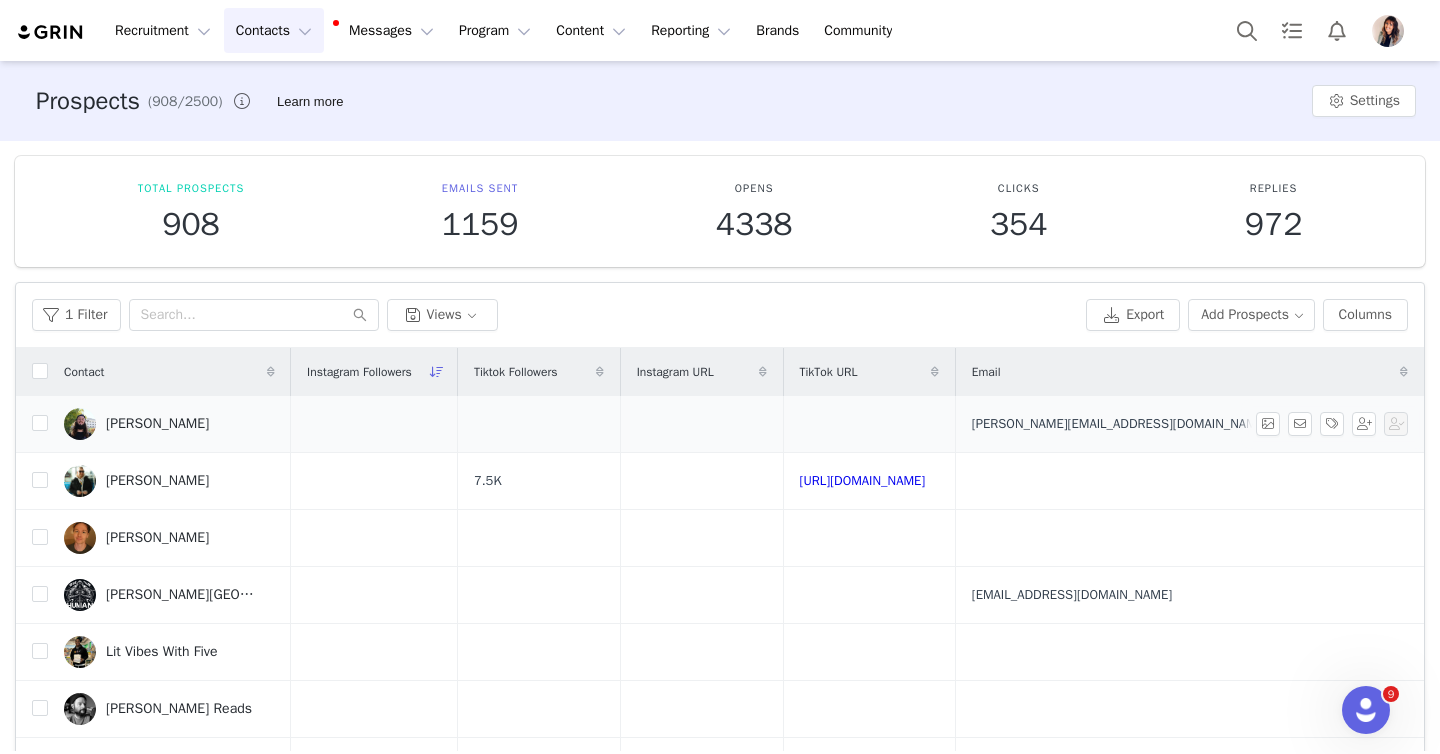 click on "[PERSON_NAME]" at bounding box center [157, 424] 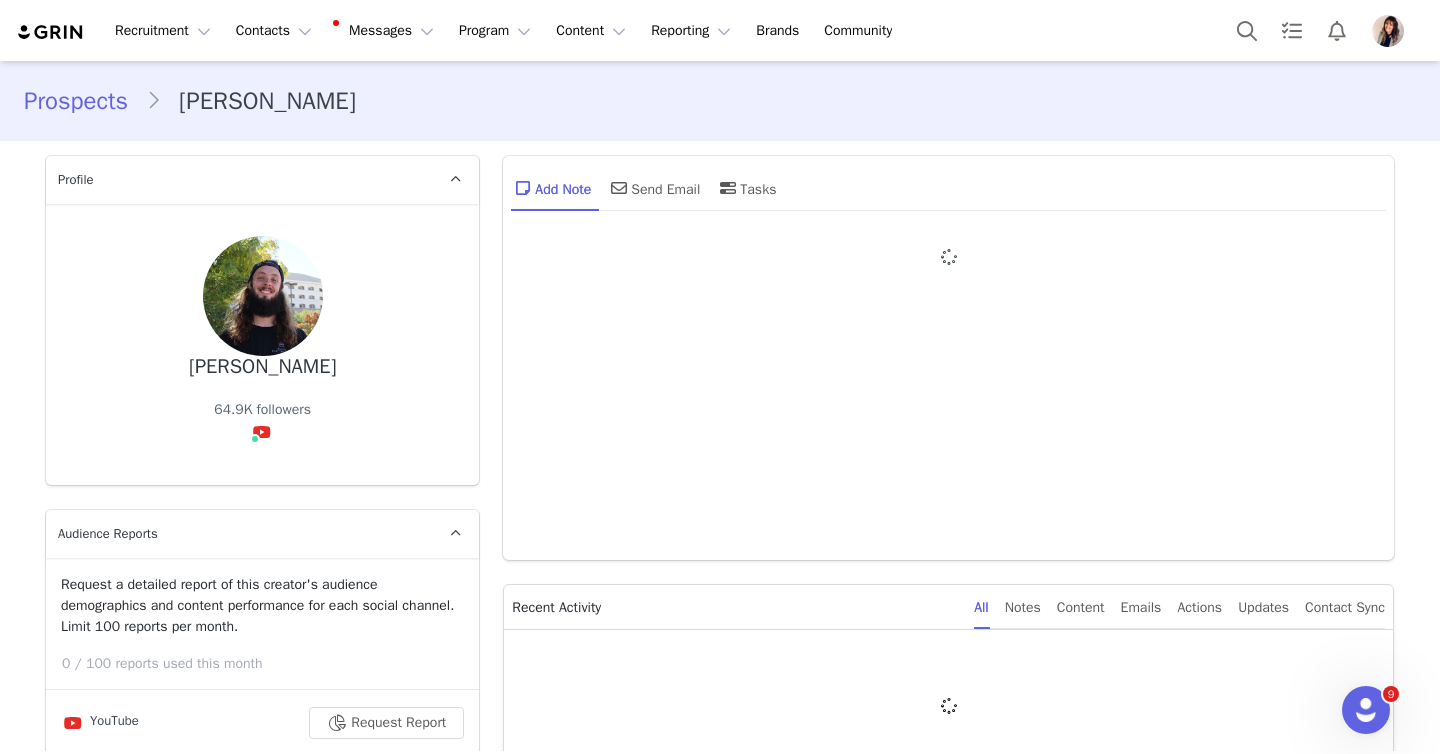 type on "+1 ([GEOGRAPHIC_DATA])" 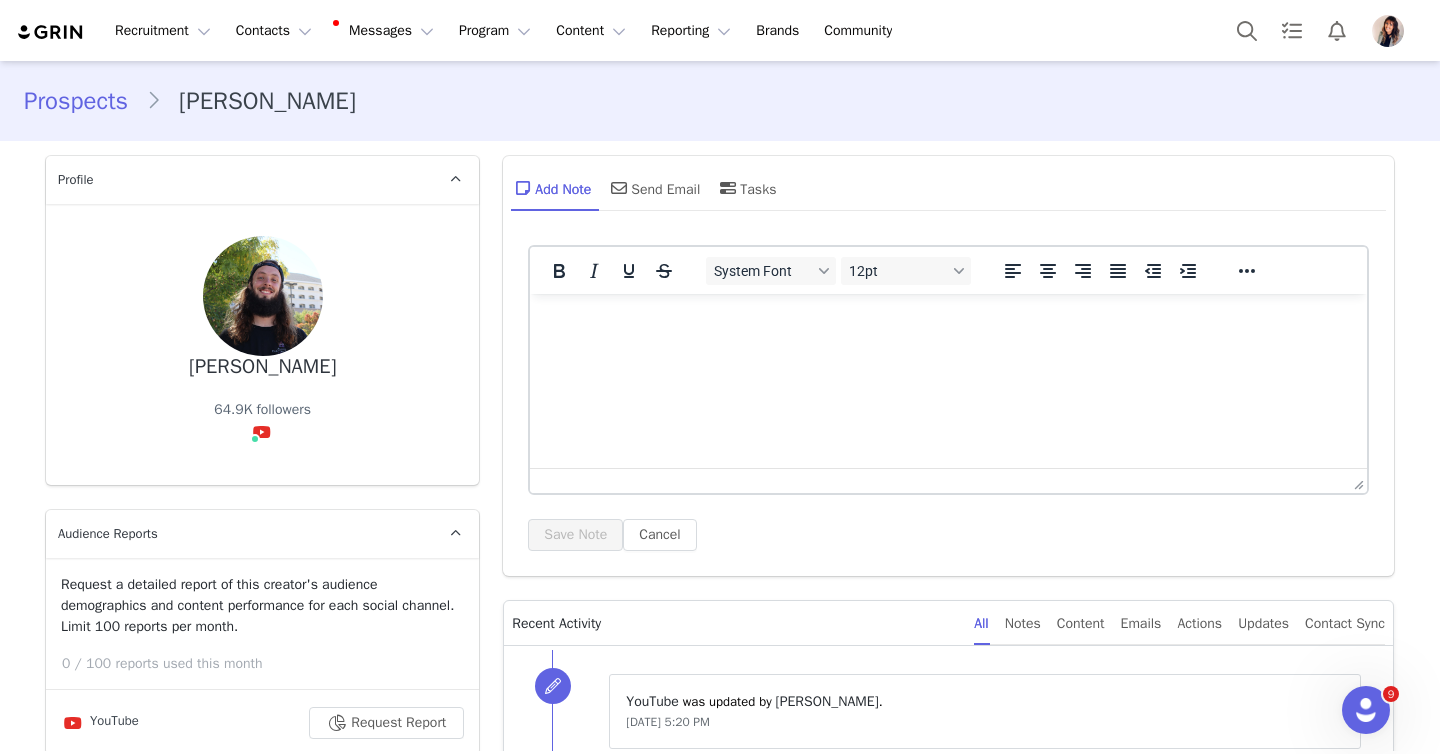 scroll, scrollTop: 0, scrollLeft: 0, axis: both 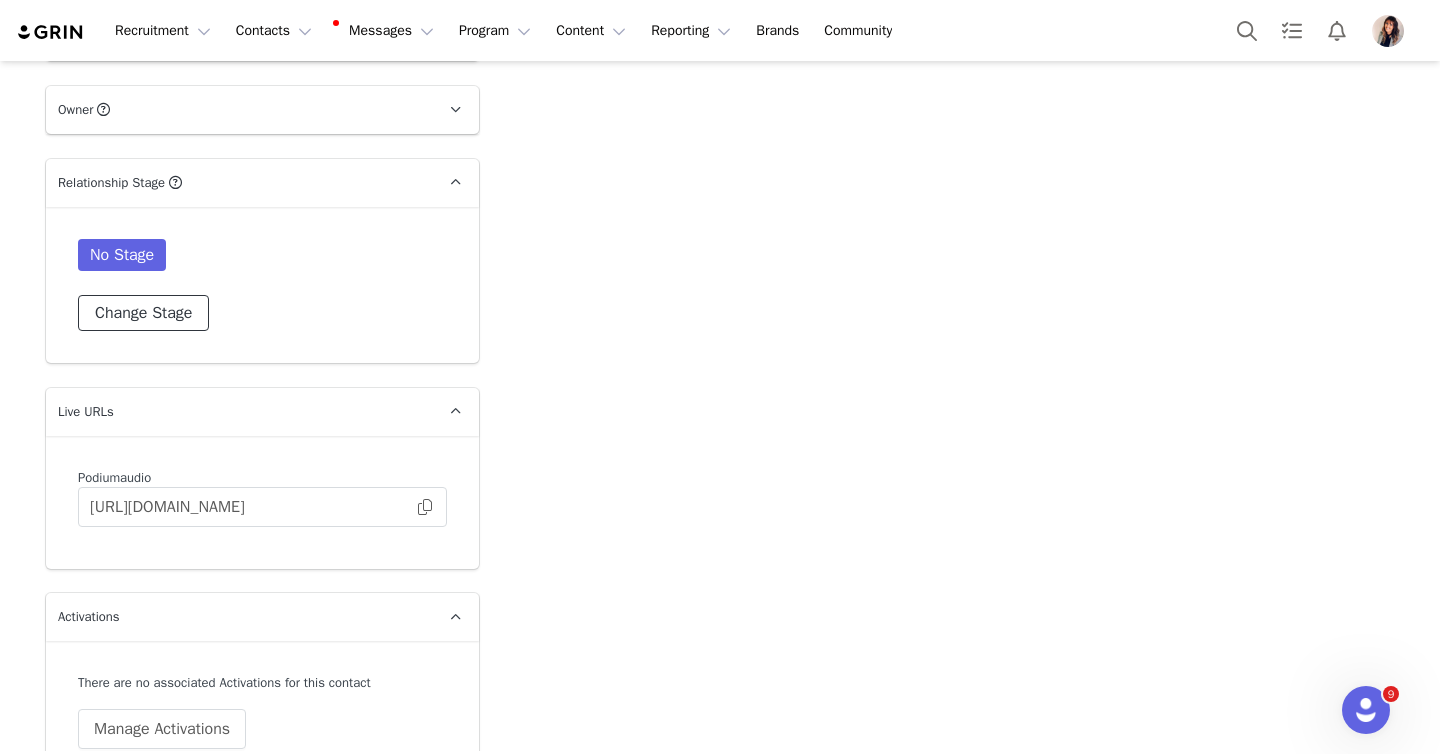 click on "Change Stage" at bounding box center [143, 313] 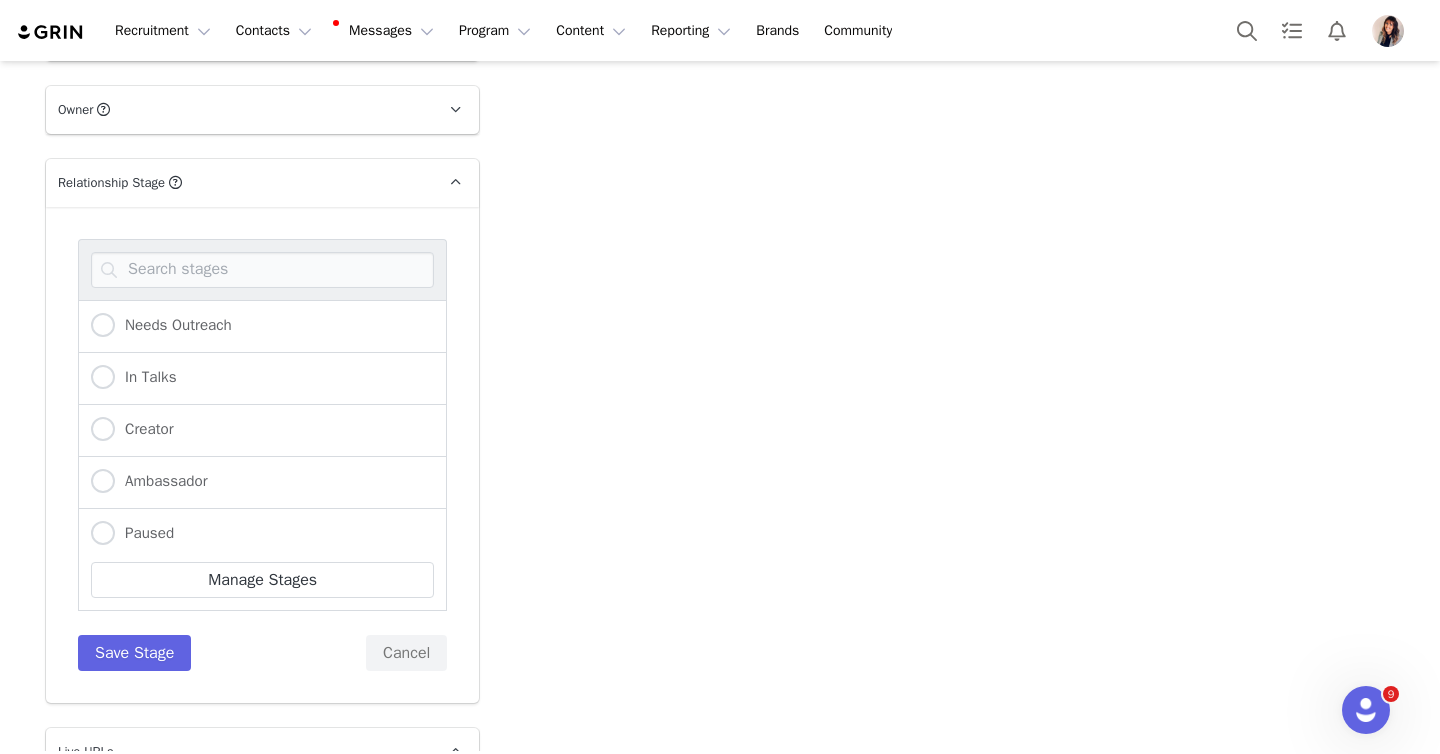 scroll, scrollTop: 6, scrollLeft: 0, axis: vertical 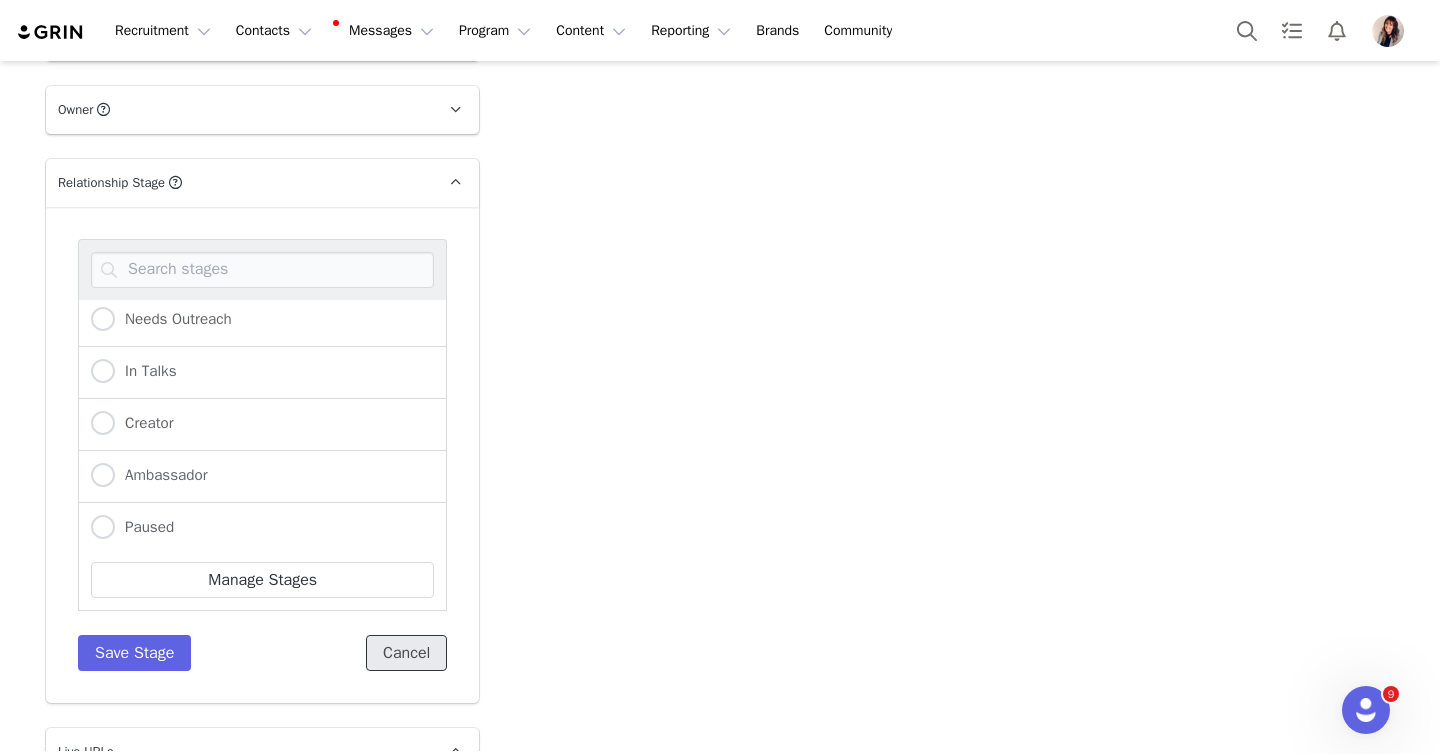 click on "Cancel" at bounding box center (406, 653) 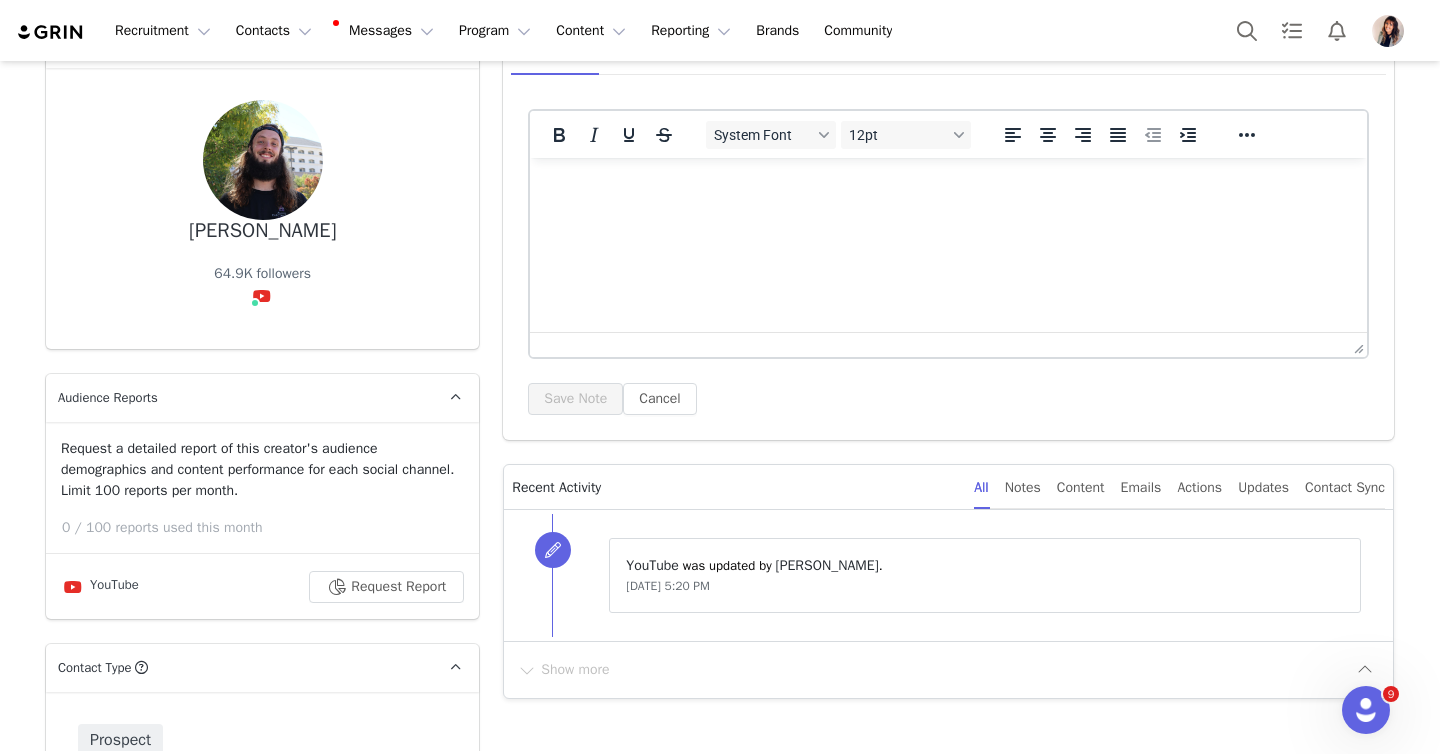 scroll, scrollTop: 0, scrollLeft: 0, axis: both 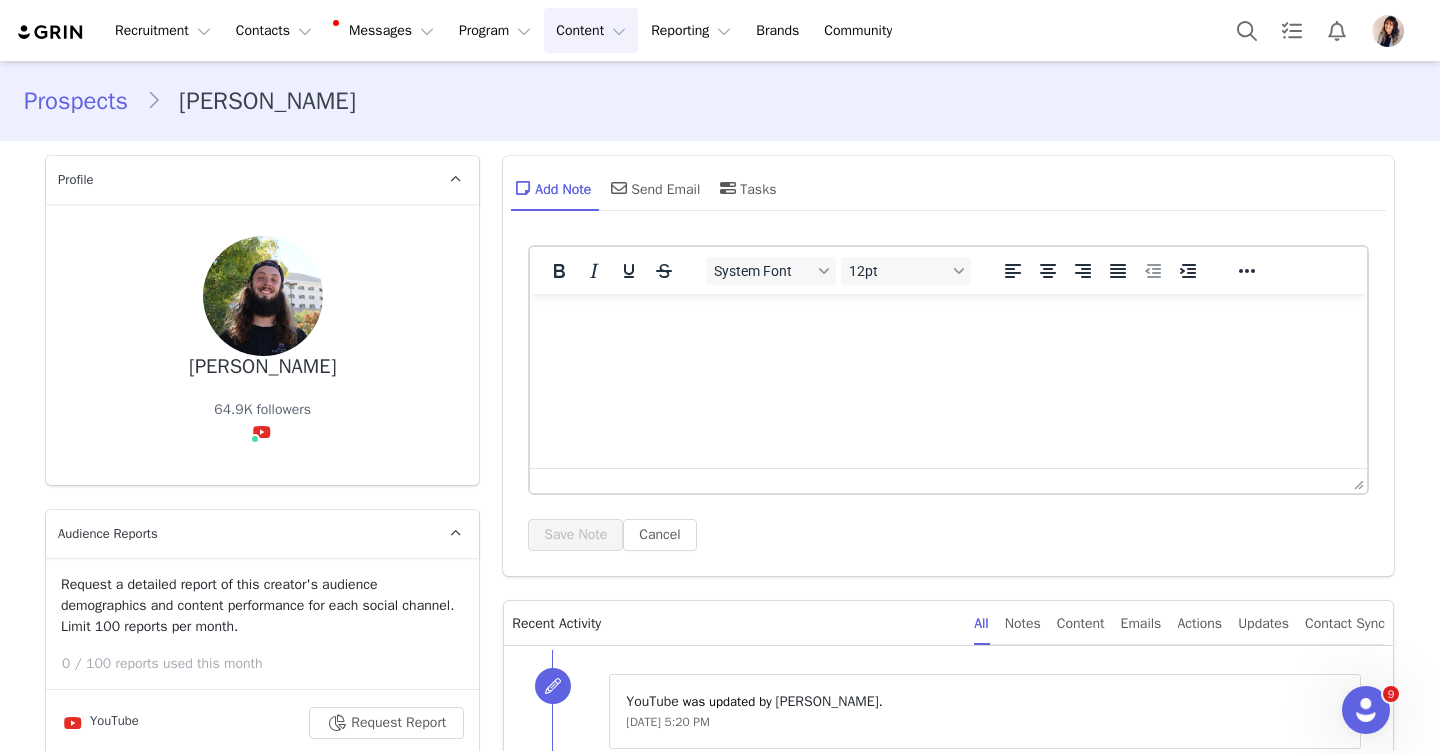 click on "Content Content" at bounding box center [591, 30] 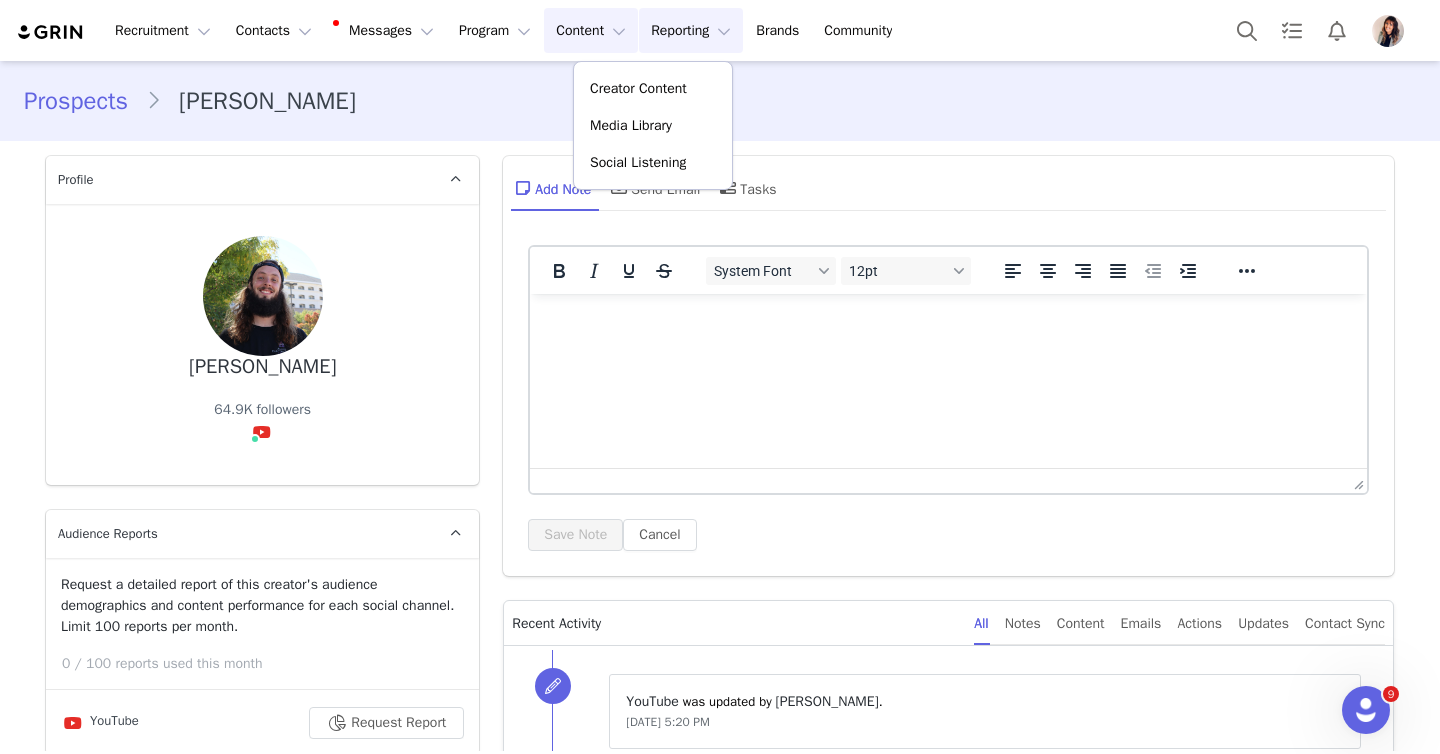 click on "Reporting Reporting" at bounding box center (691, 30) 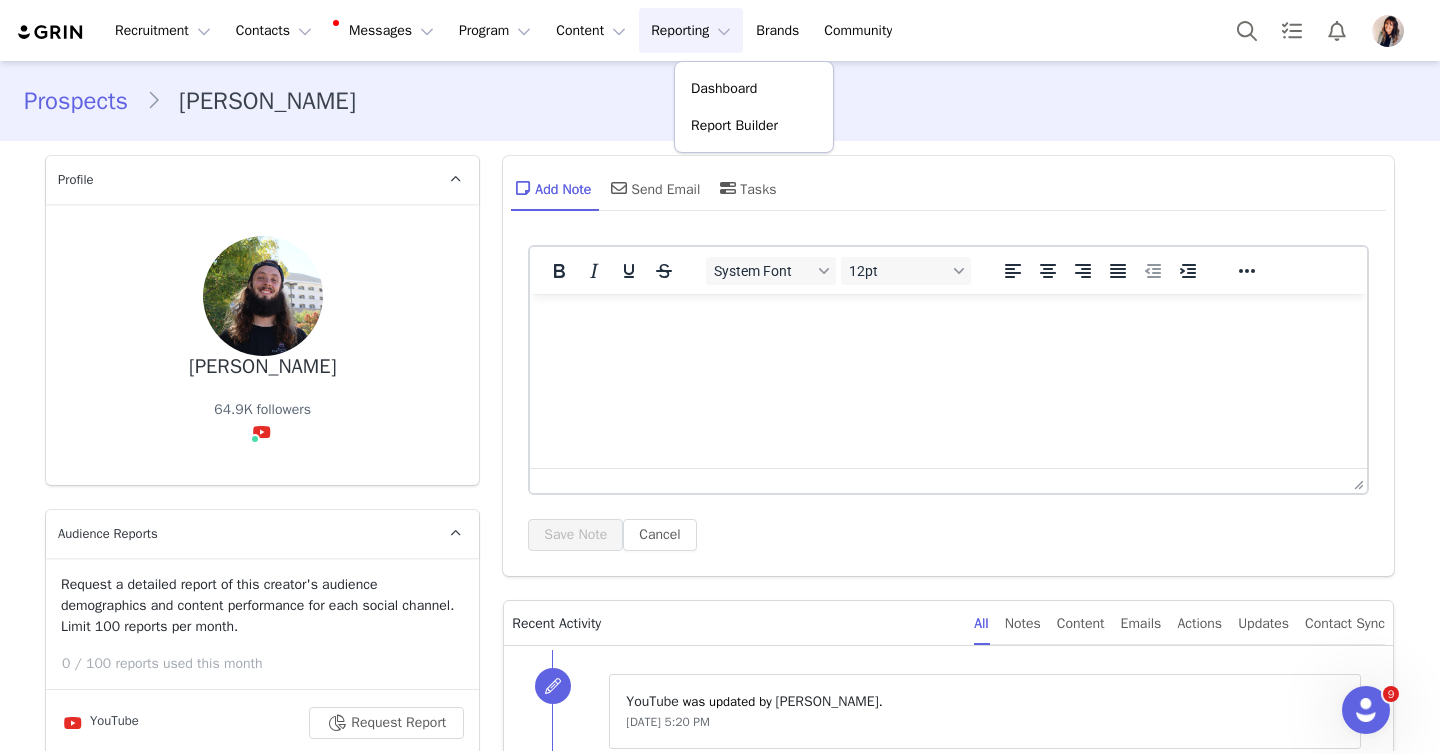 click on "Prospects [PERSON_NAME]" at bounding box center [720, 101] 